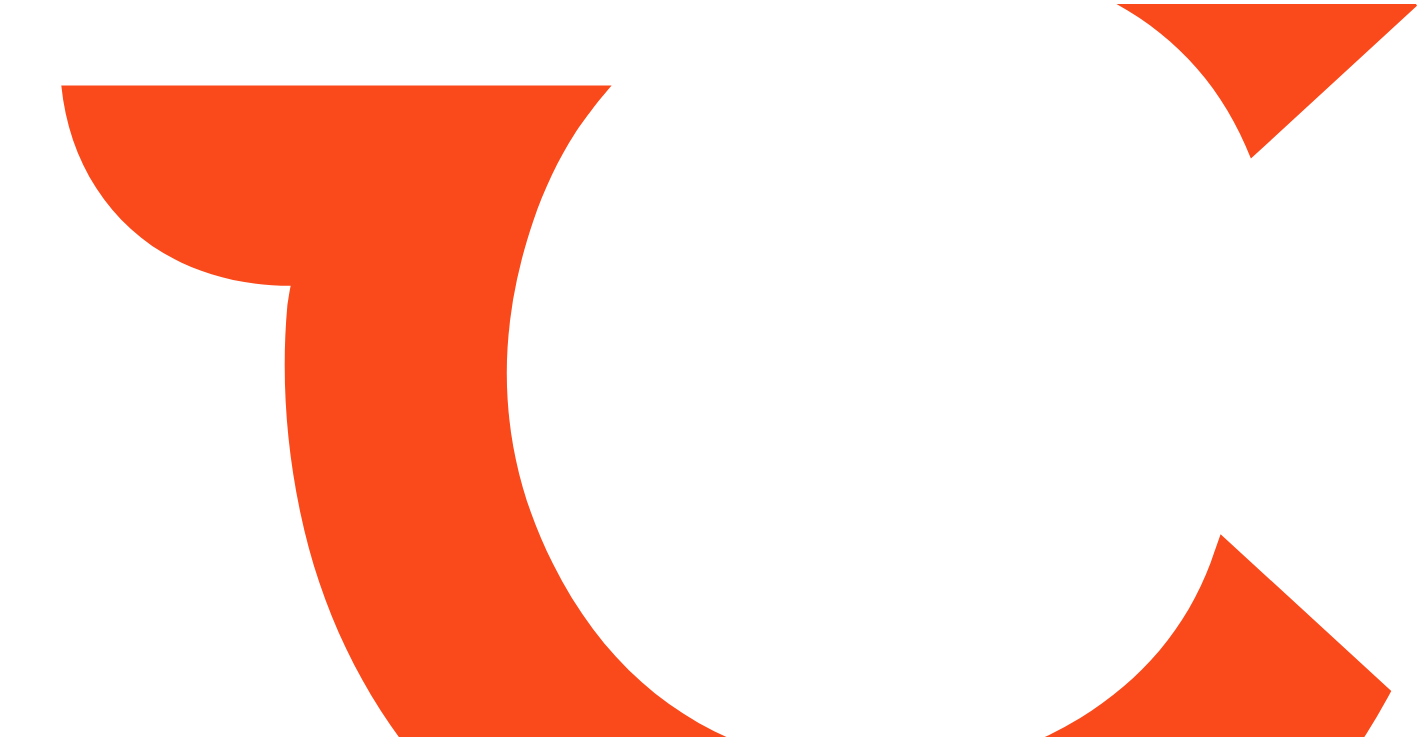 scroll, scrollTop: 0, scrollLeft: 0, axis: both 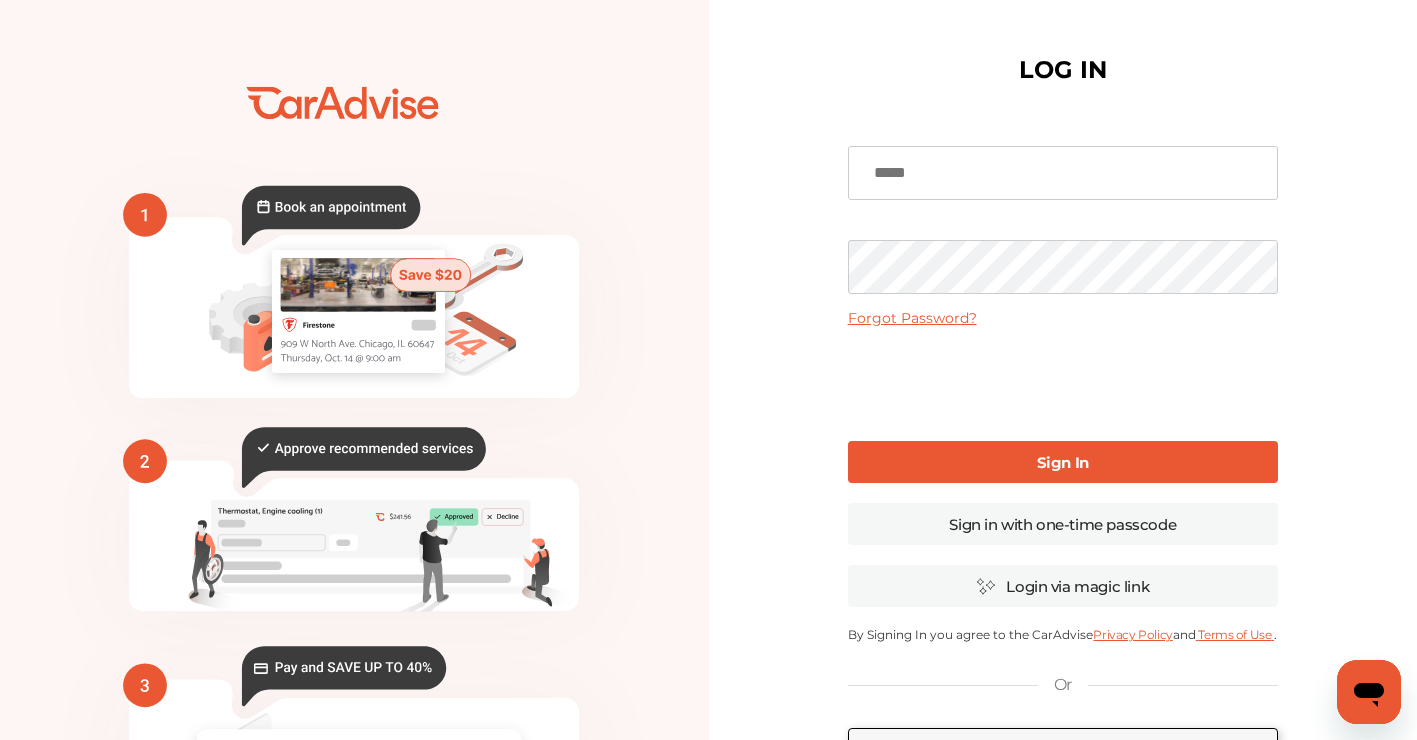 type on "**********" 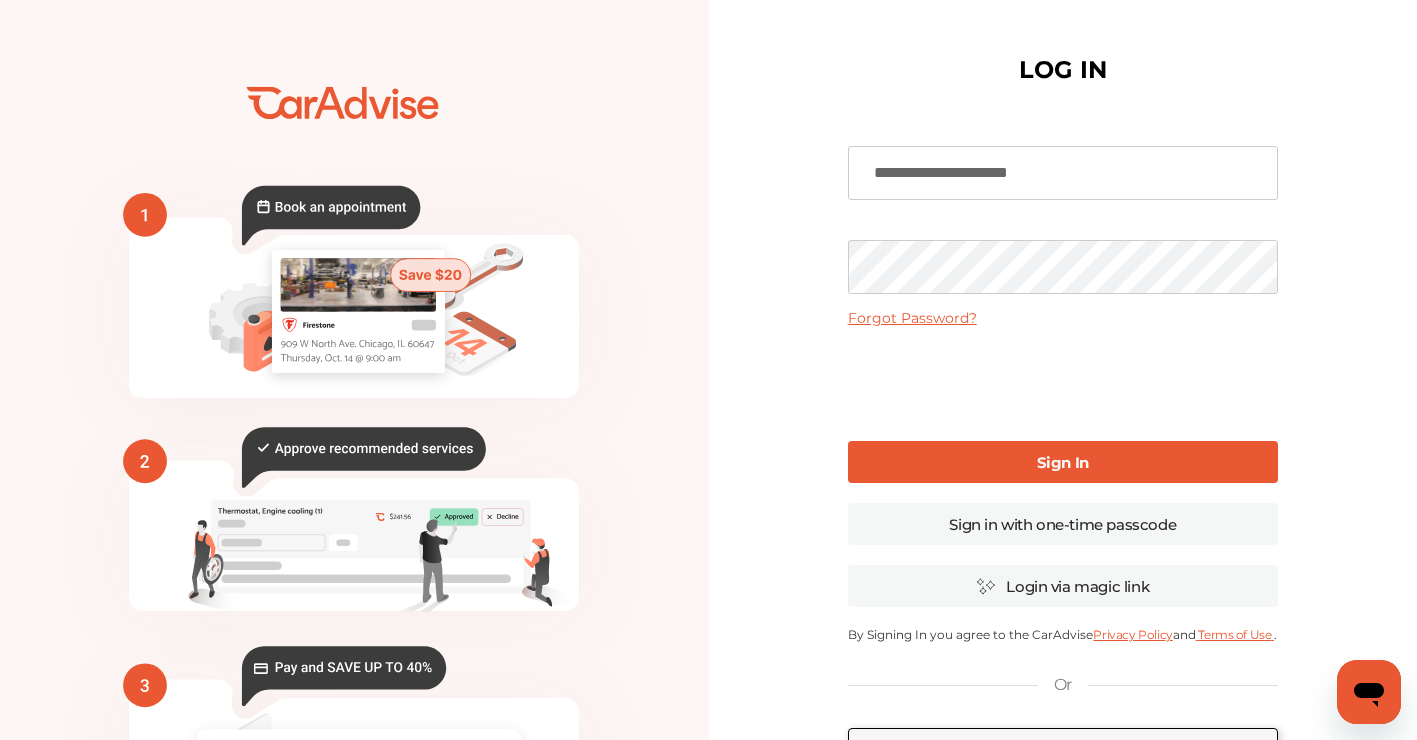 click on "Sign In" at bounding box center [1063, 462] 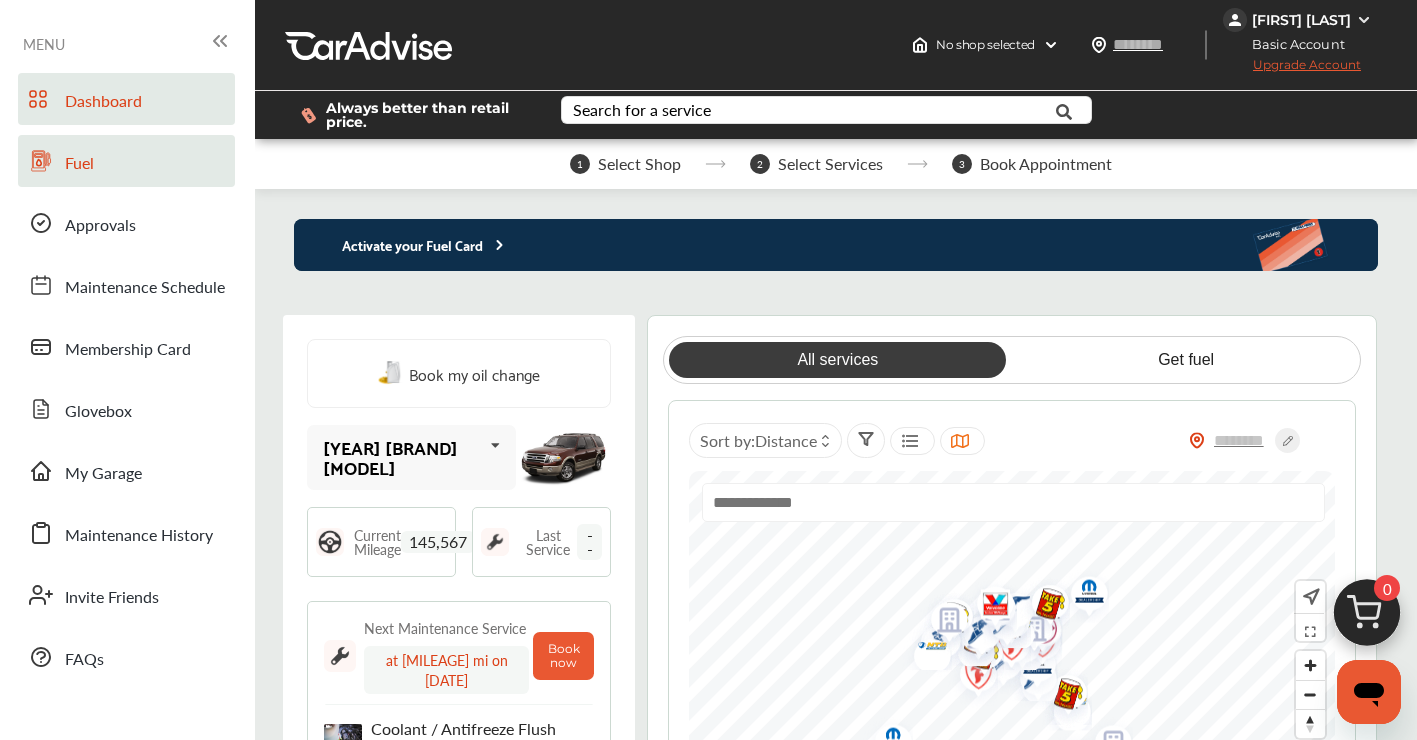 click on "Fuel" at bounding box center (79, 164) 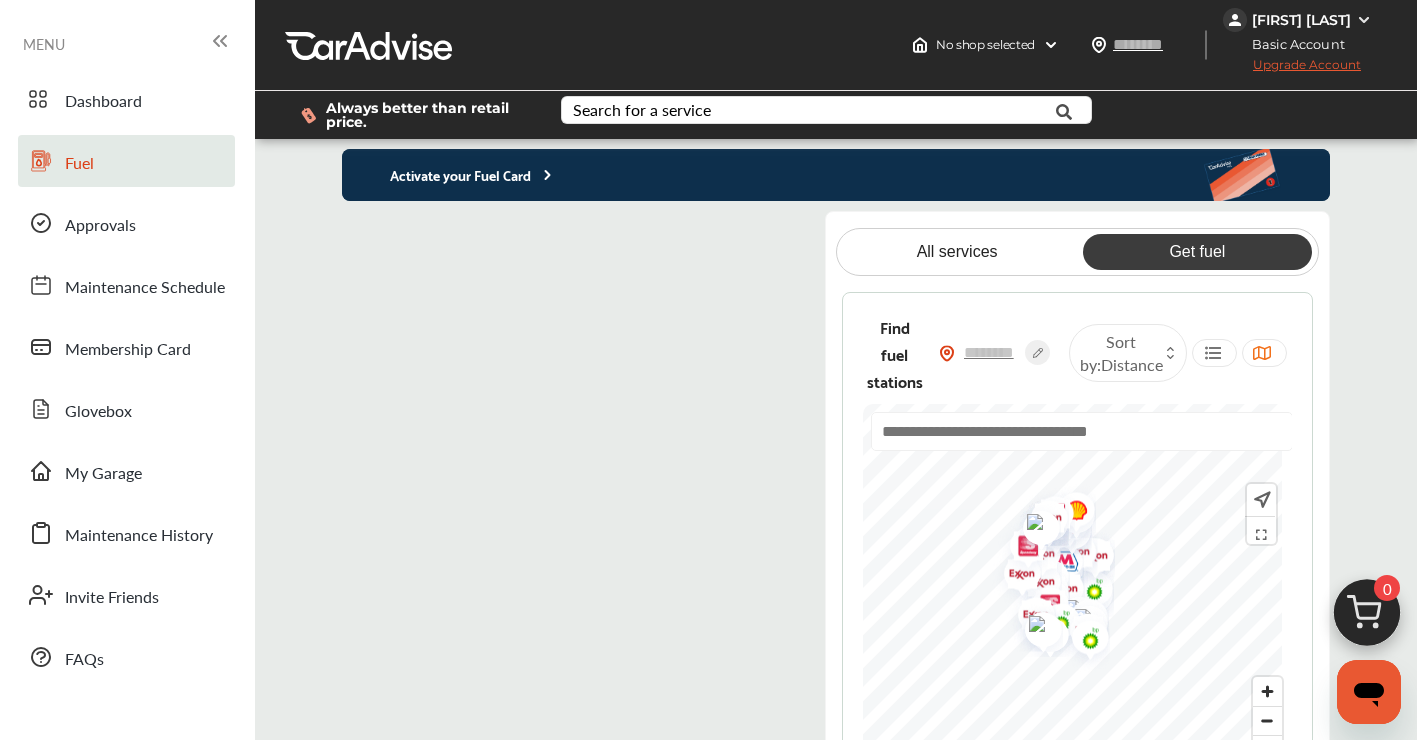 click on "Activate your Fuel Card" at bounding box center [449, 174] 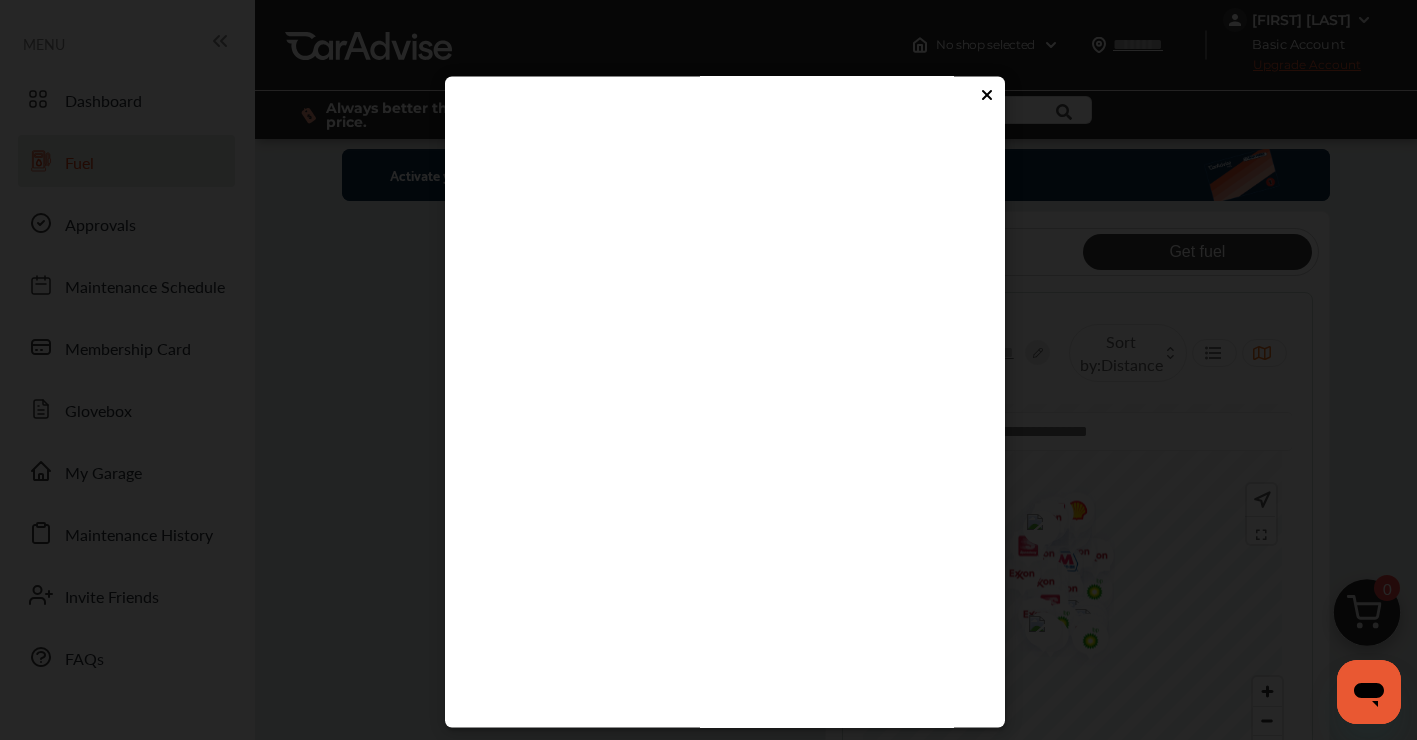 click at bounding box center (717, 429) 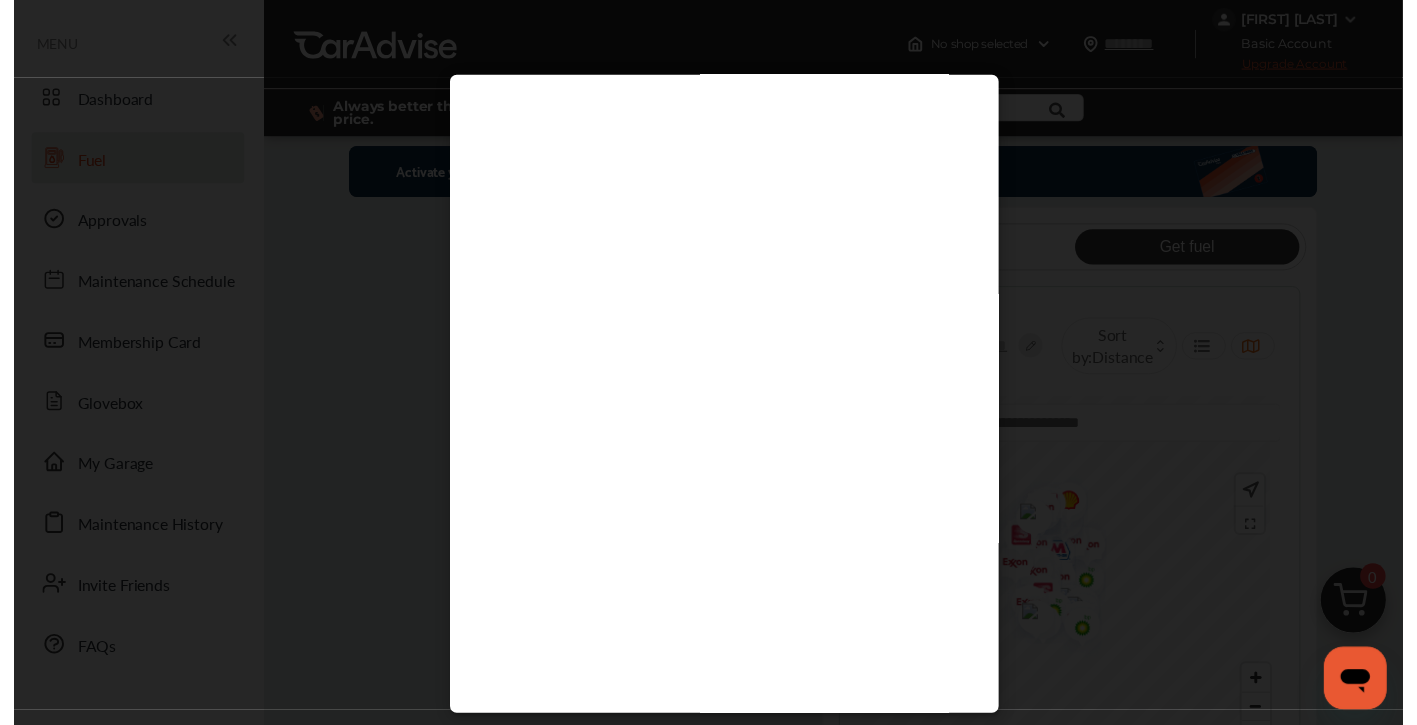scroll, scrollTop: 49, scrollLeft: 0, axis: vertical 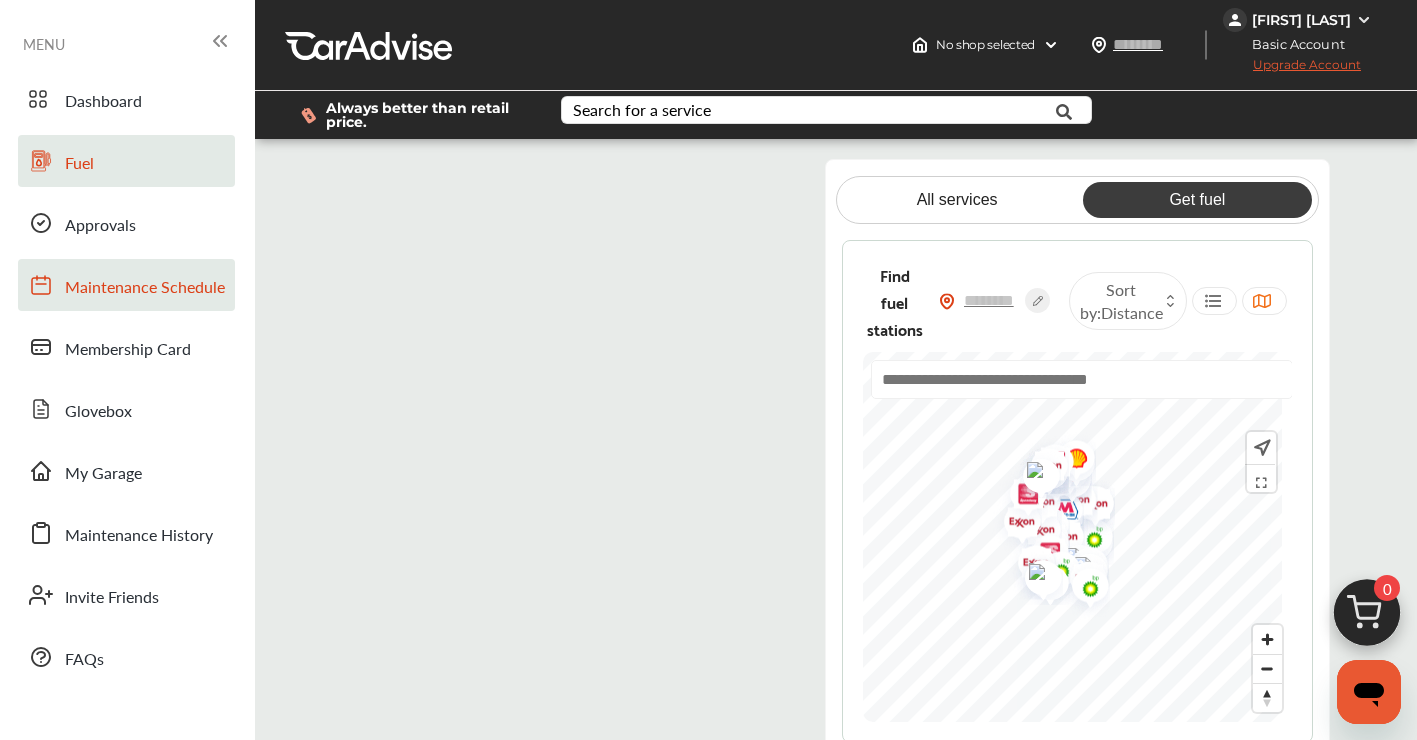 click on "Maintenance Schedule" at bounding box center [145, 288] 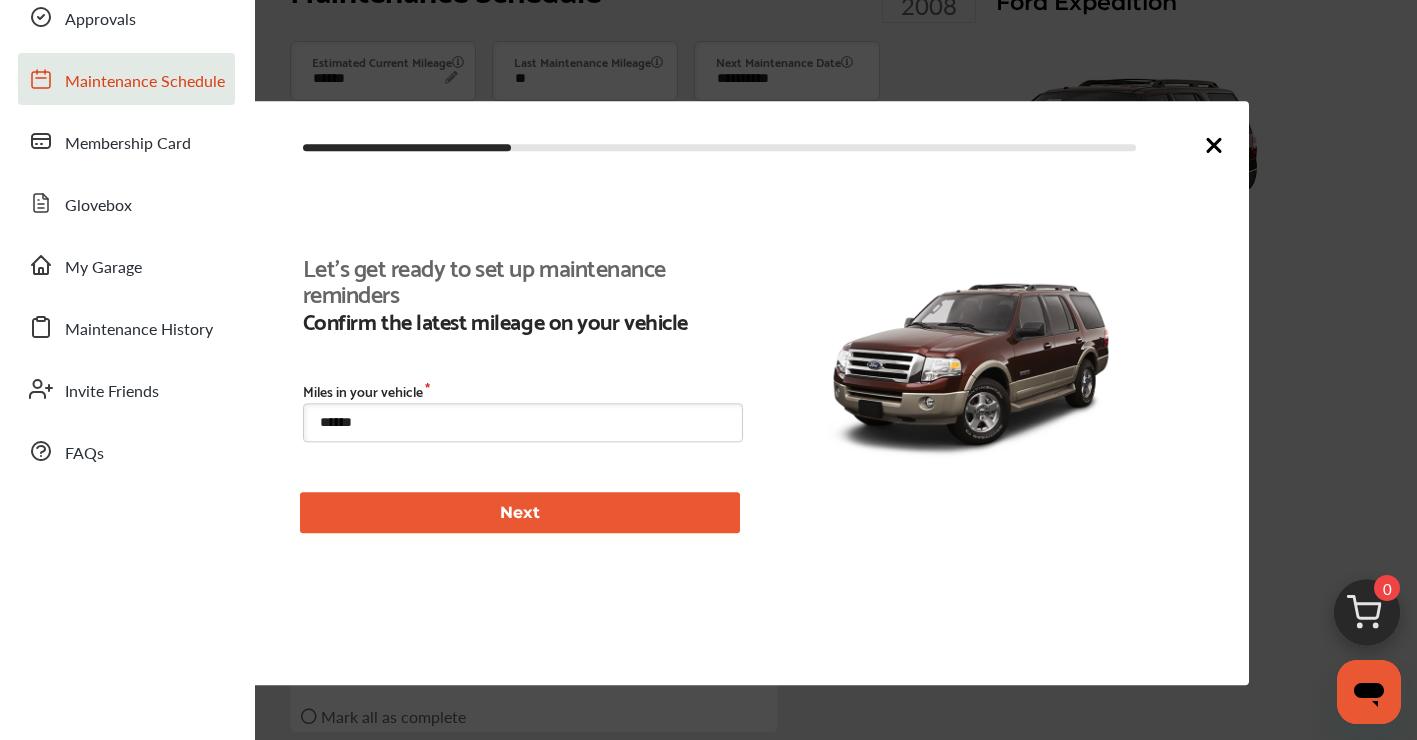 scroll, scrollTop: 502, scrollLeft: 0, axis: vertical 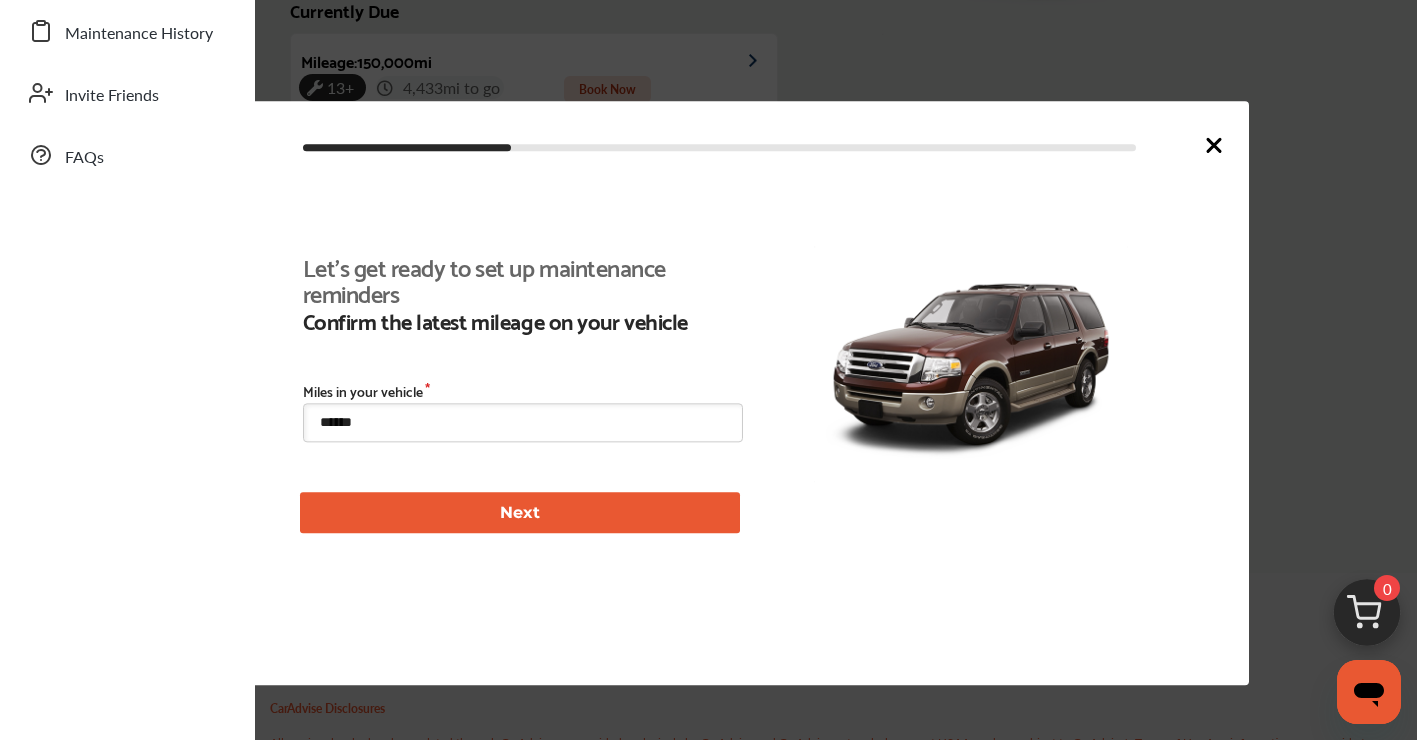 click on "Next" at bounding box center (520, 513) 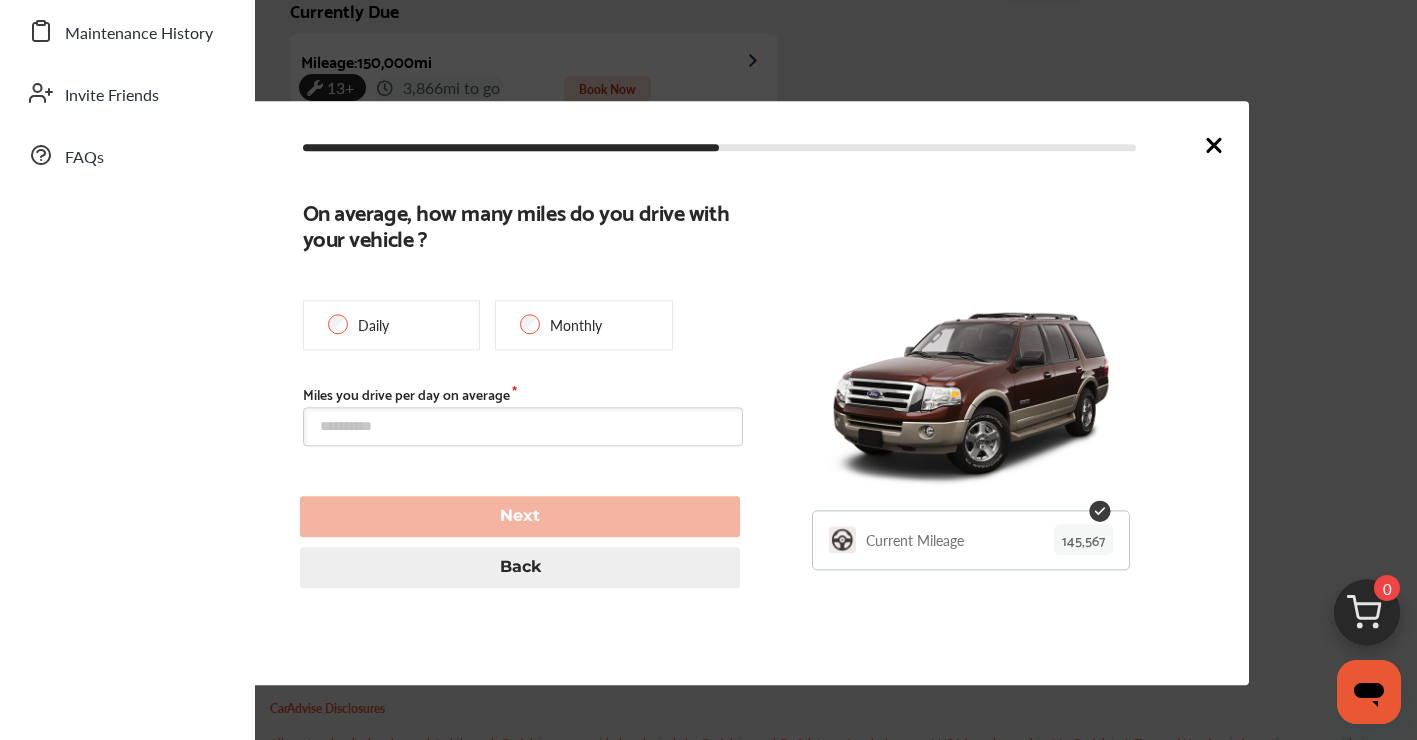 type on "******" 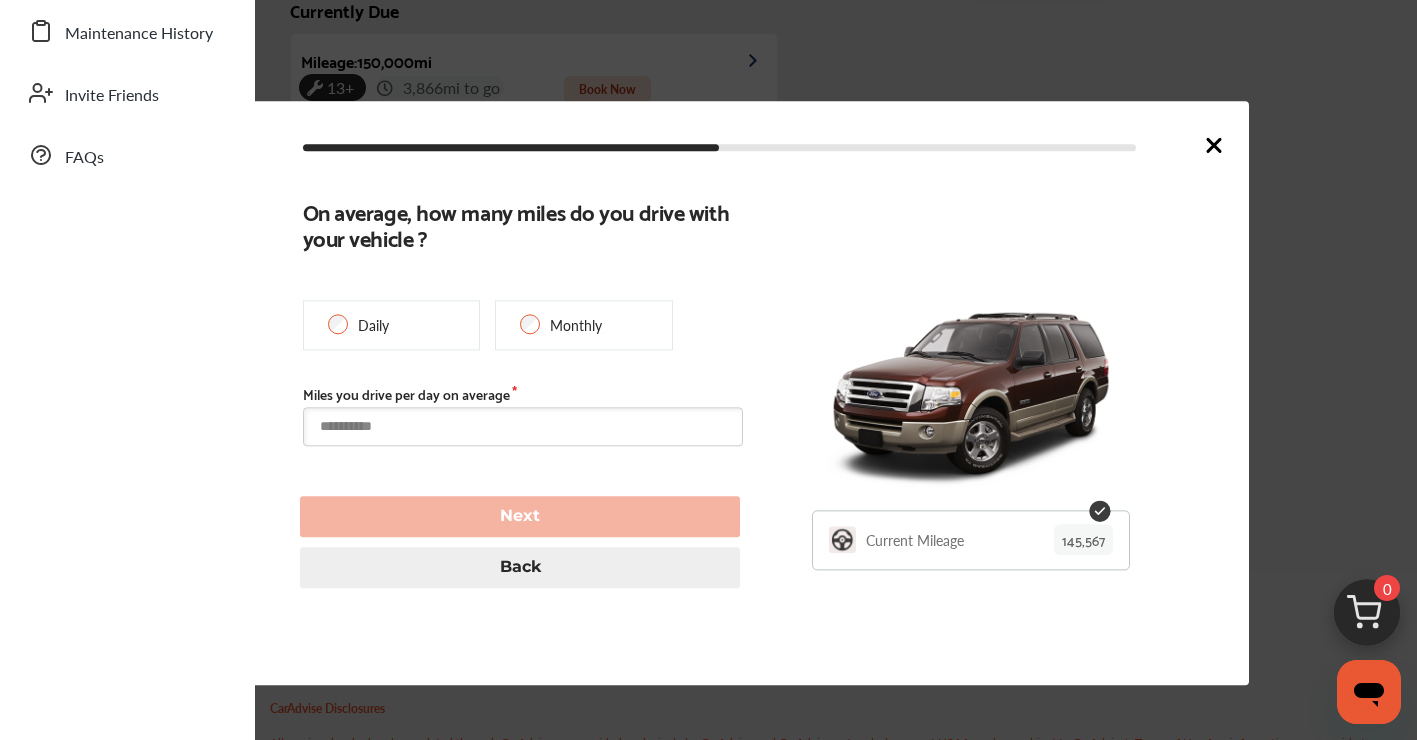 click at bounding box center [523, 426] 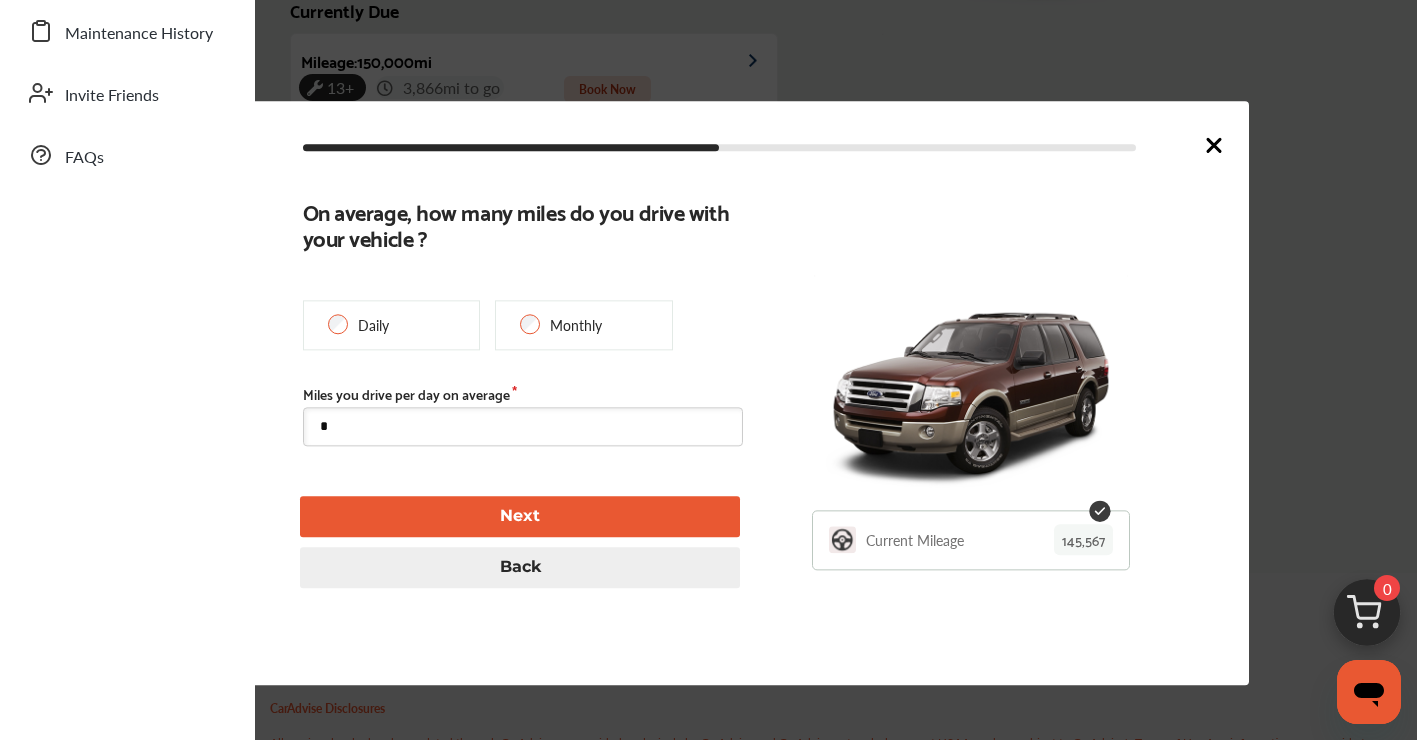 drag, startPoint x: 423, startPoint y: 425, endPoint x: 266, endPoint y: 422, distance: 157.02866 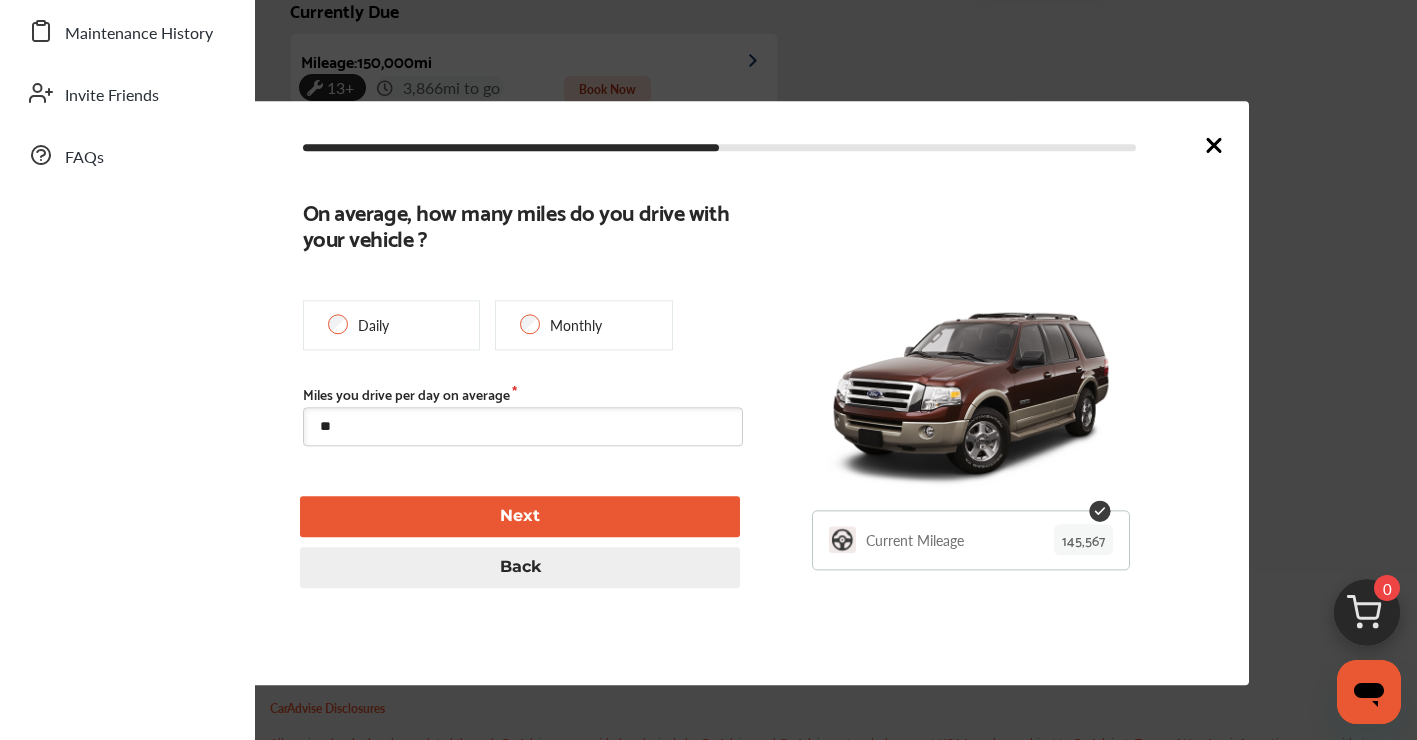 click on "Next" at bounding box center [520, 516] 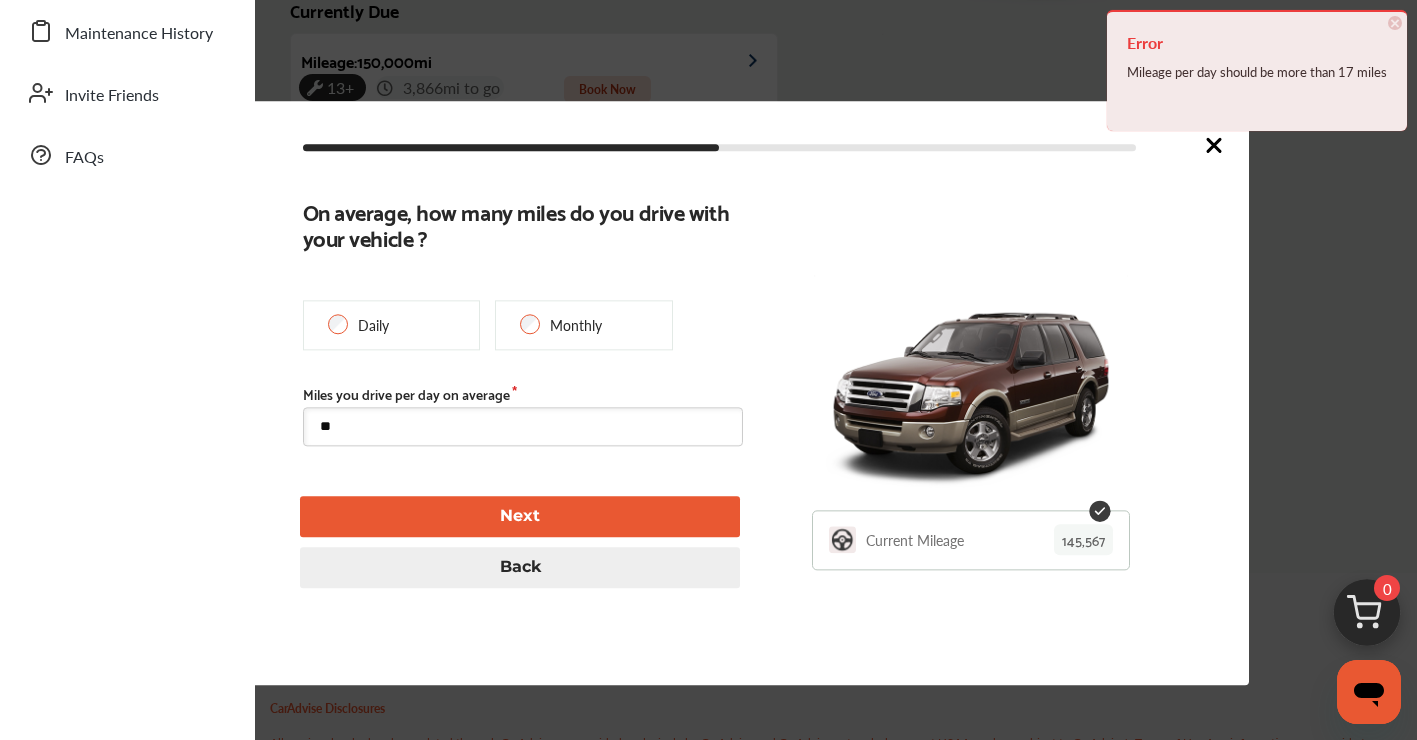 drag, startPoint x: 404, startPoint y: 425, endPoint x: 260, endPoint y: 414, distance: 144.41953 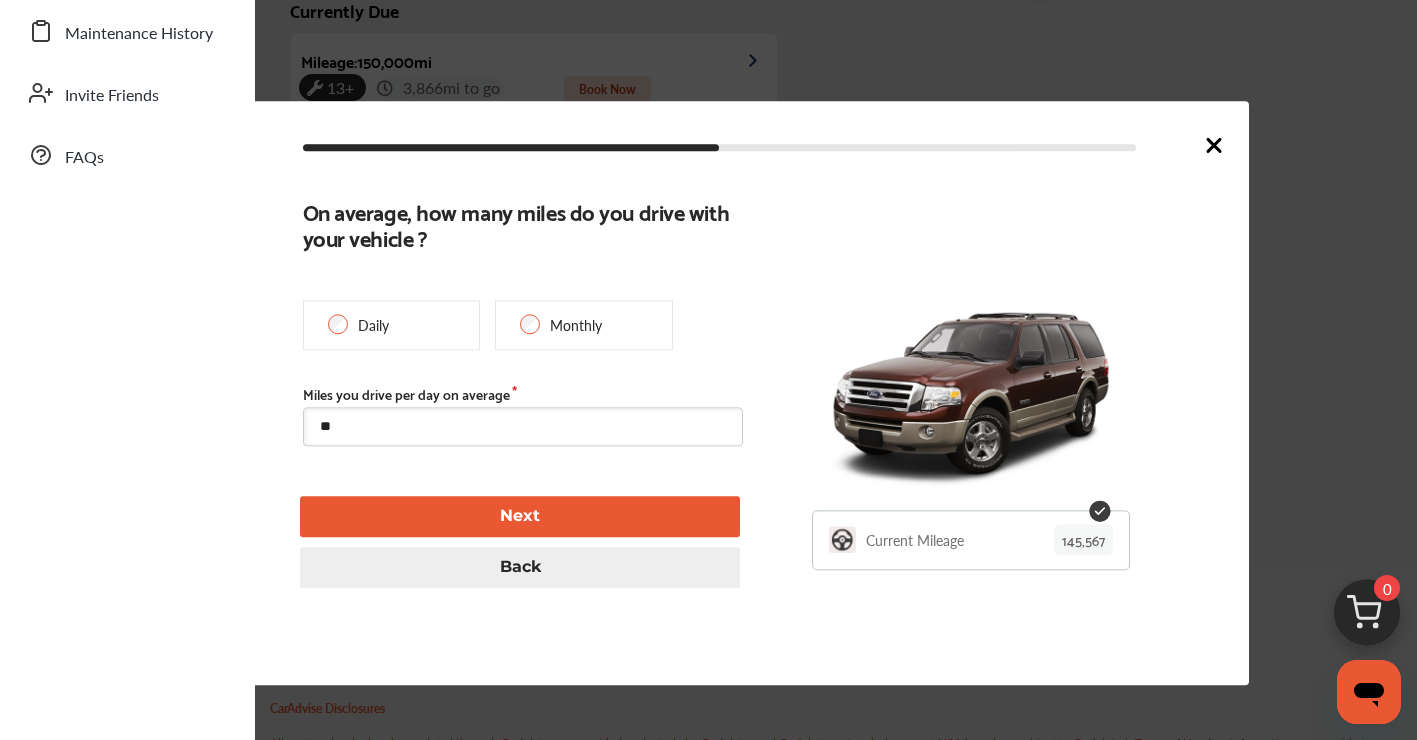 click on "Next" at bounding box center (520, 516) 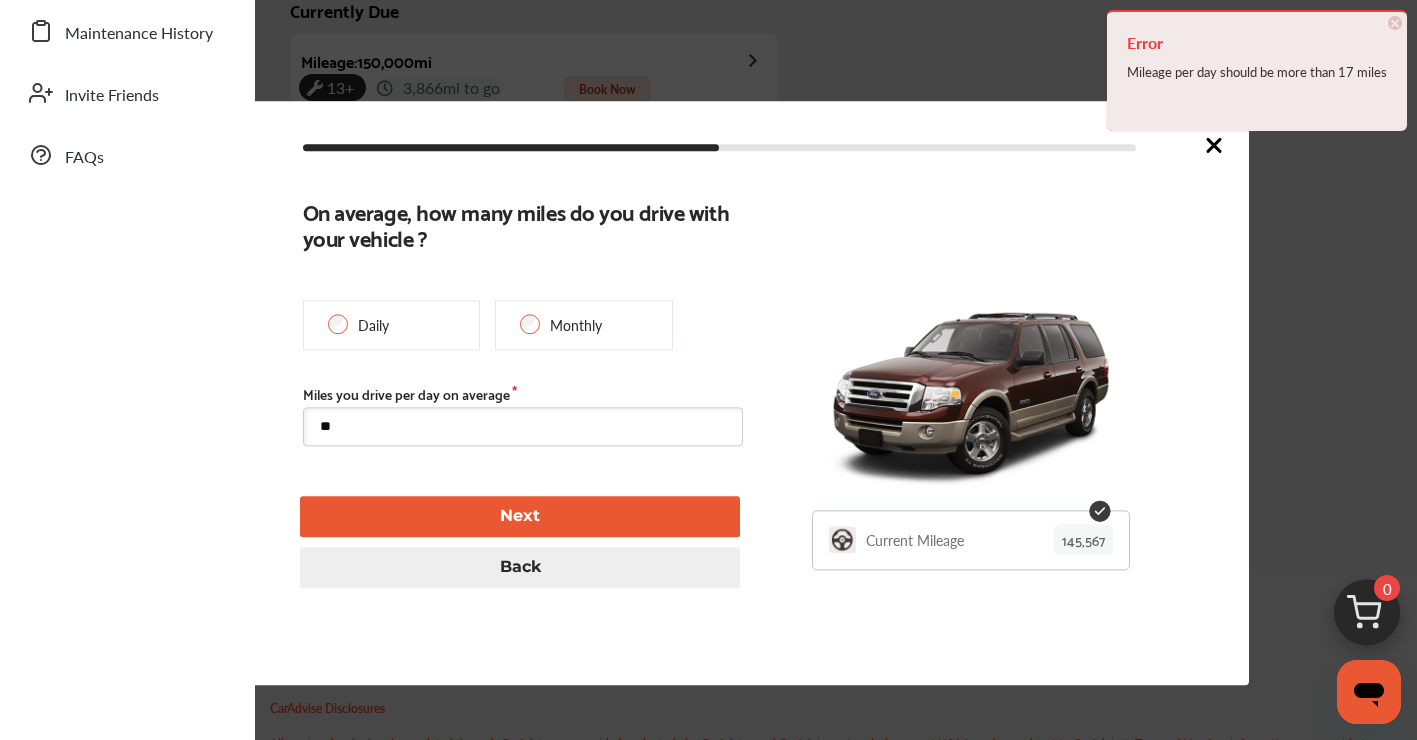 drag, startPoint x: 370, startPoint y: 424, endPoint x: 199, endPoint y: 412, distance: 171.42053 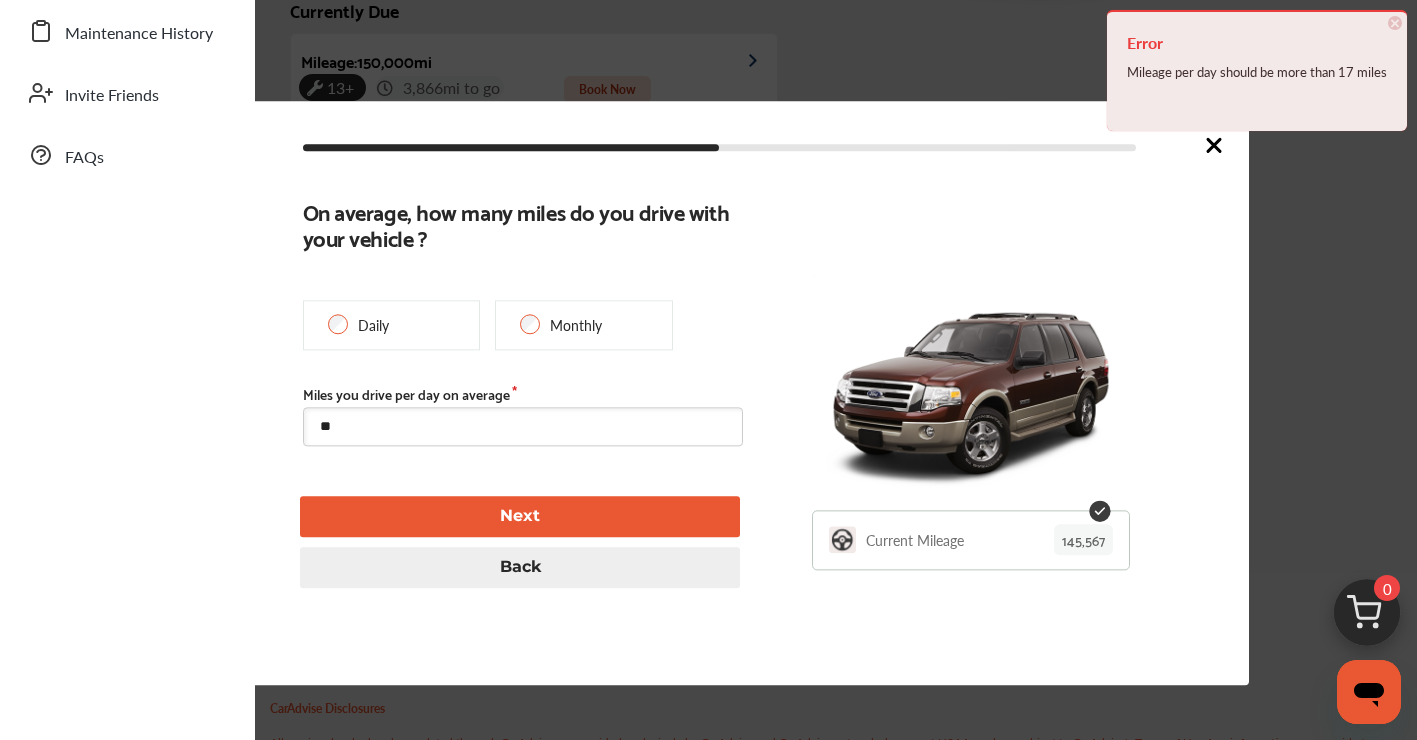 click on "Next" at bounding box center [520, 516] 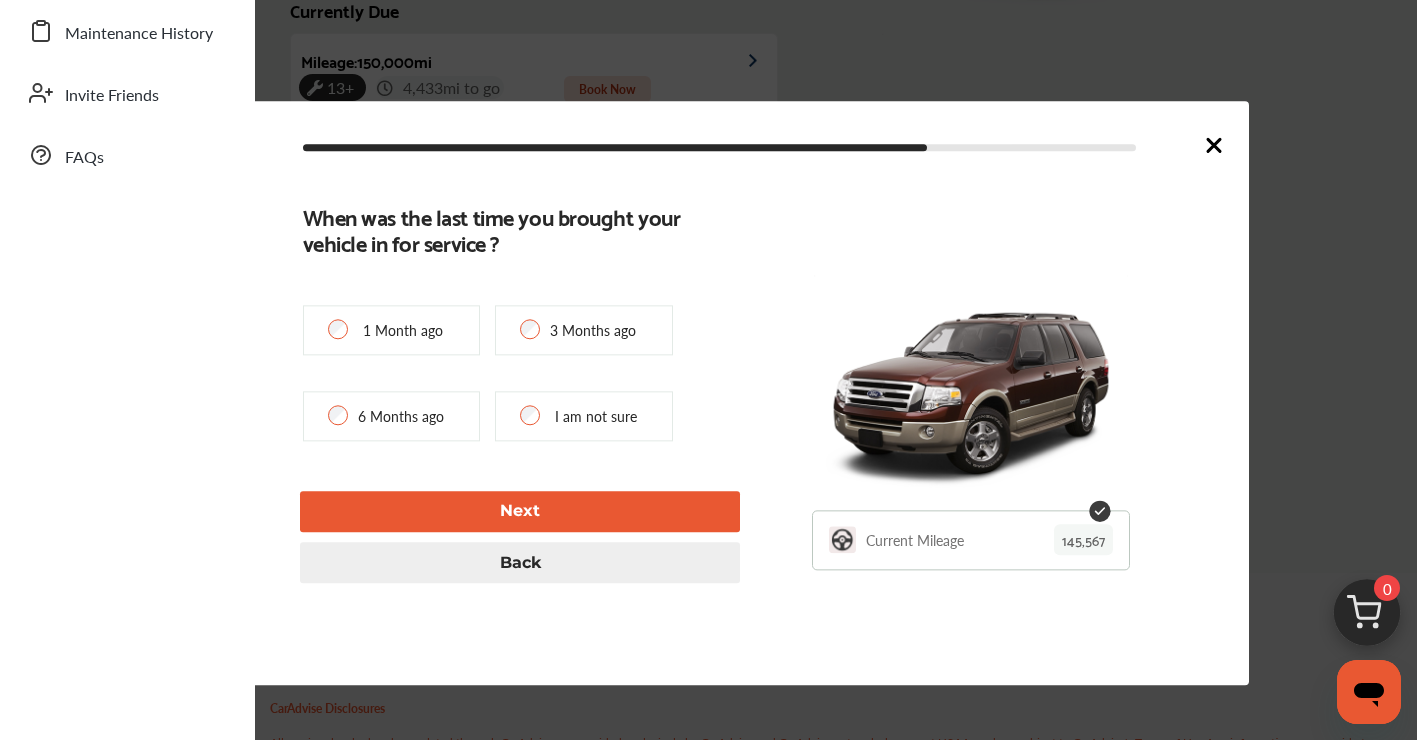 type on "******" 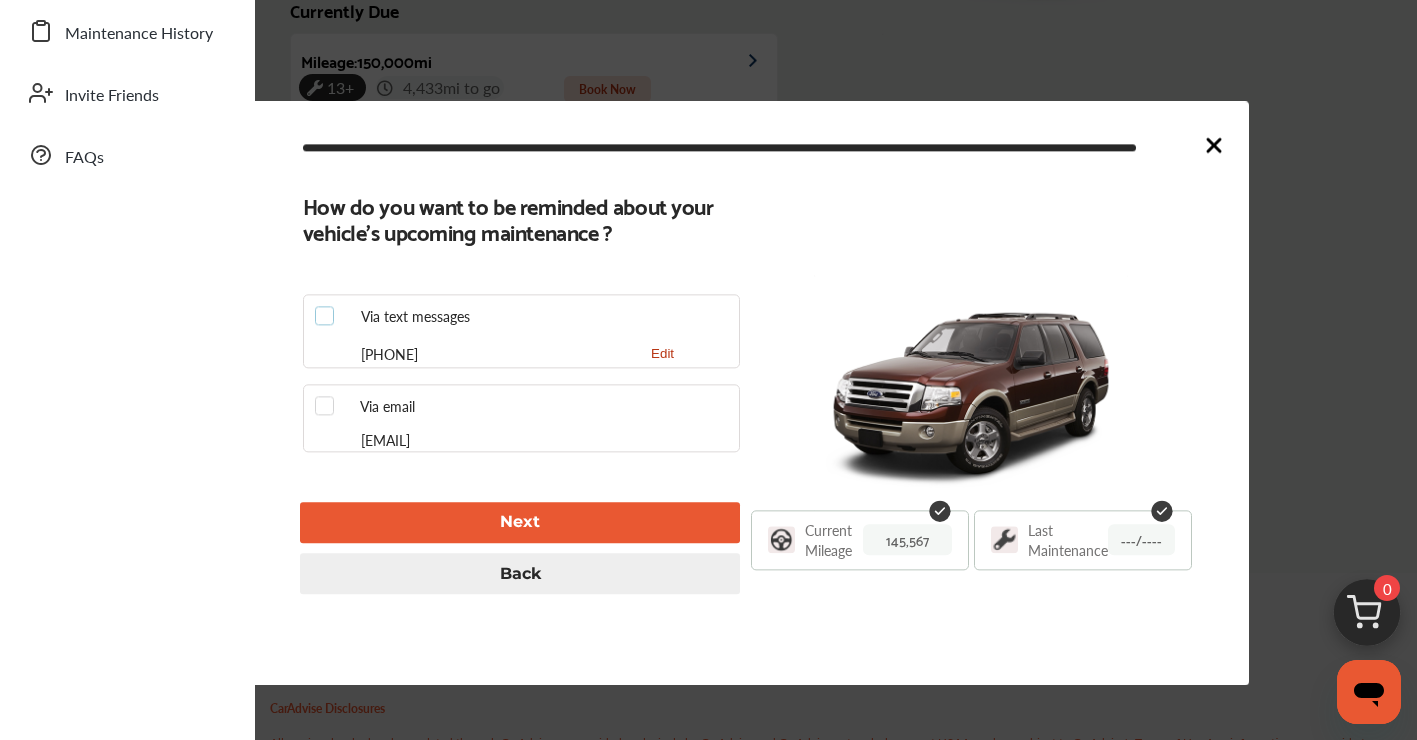 click at bounding box center (330, 306) 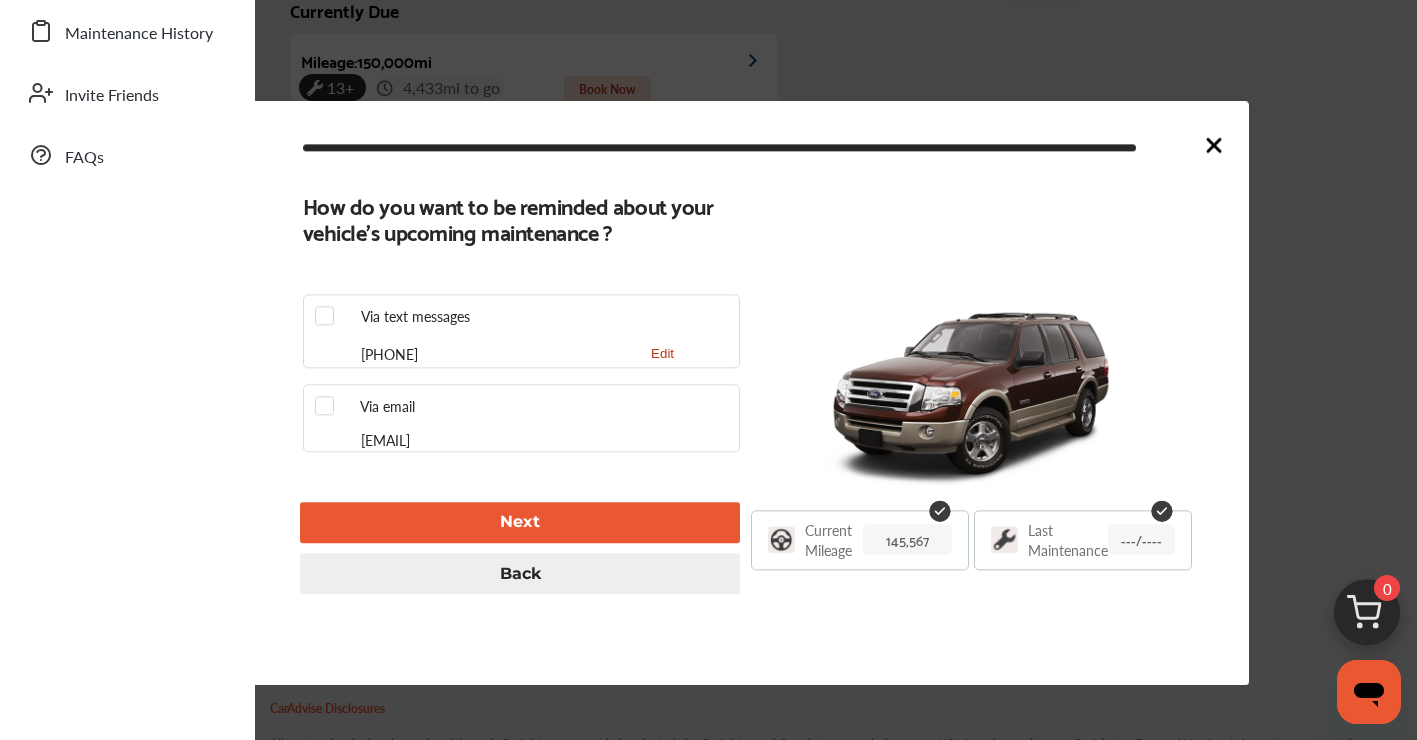 click on "Next" at bounding box center (520, 522) 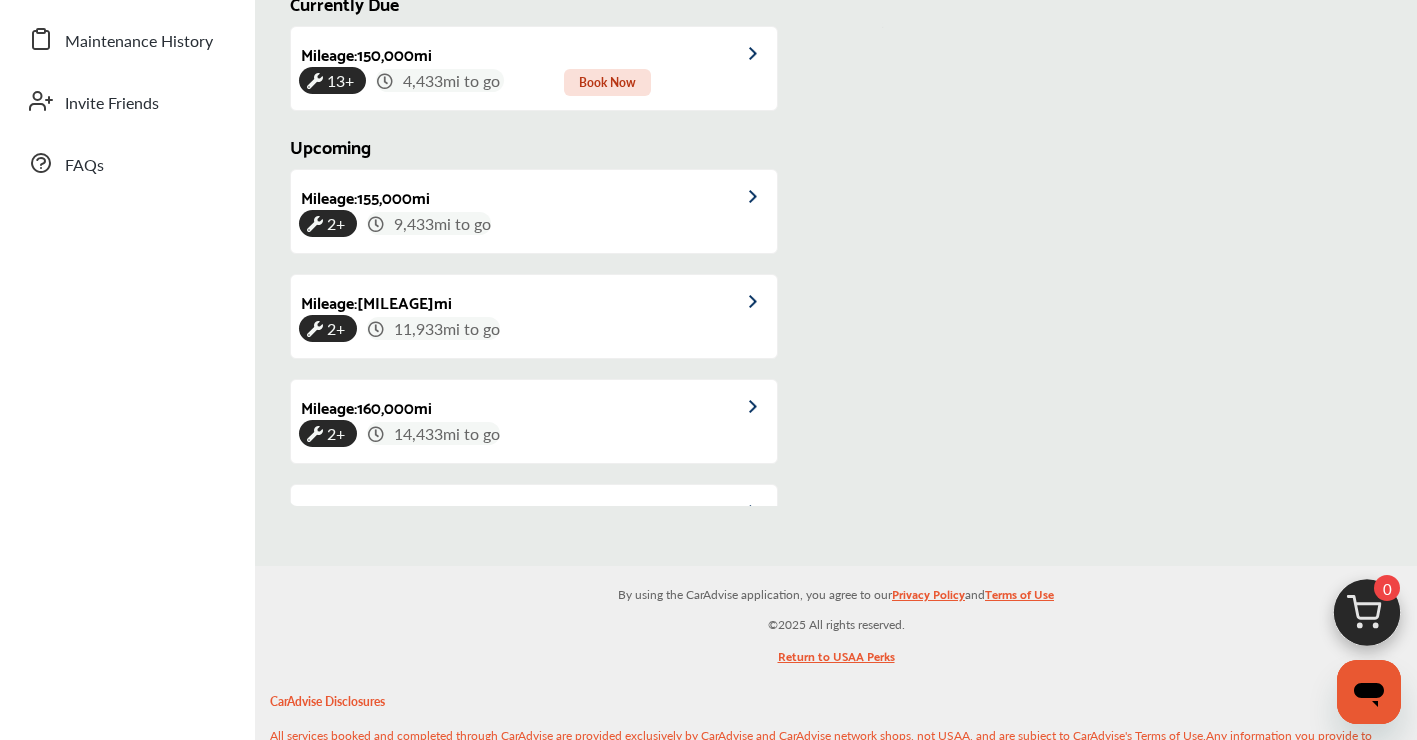 scroll, scrollTop: 487, scrollLeft: 0, axis: vertical 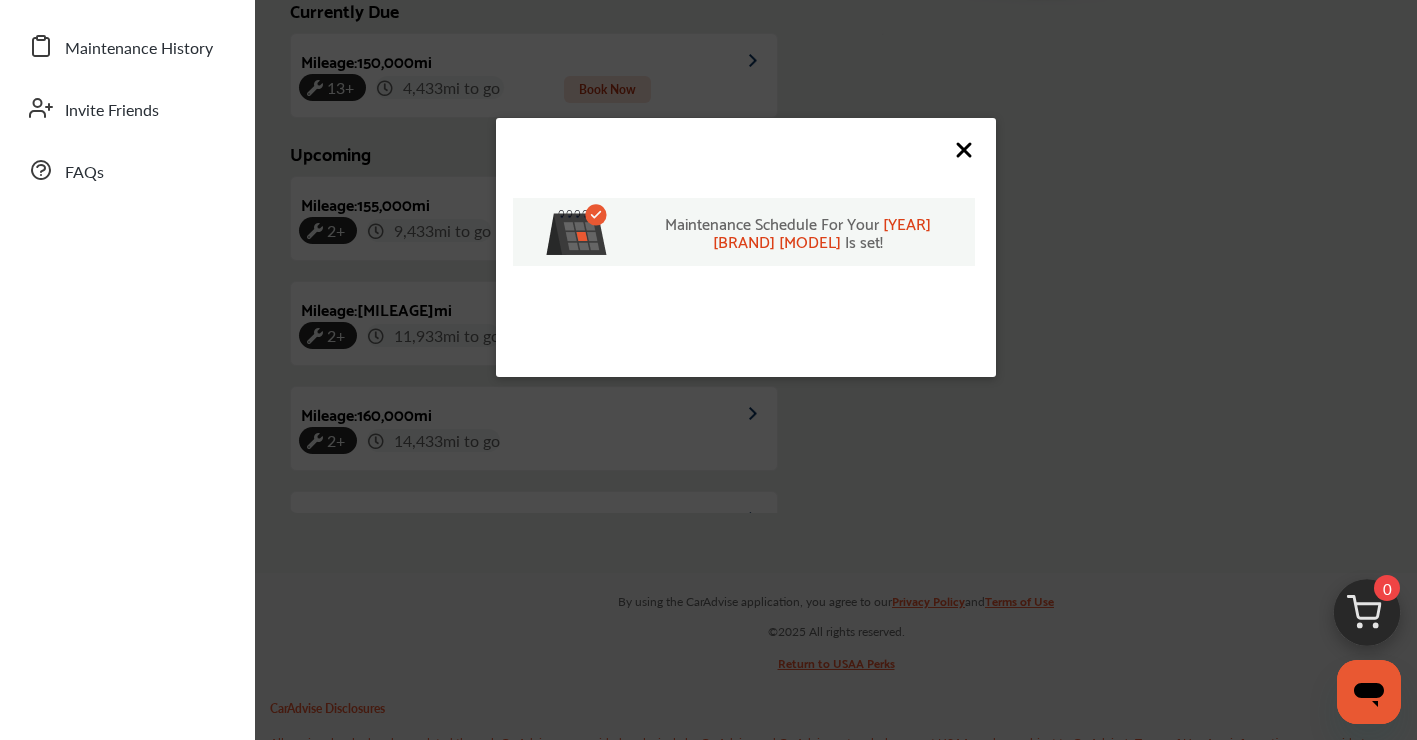 click 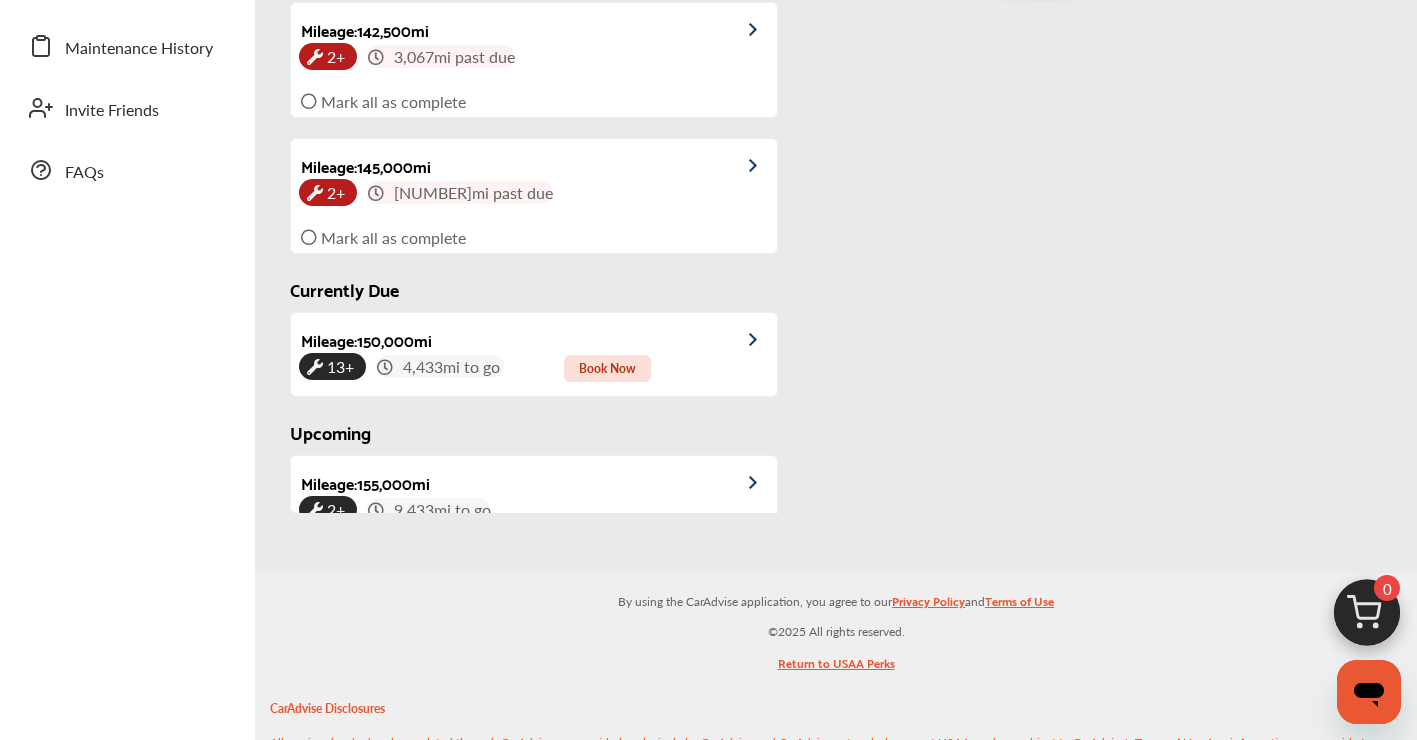 scroll, scrollTop: 200, scrollLeft: 0, axis: vertical 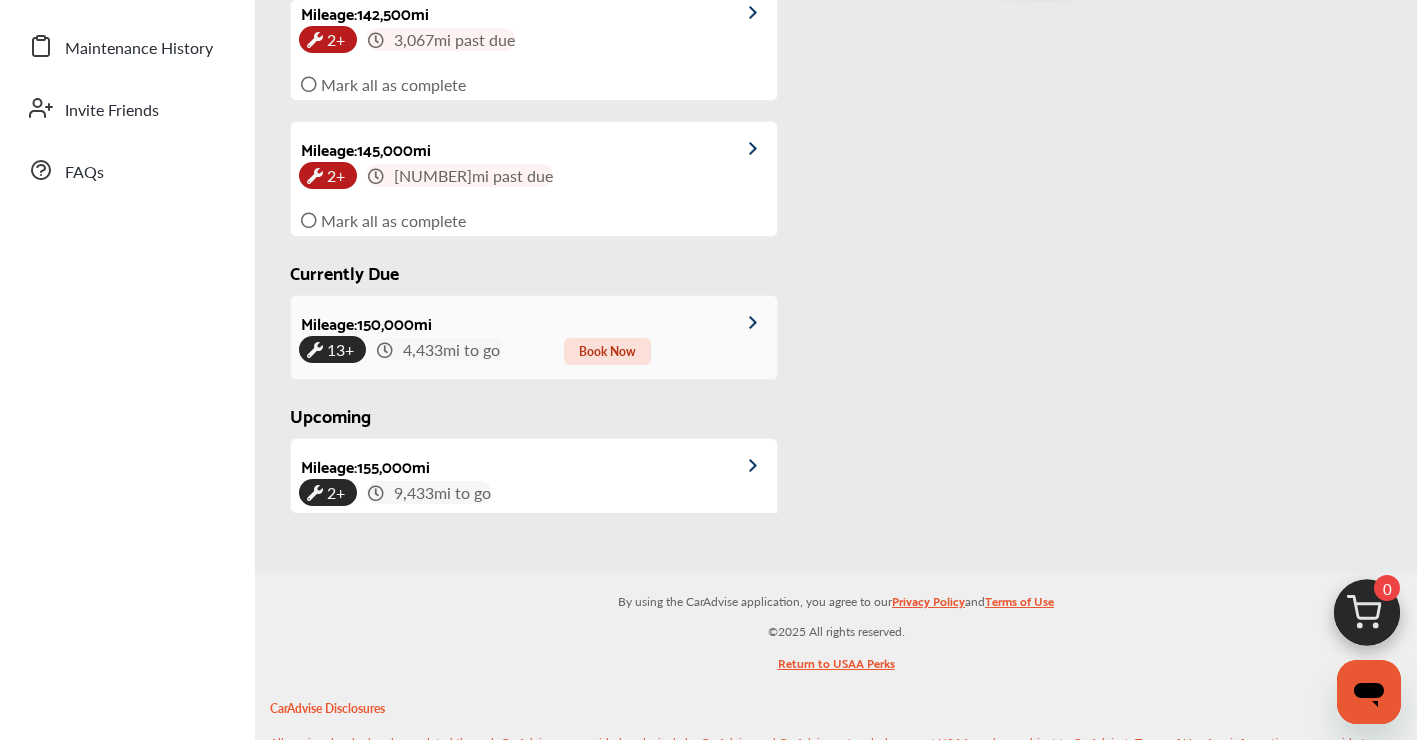 click at bounding box center [763, 323] 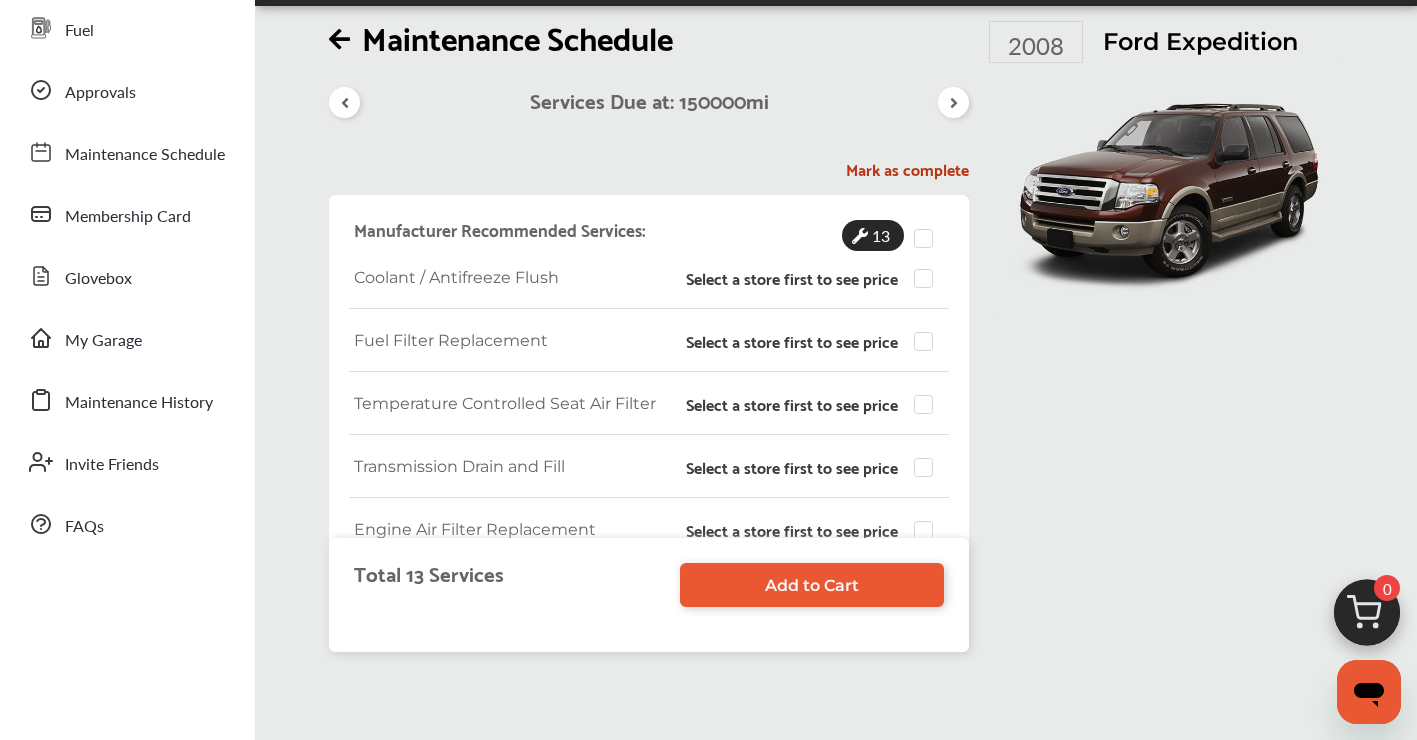 scroll, scrollTop: 200, scrollLeft: 0, axis: vertical 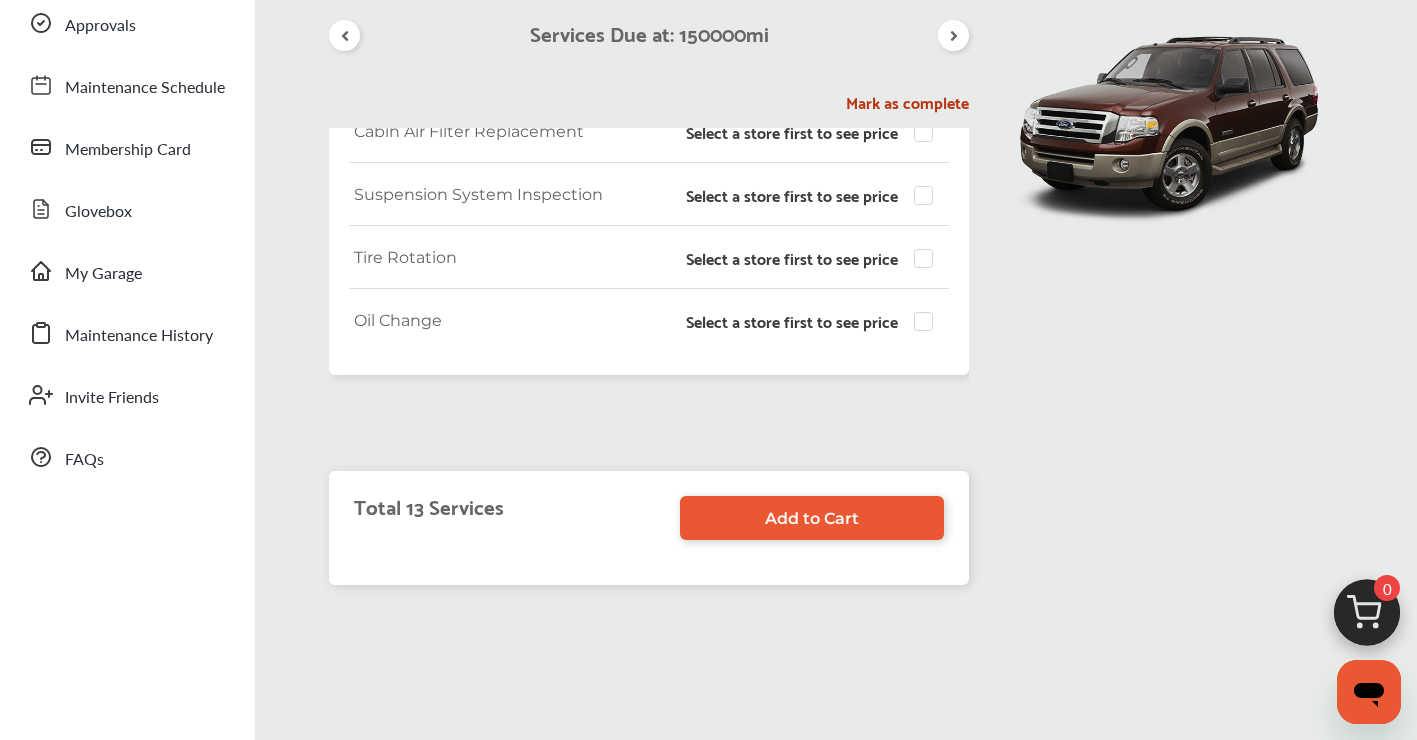 click on "Select a store first to see price" at bounding box center [792, 321] 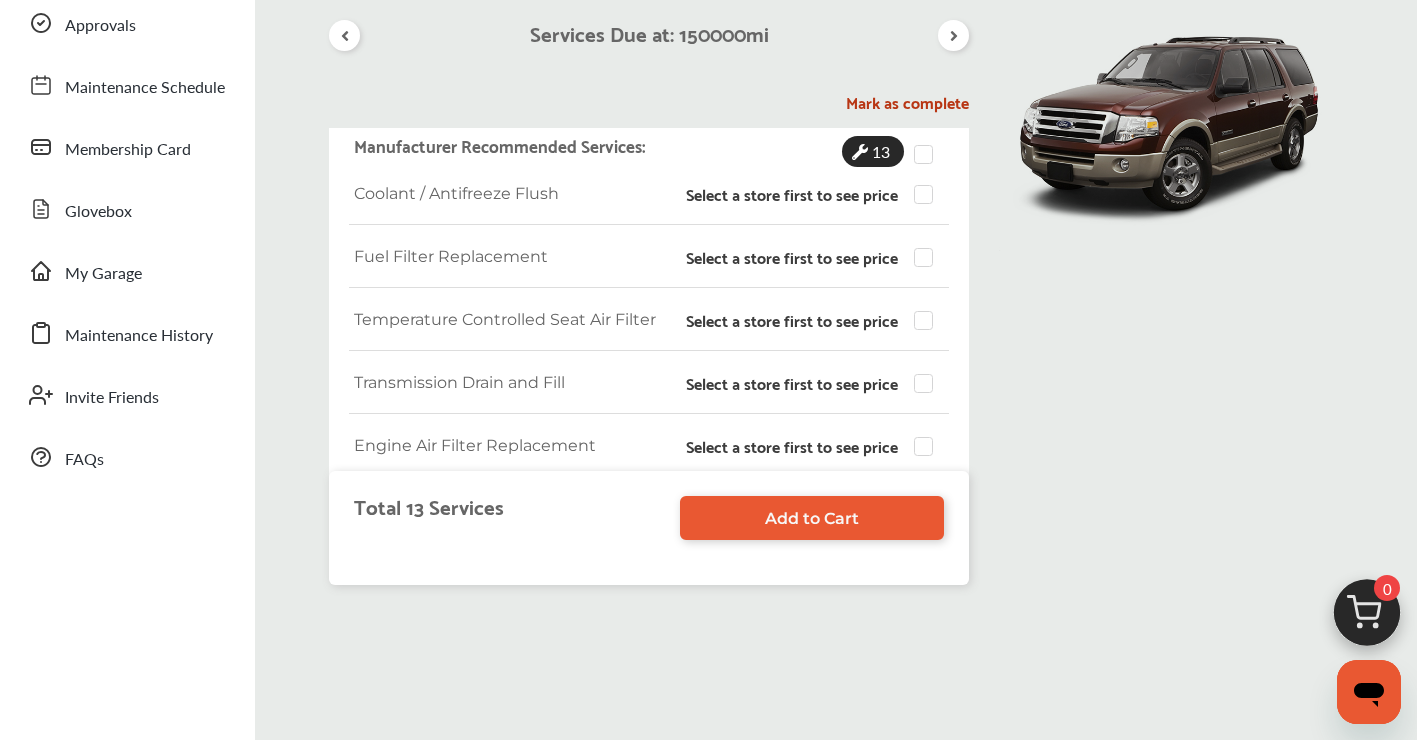 scroll, scrollTop: 0, scrollLeft: 0, axis: both 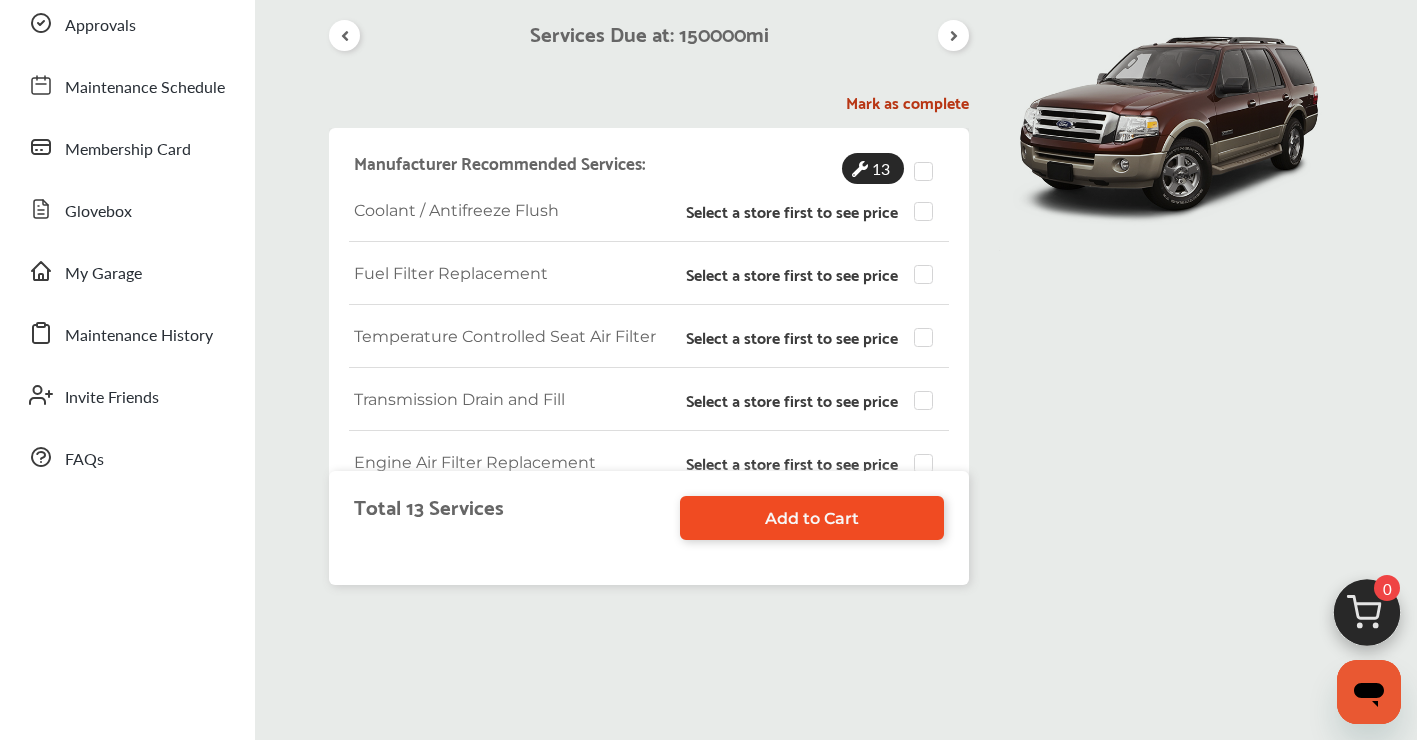 click on "Add to Cart" at bounding box center (812, 518) 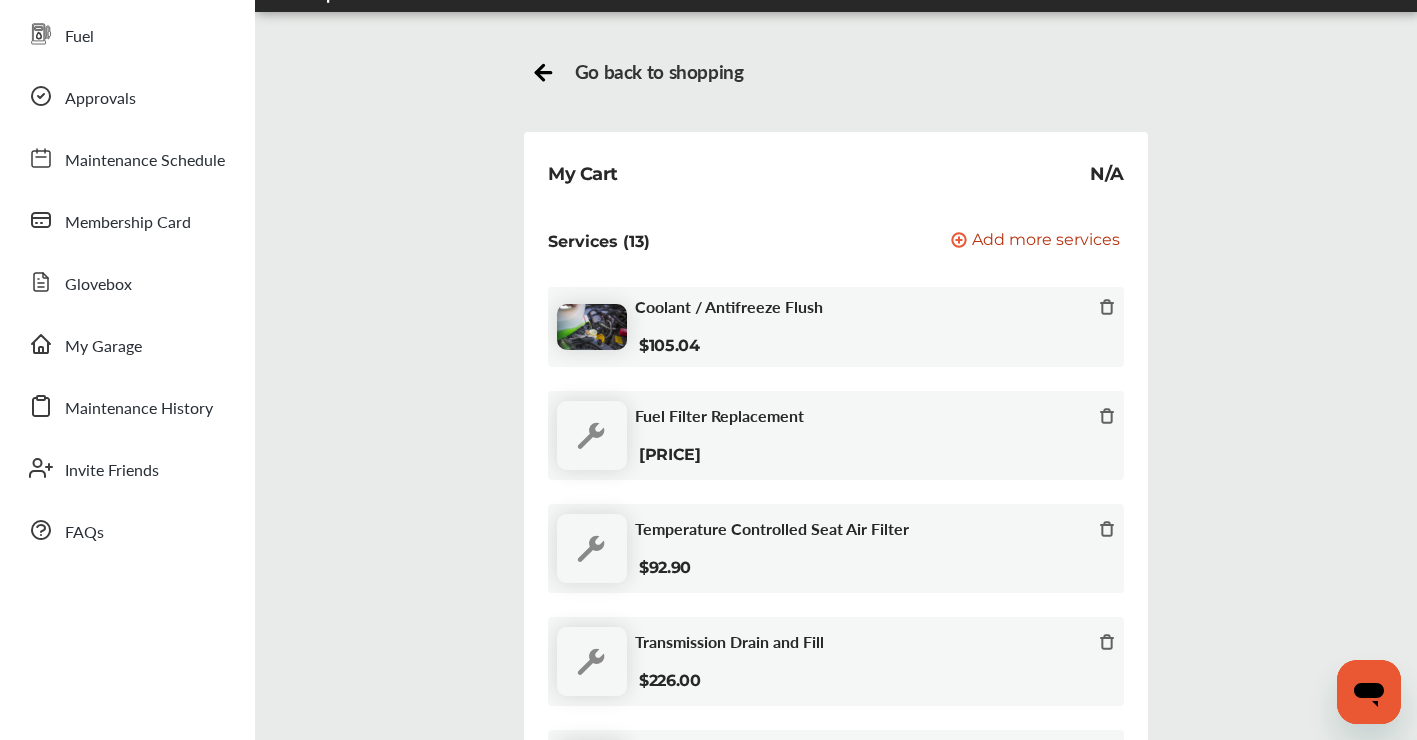 scroll, scrollTop: 0, scrollLeft: 0, axis: both 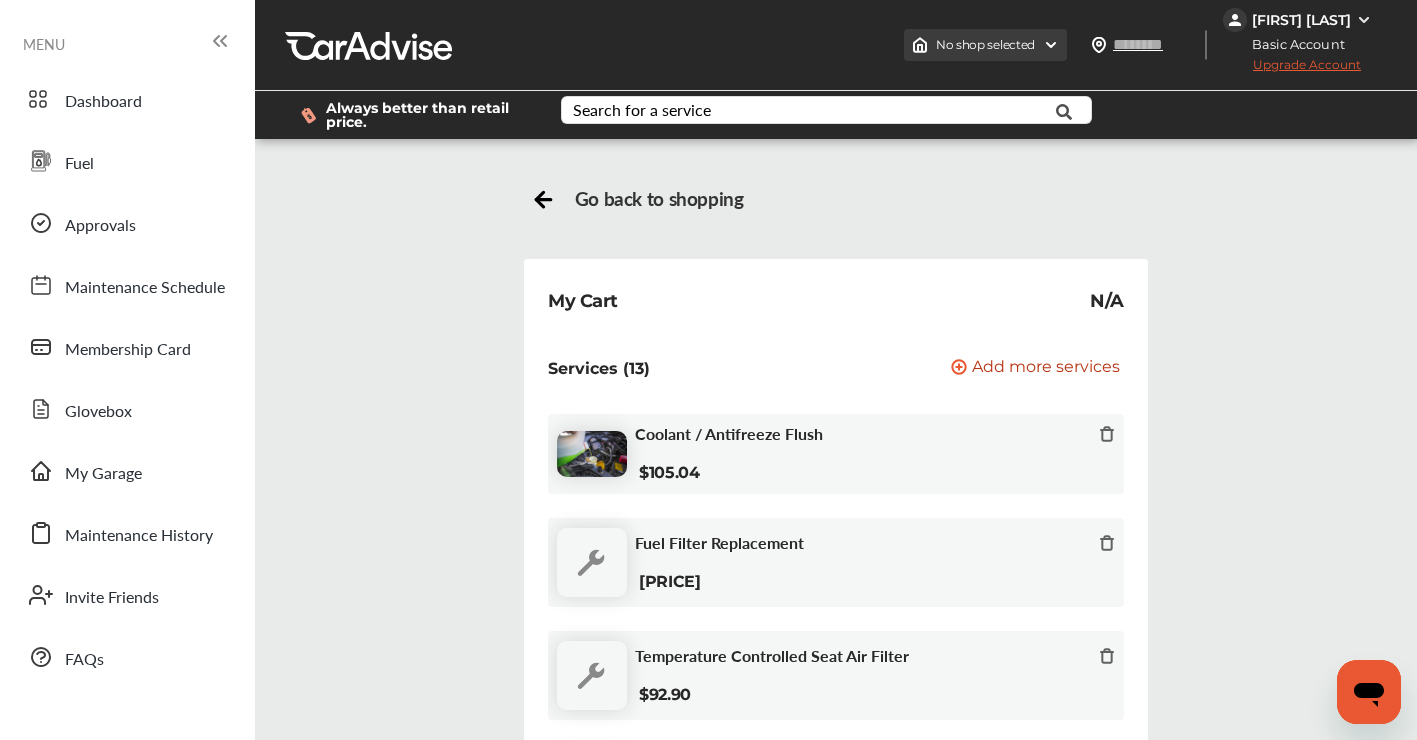 click on "No shop selected" at bounding box center (985, 45) 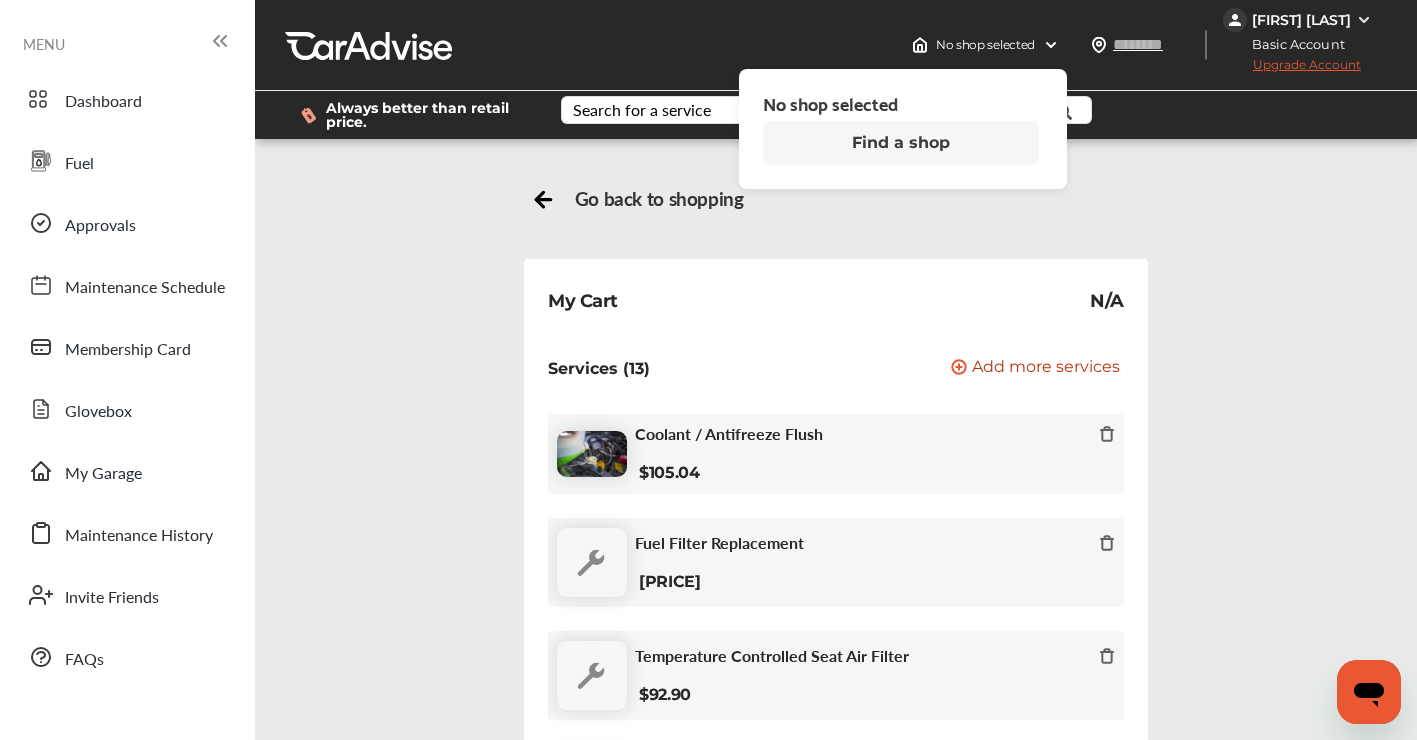 click on "Find a shop" at bounding box center (901, 143) 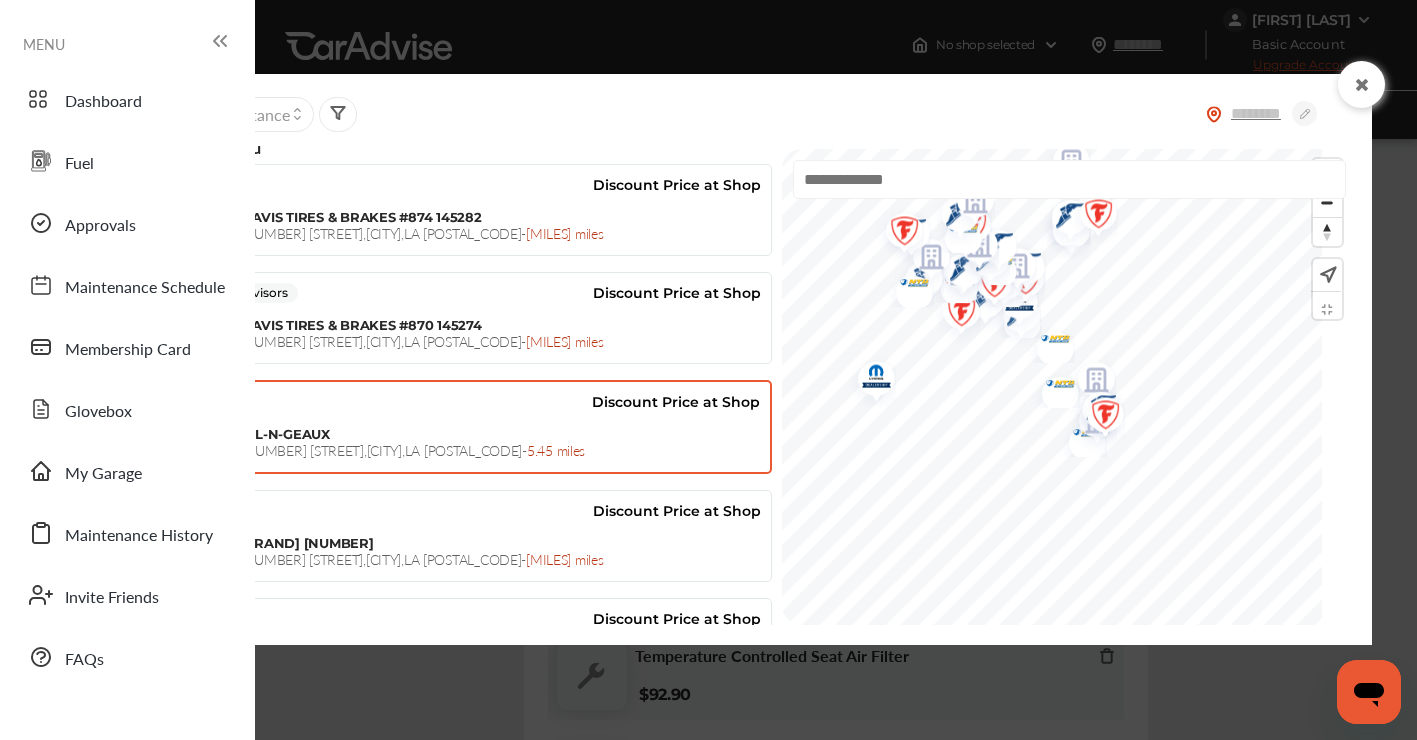 scroll, scrollTop: 0, scrollLeft: 0, axis: both 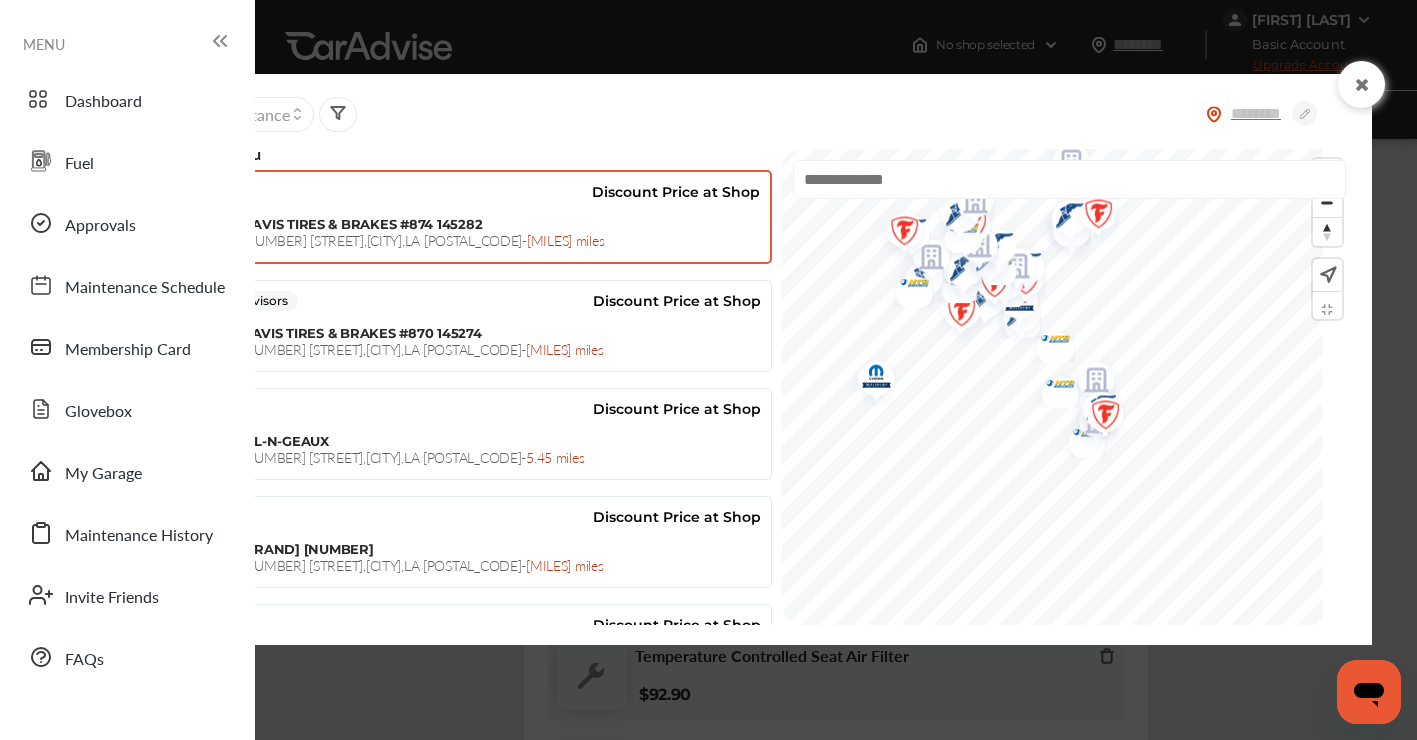 click on "[NUMBER] [STREET] , [CITY] , [STATE] [POSTAL_CODE] - [MILES] miles" at bounding box center (423, 240) 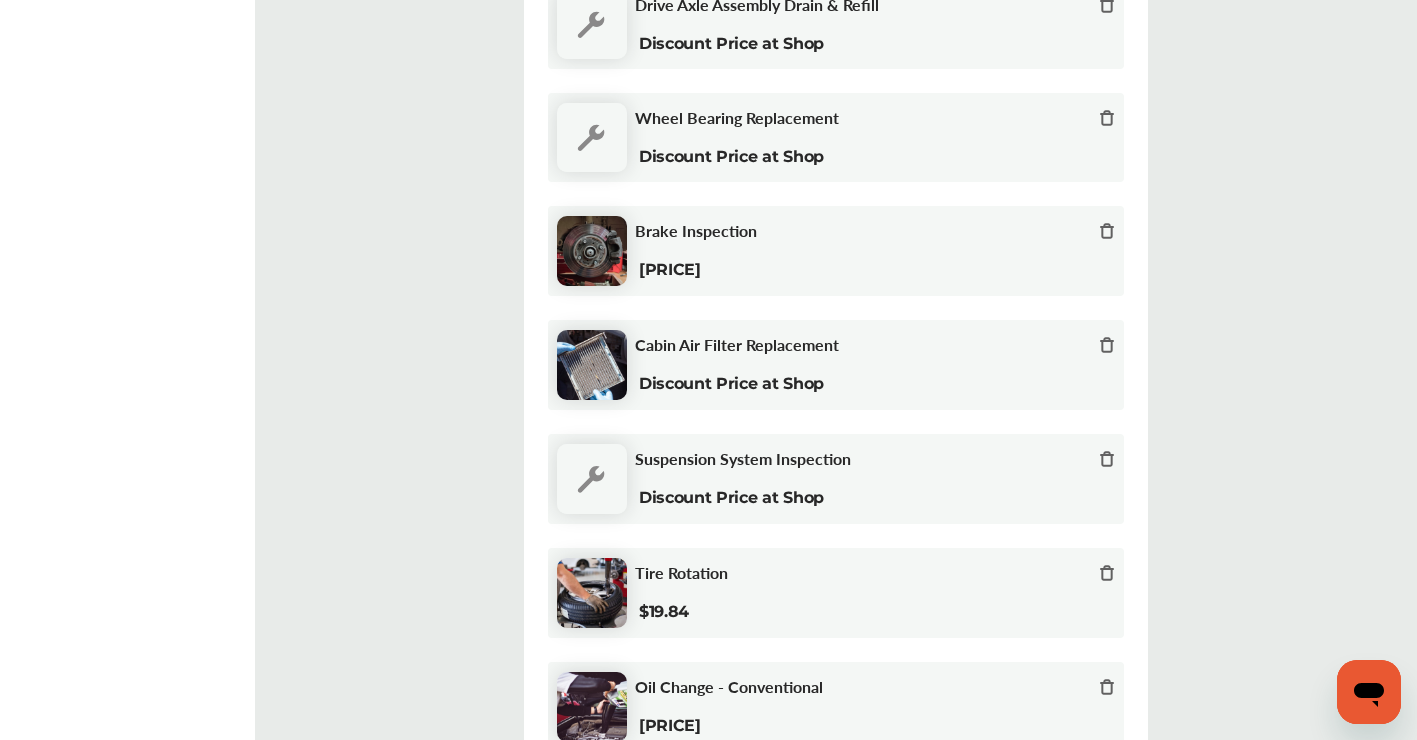 scroll, scrollTop: 1200, scrollLeft: 0, axis: vertical 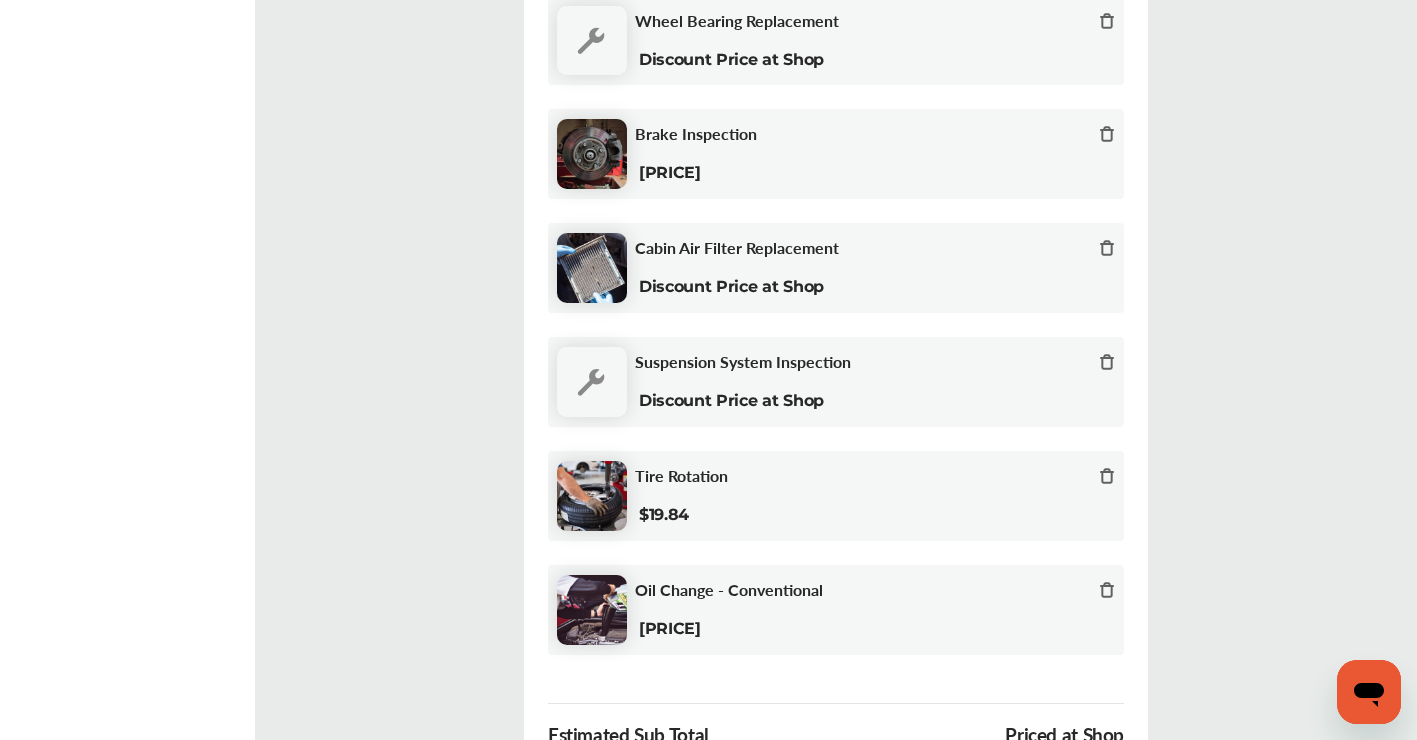 click 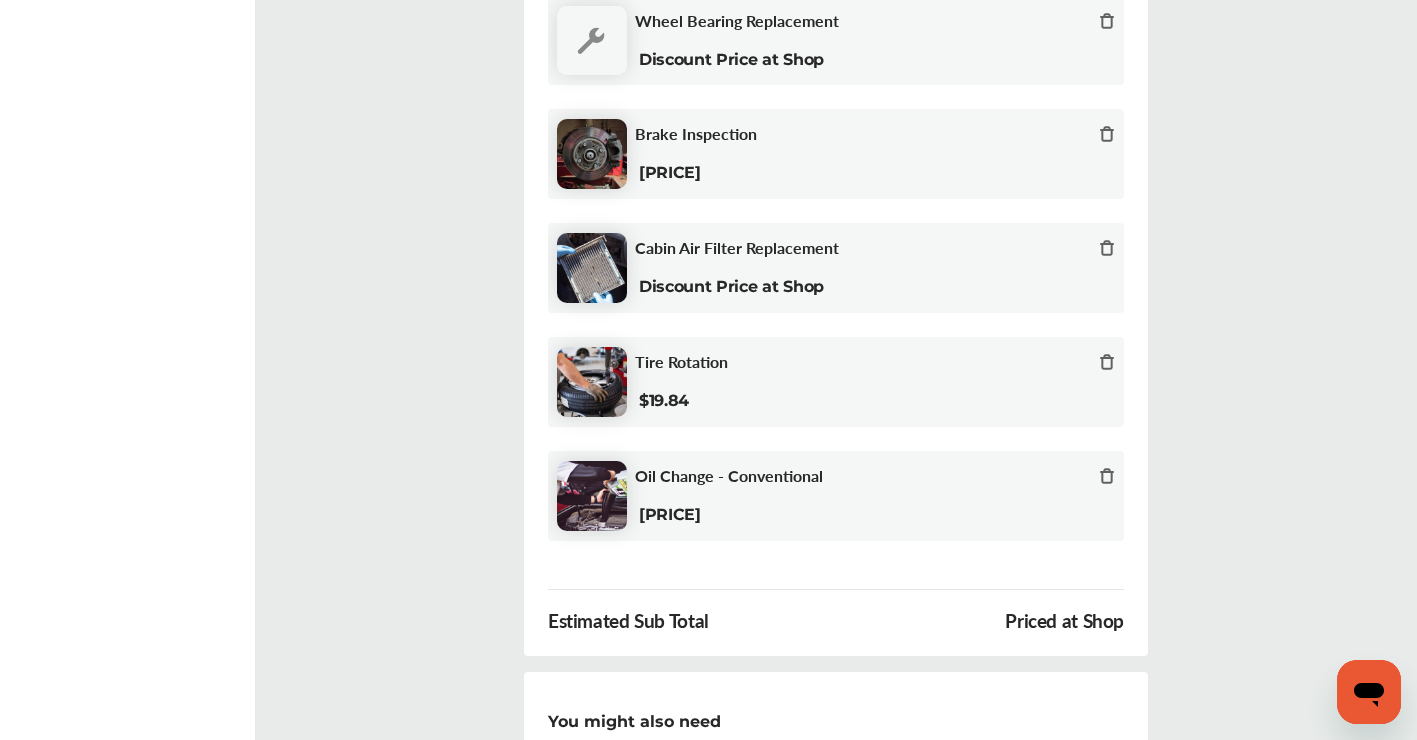 click 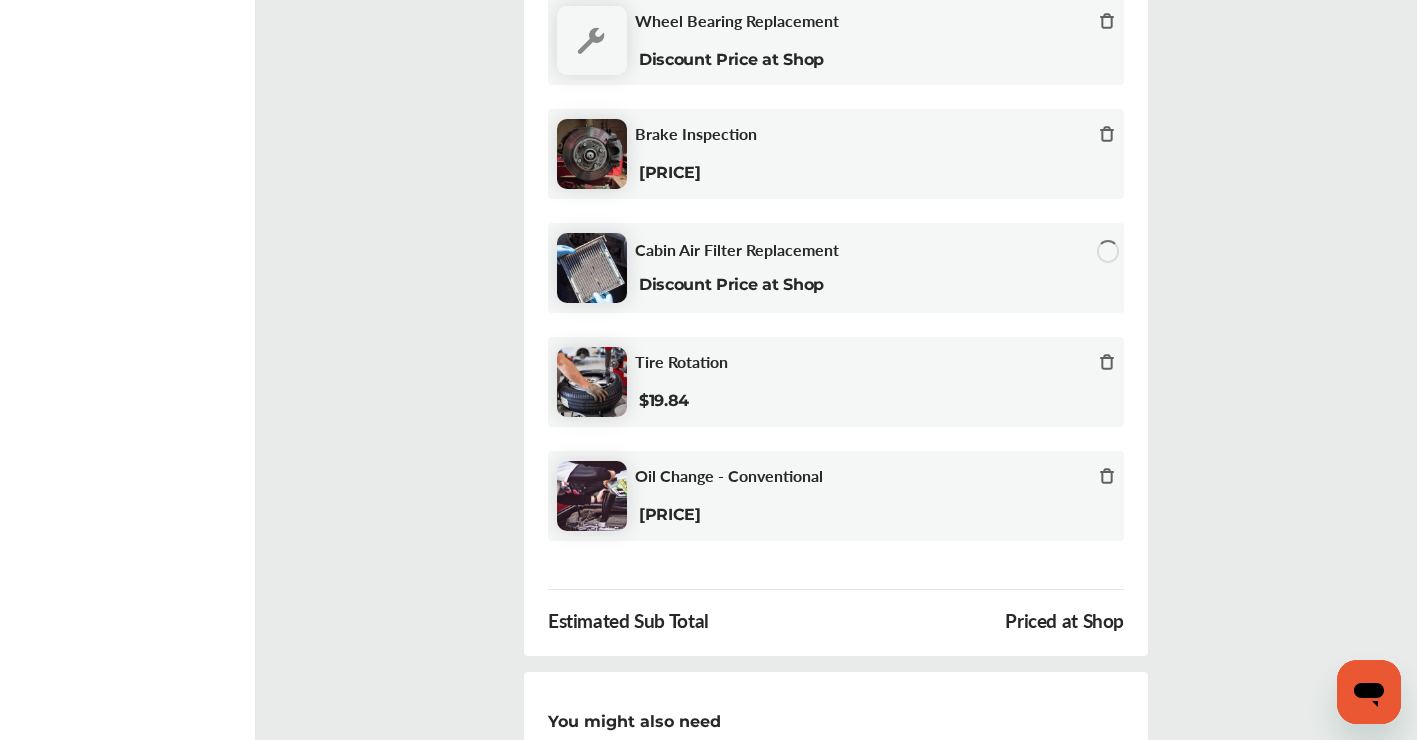 click 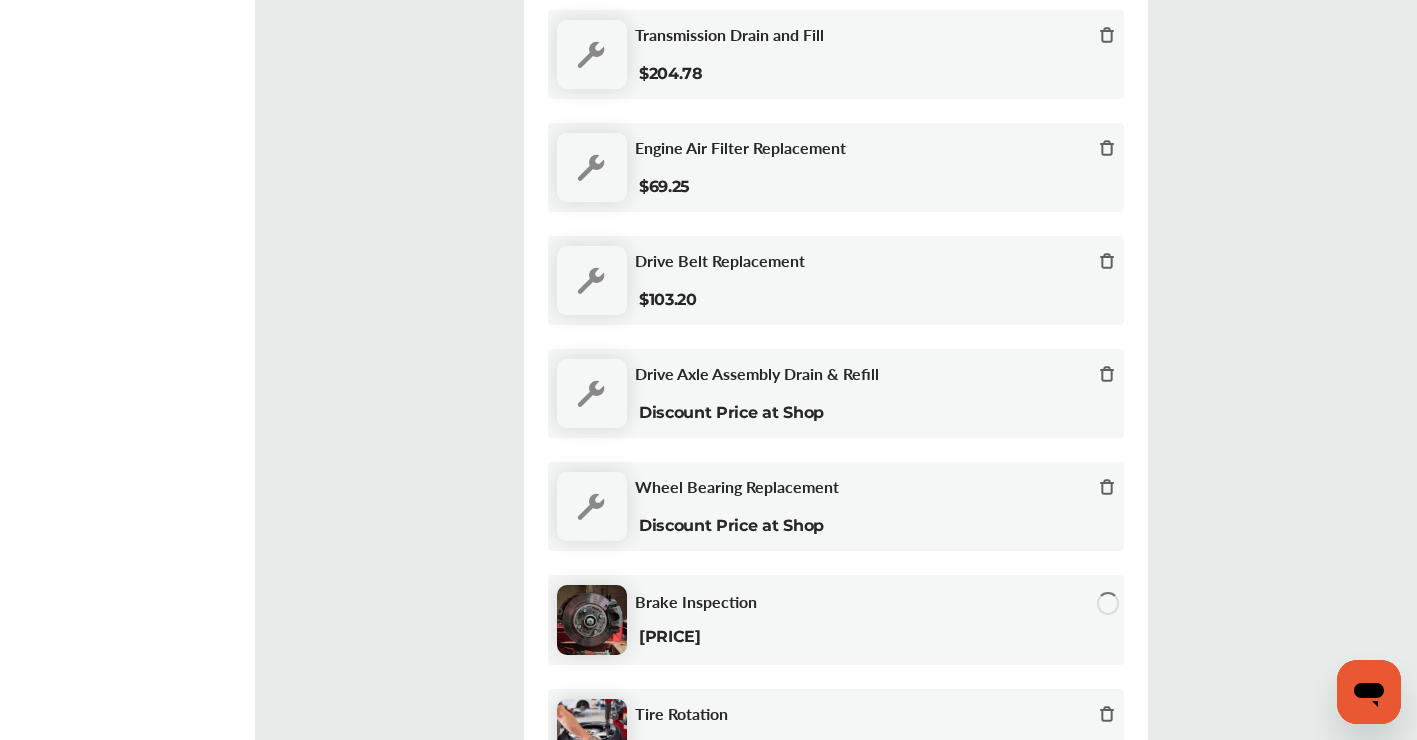 scroll, scrollTop: 733, scrollLeft: 0, axis: vertical 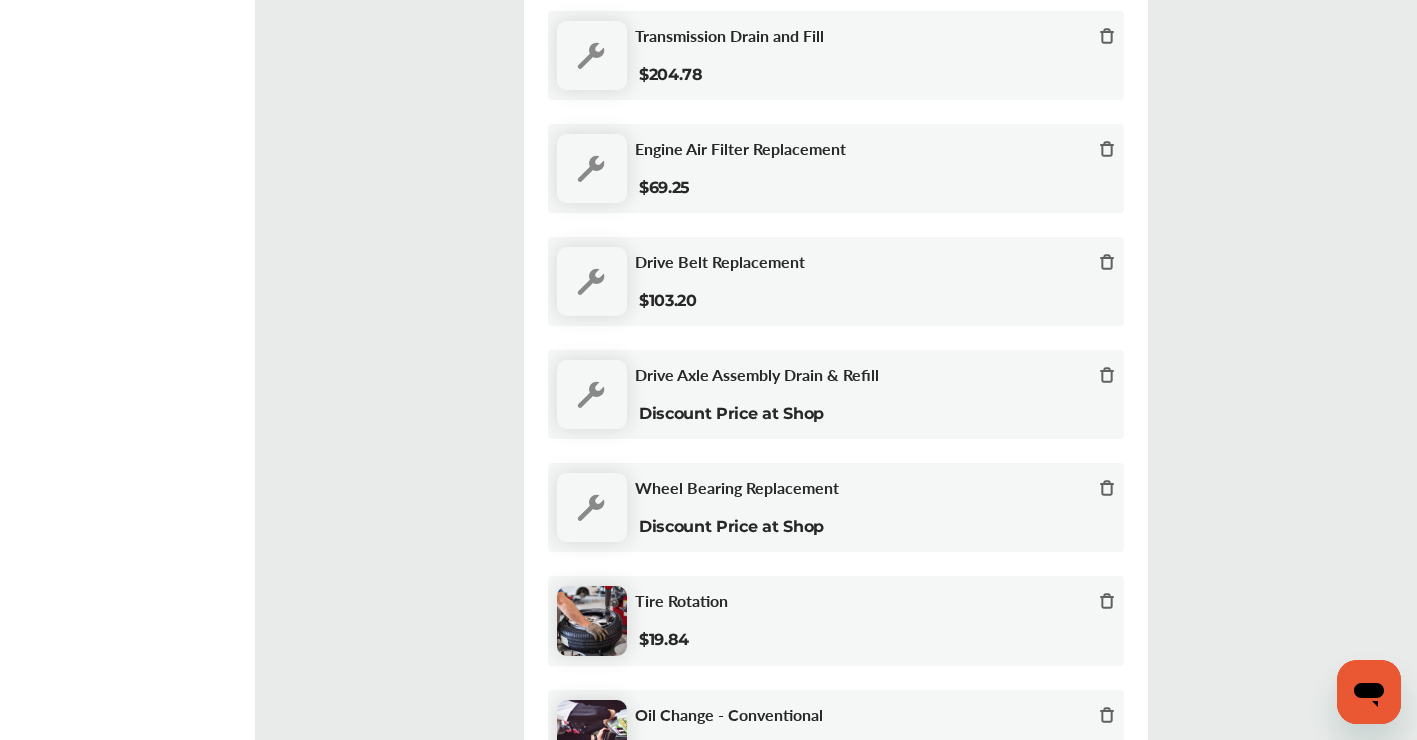 click 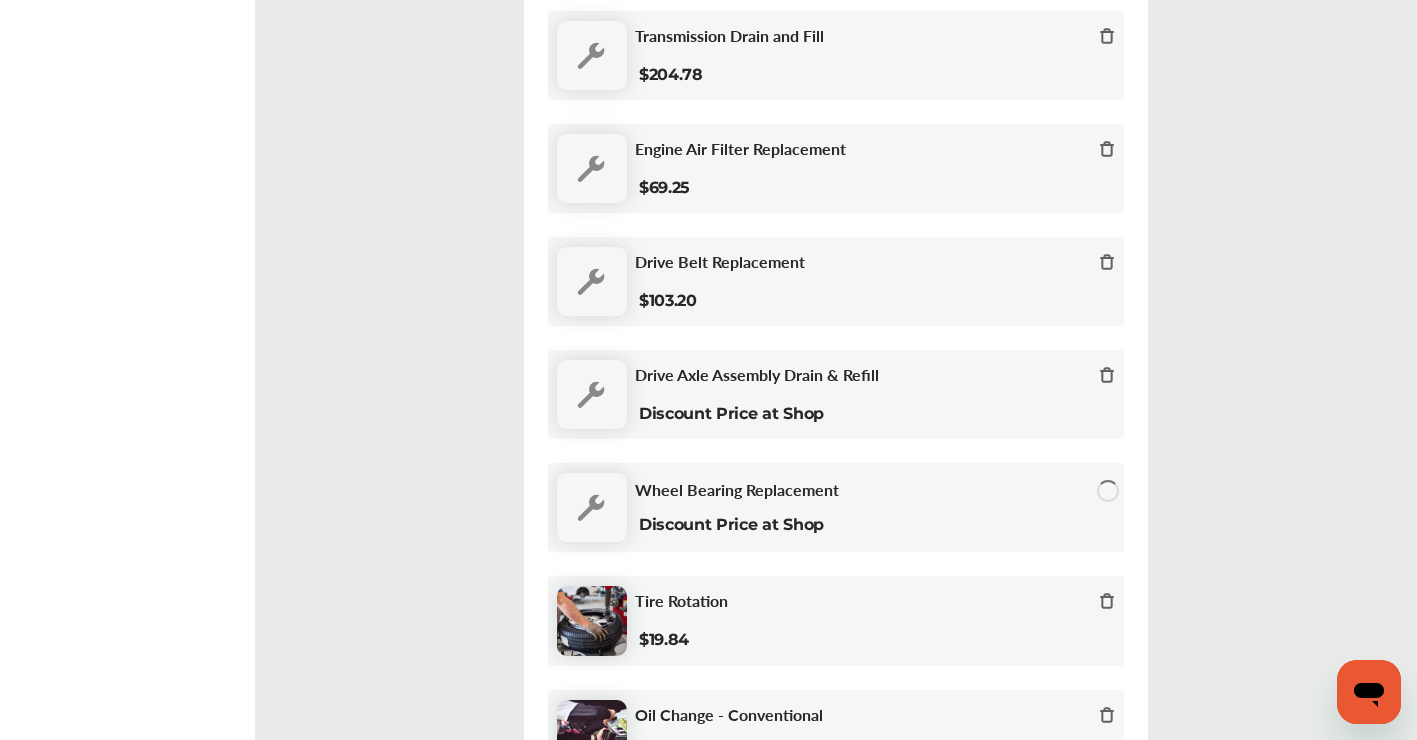 click 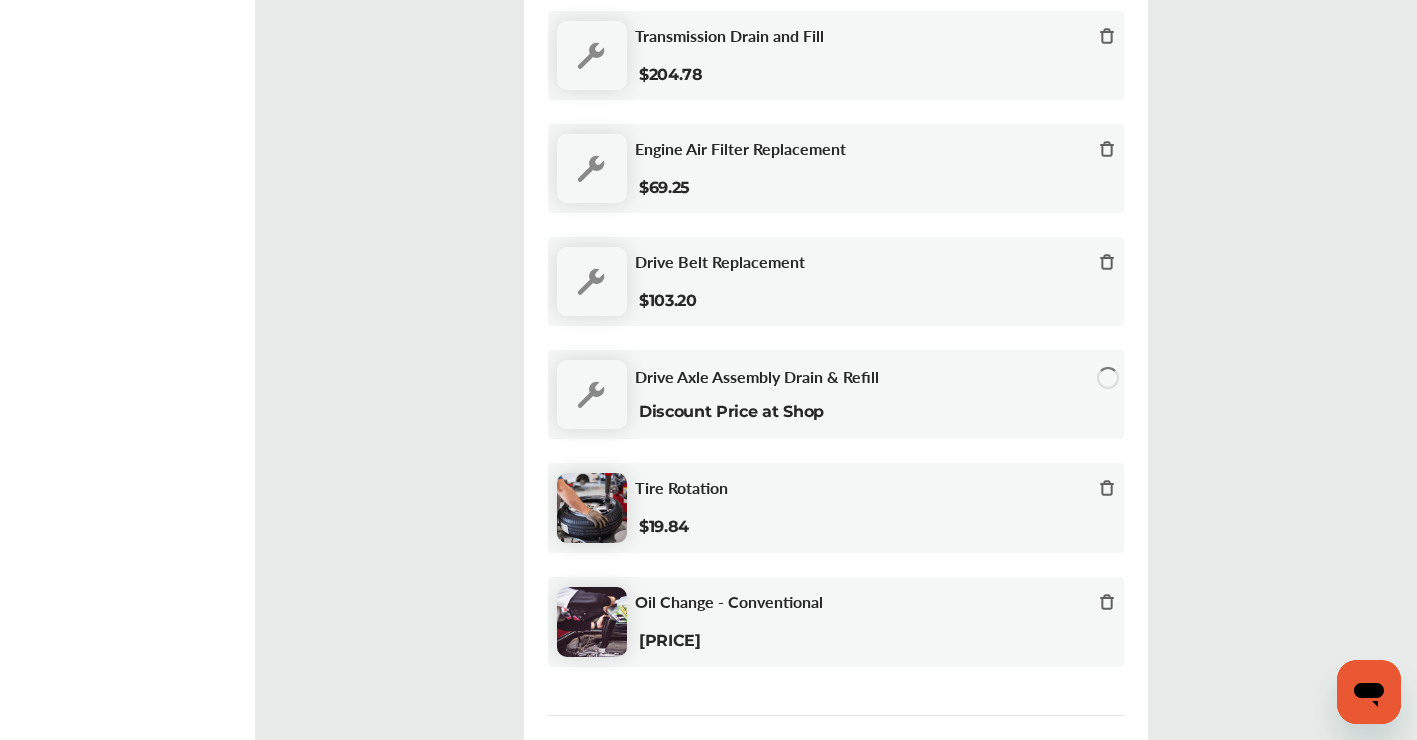 click 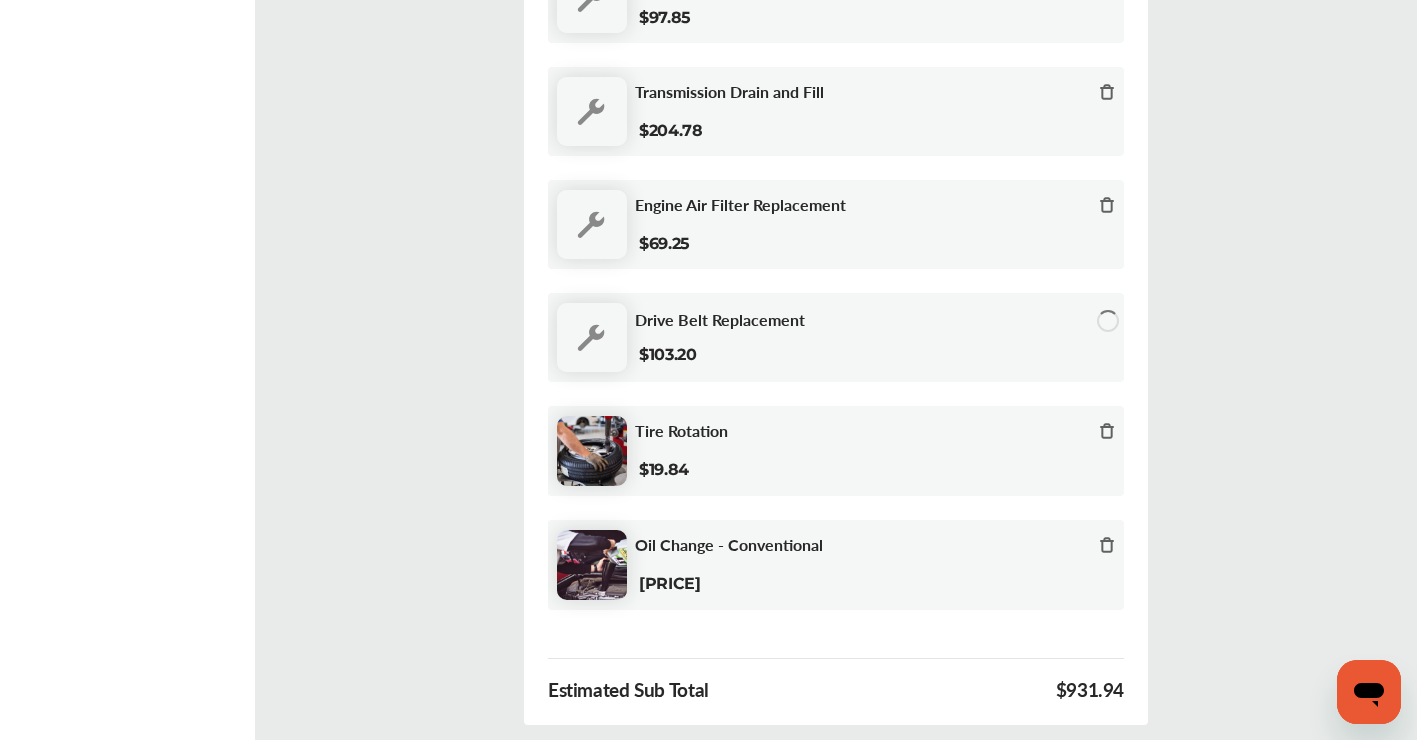 scroll, scrollTop: 533, scrollLeft: 0, axis: vertical 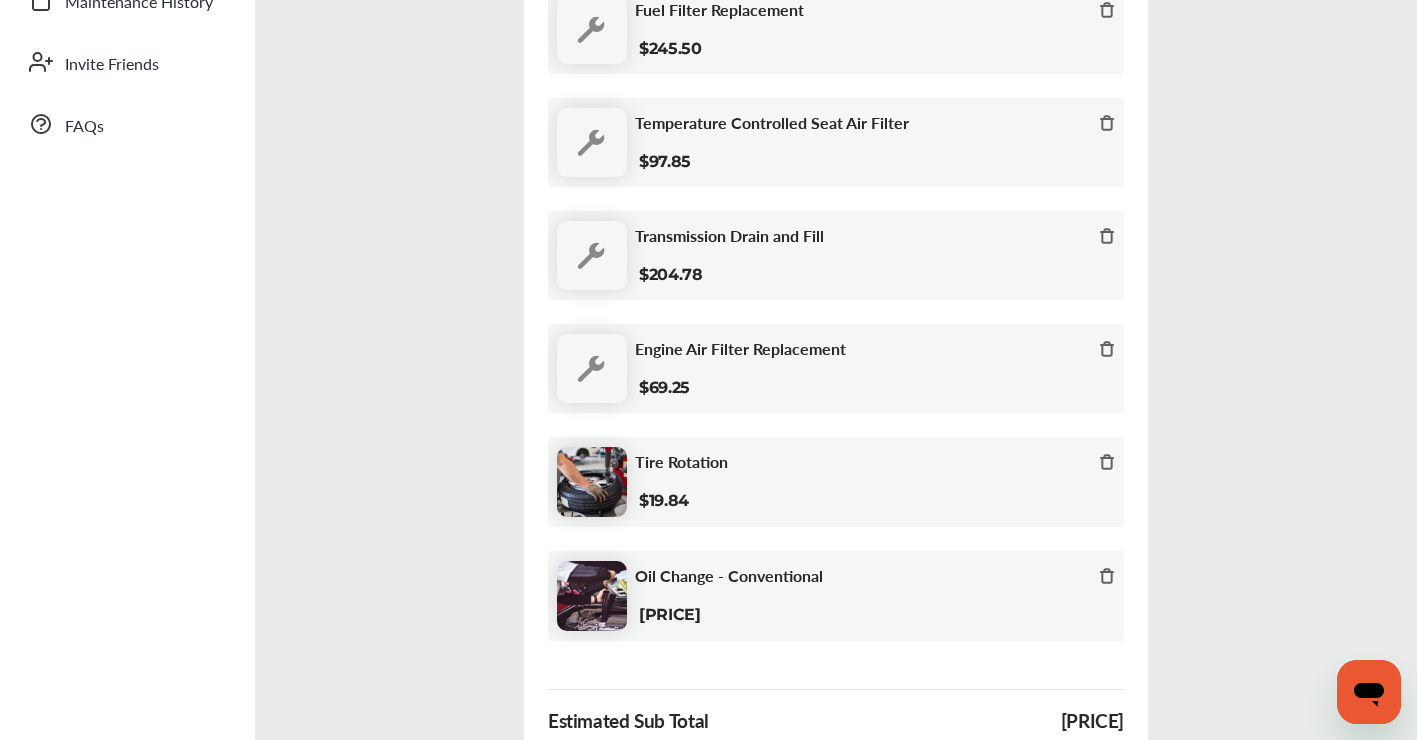 click 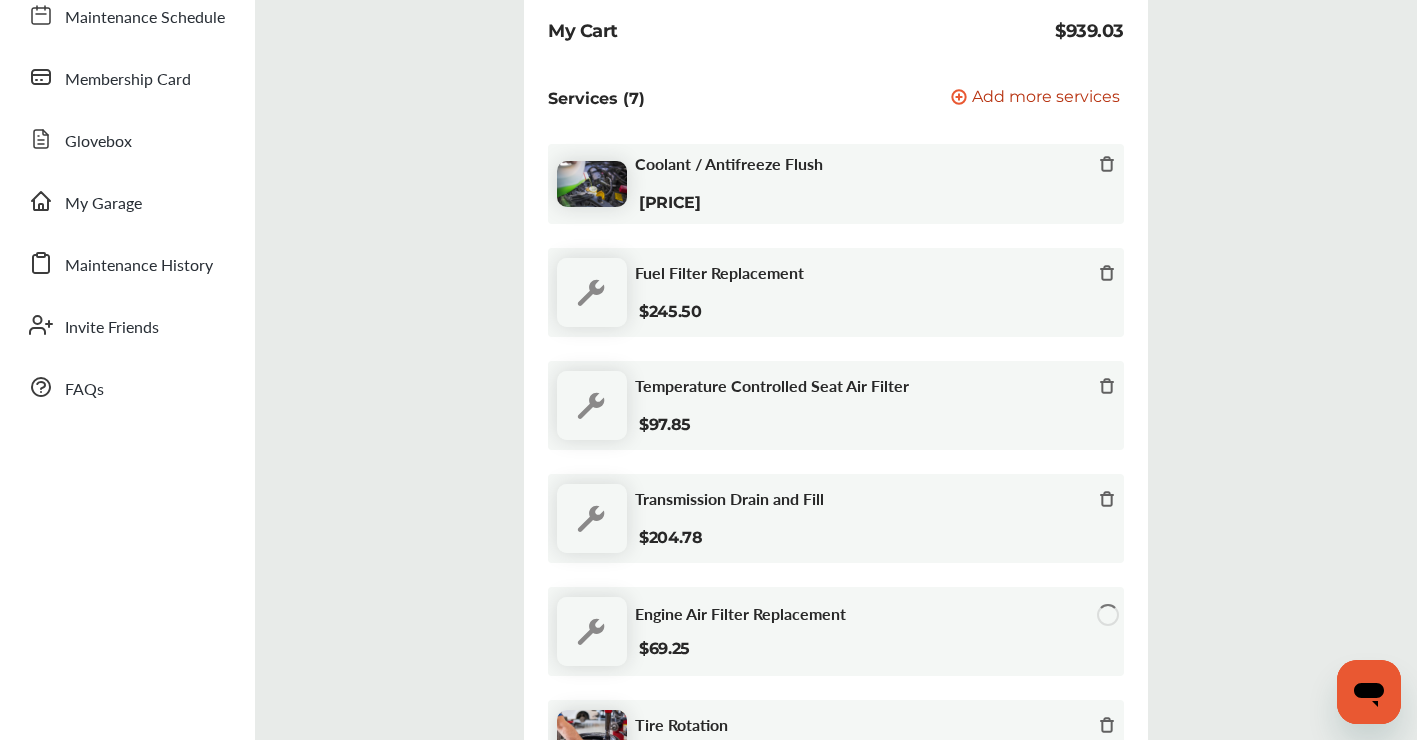 scroll, scrollTop: 267, scrollLeft: 0, axis: vertical 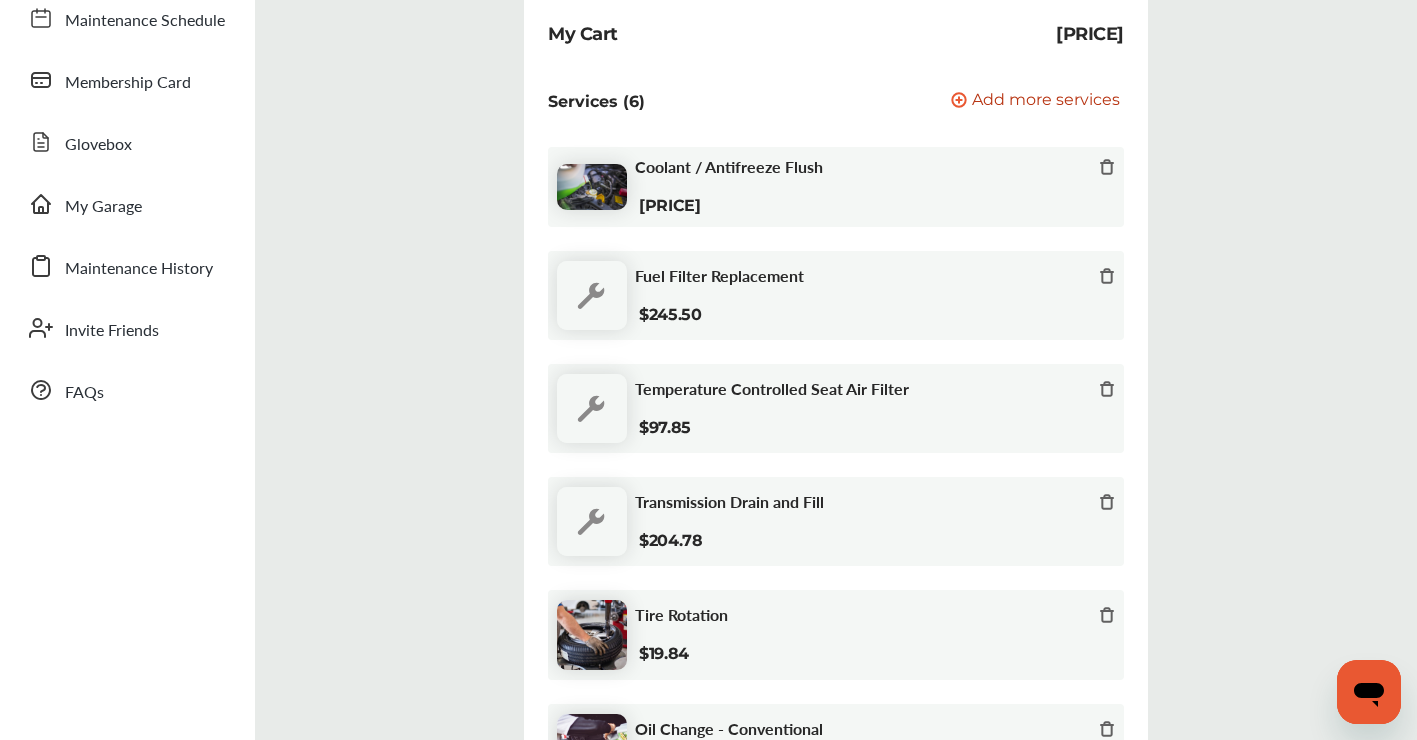 click 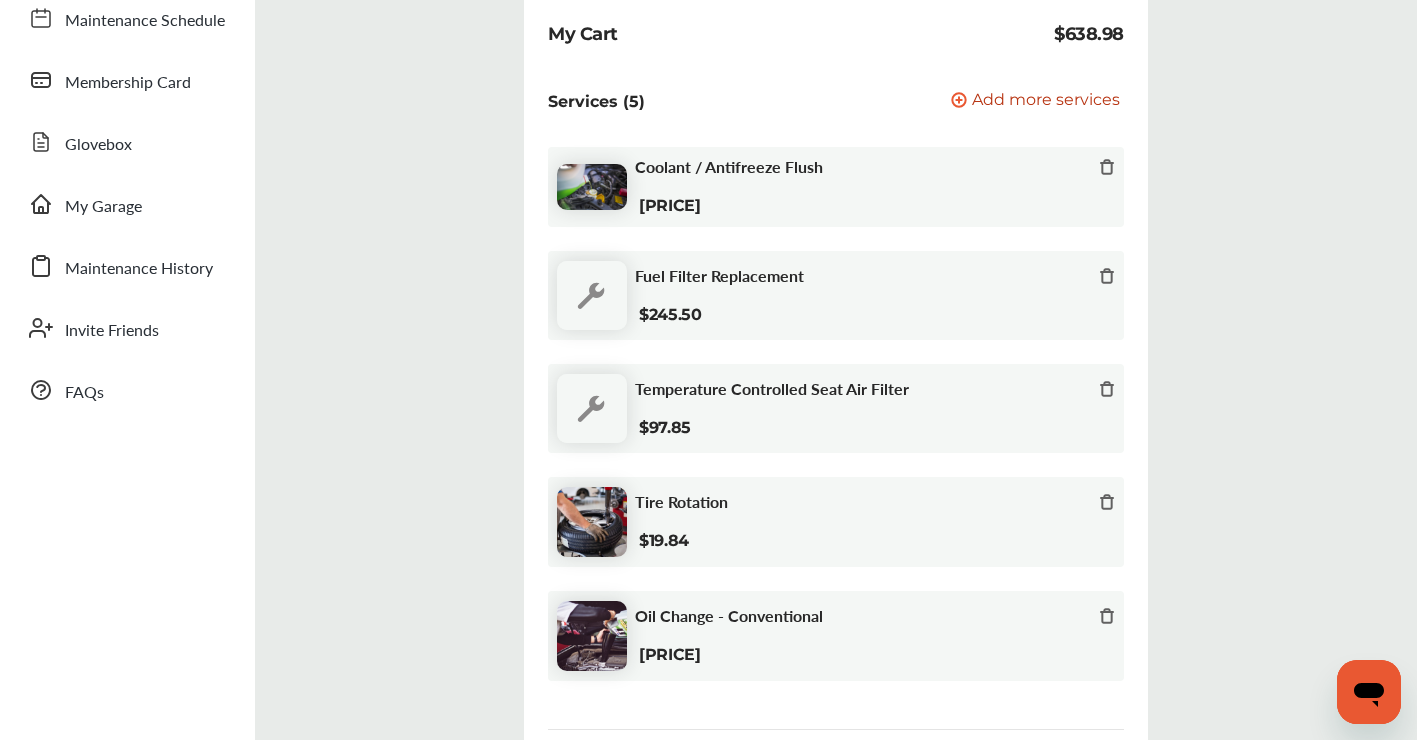 click 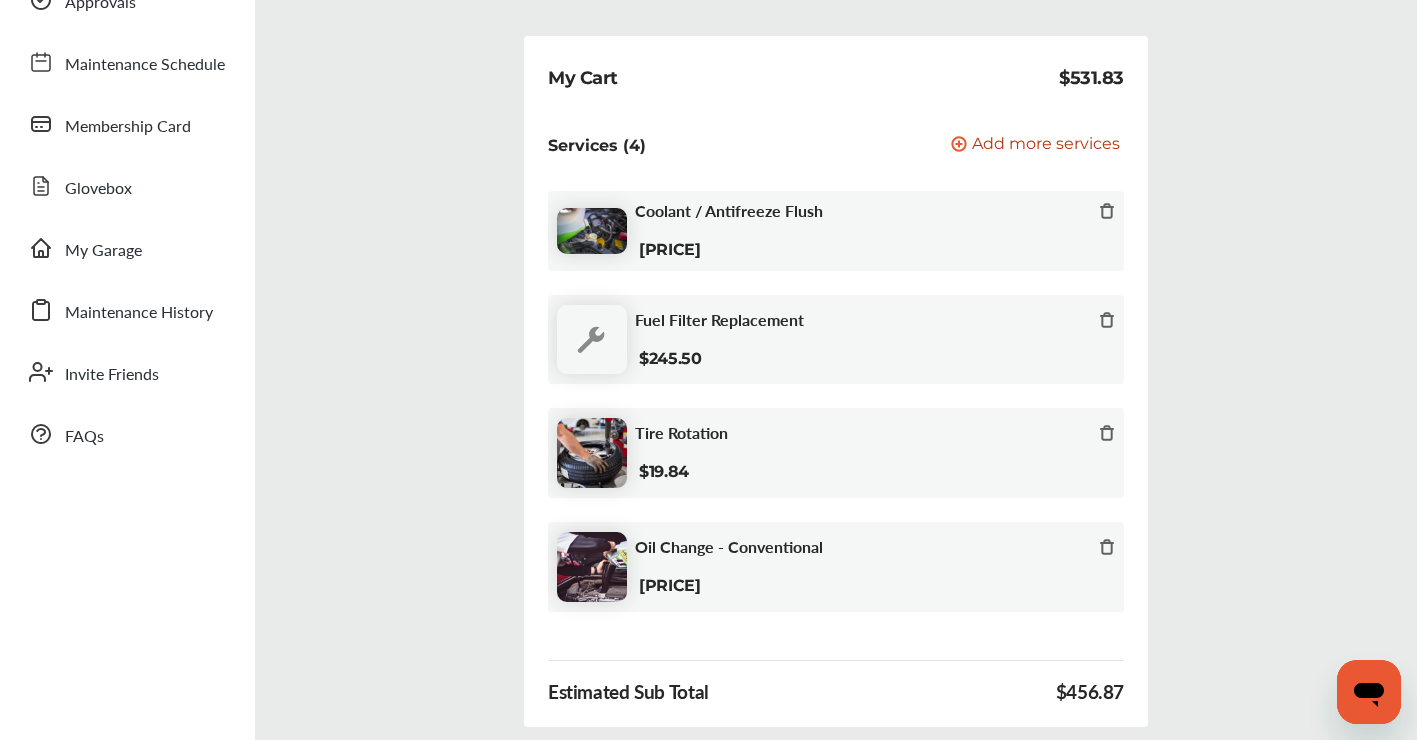 scroll, scrollTop: 200, scrollLeft: 0, axis: vertical 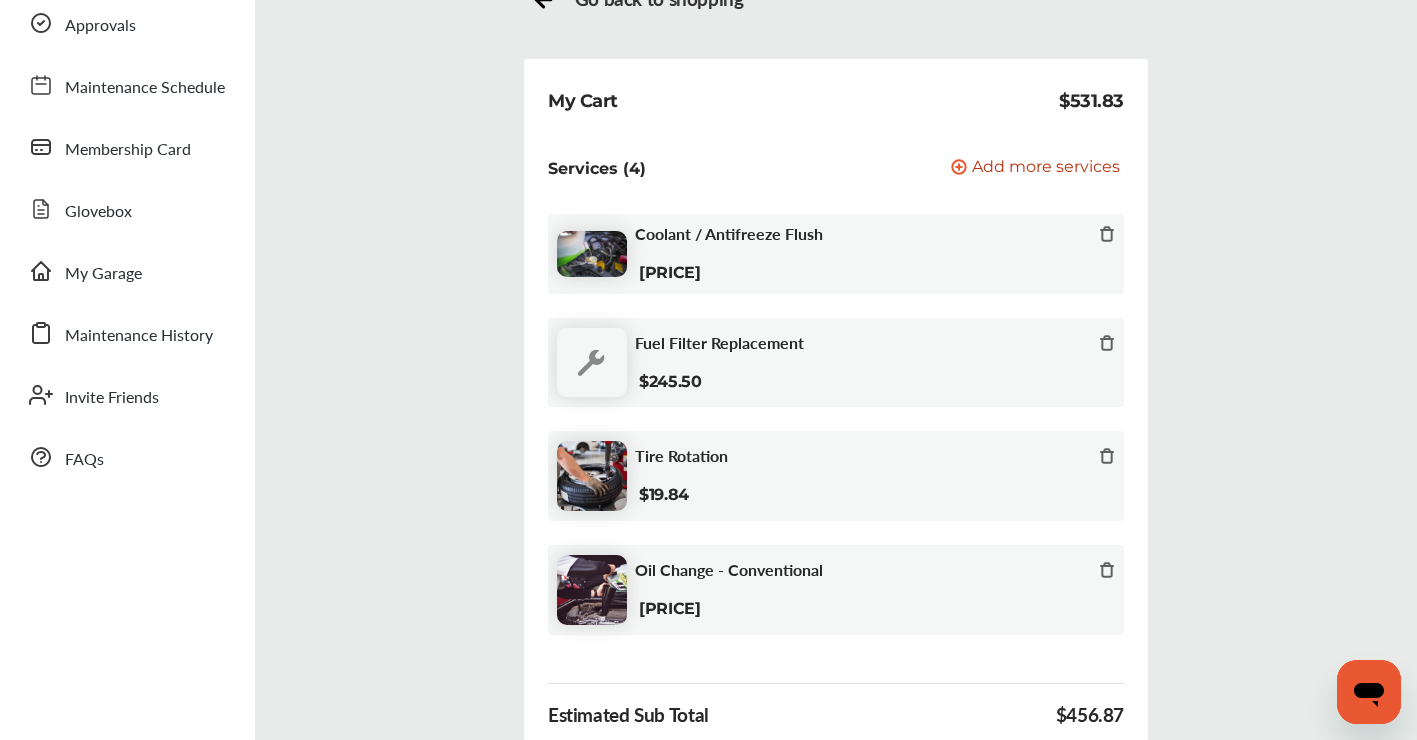 click 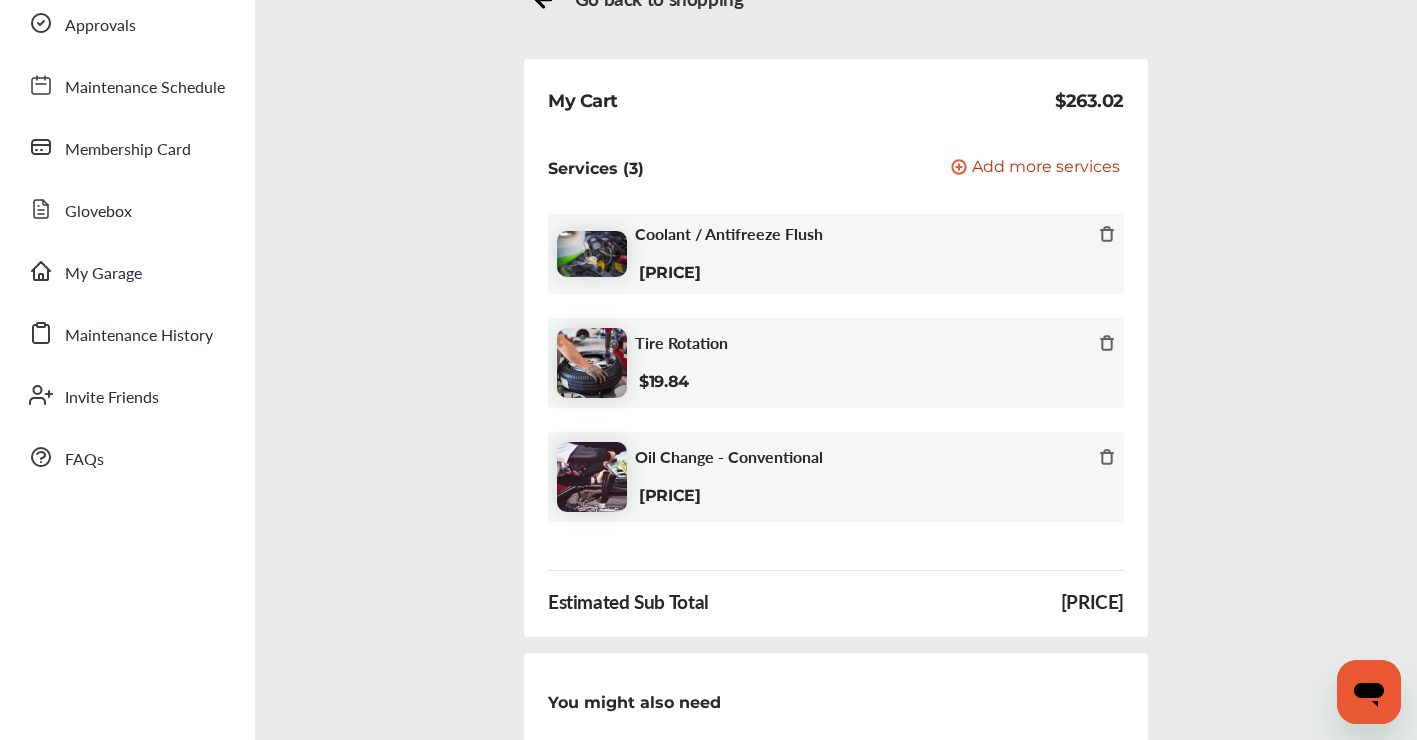click 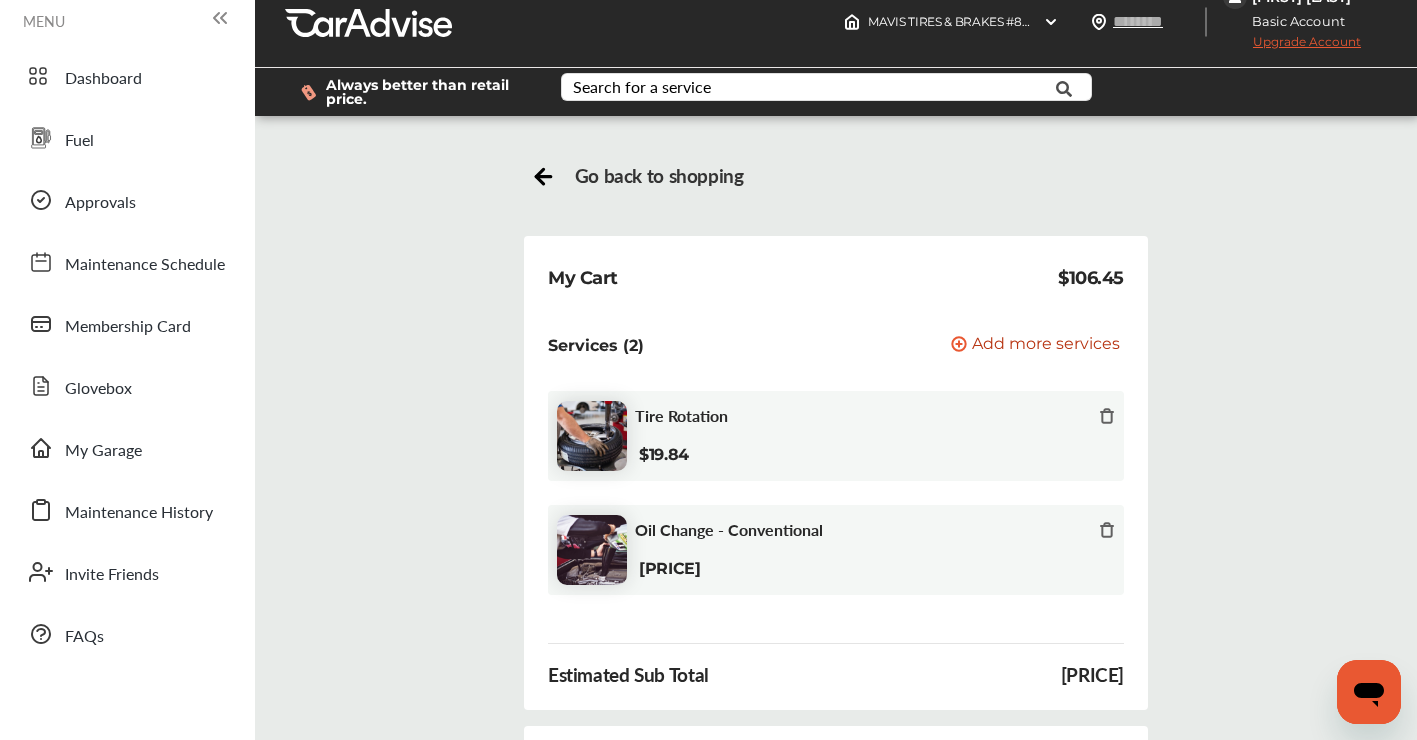 scroll, scrollTop: 0, scrollLeft: 0, axis: both 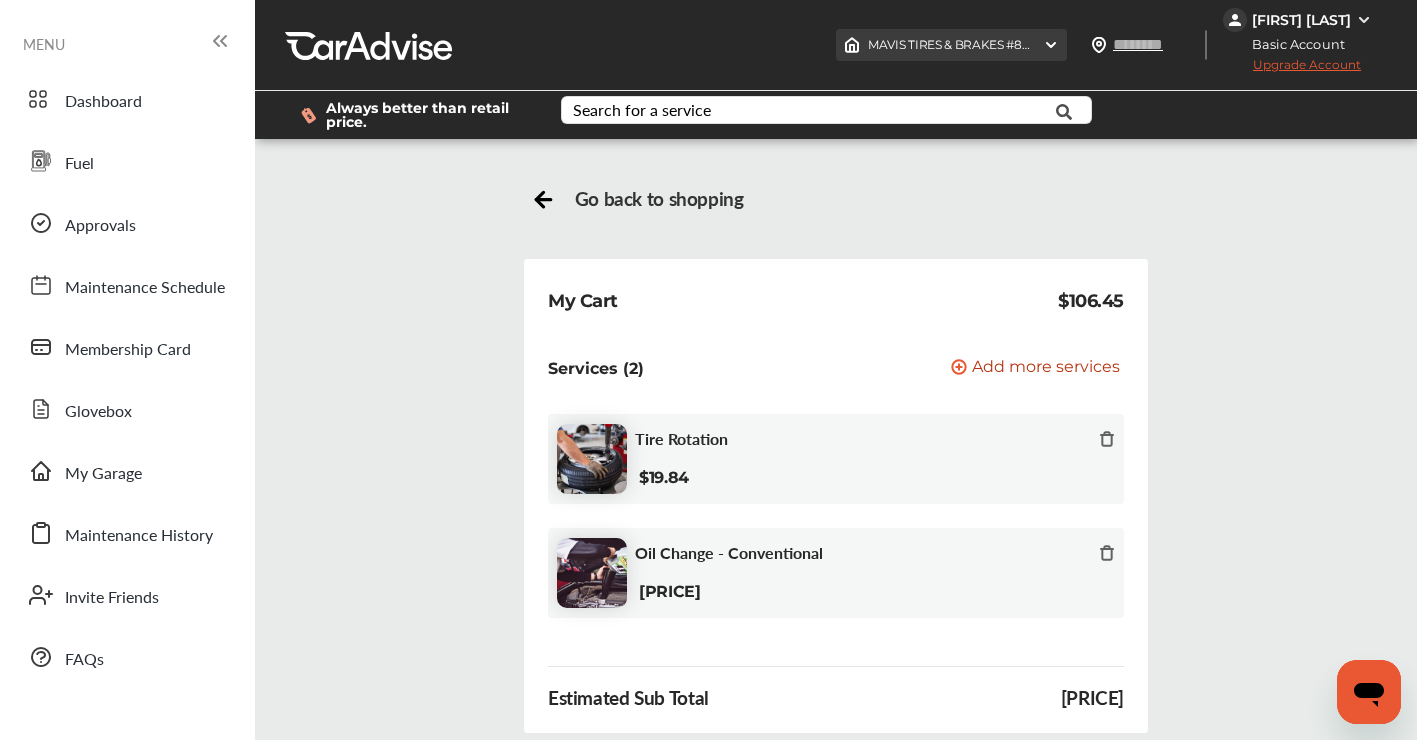 click on "MAVIS TIRES & BRAKES #874 145282 , 38006 HWY 621 GONZALES , LA 70737" at bounding box center [1109, 44] 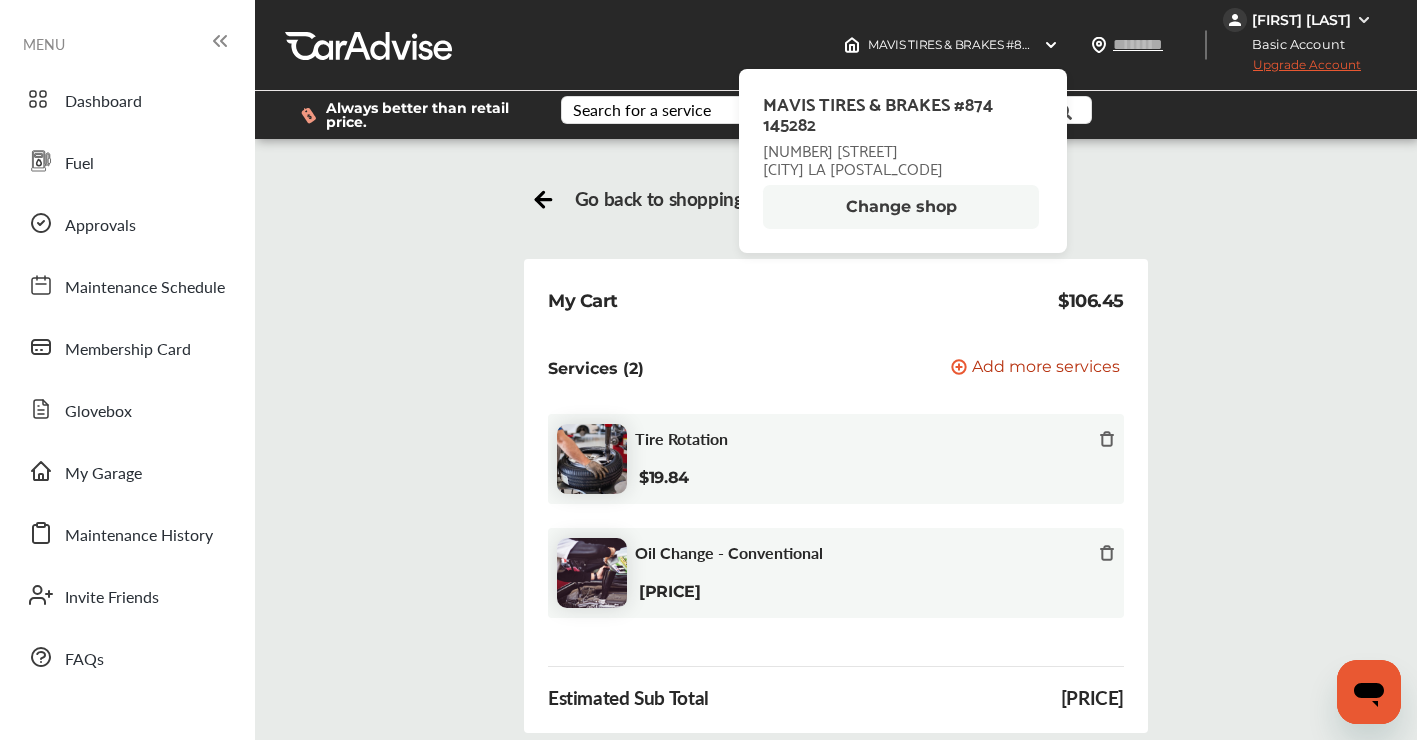 click on "Change shop" at bounding box center (901, 207) 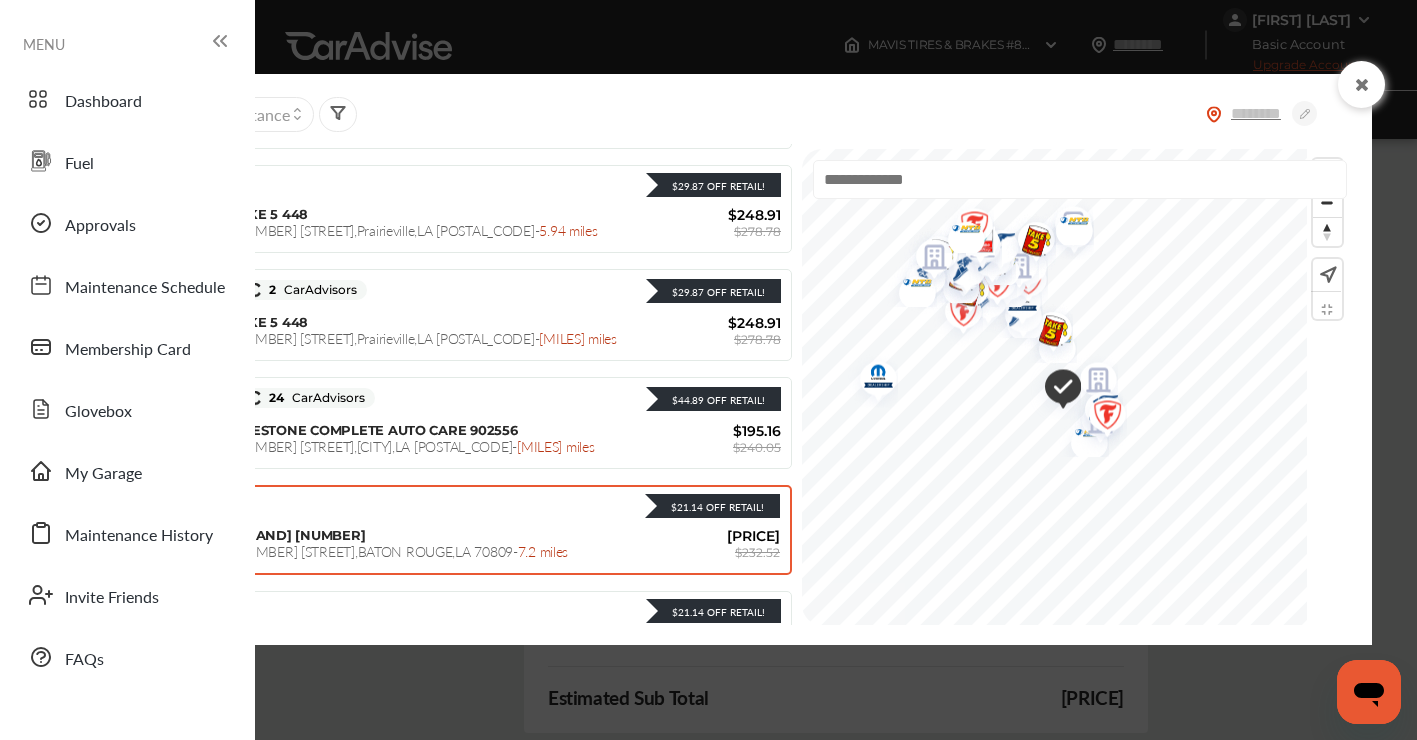 scroll, scrollTop: 733, scrollLeft: 0, axis: vertical 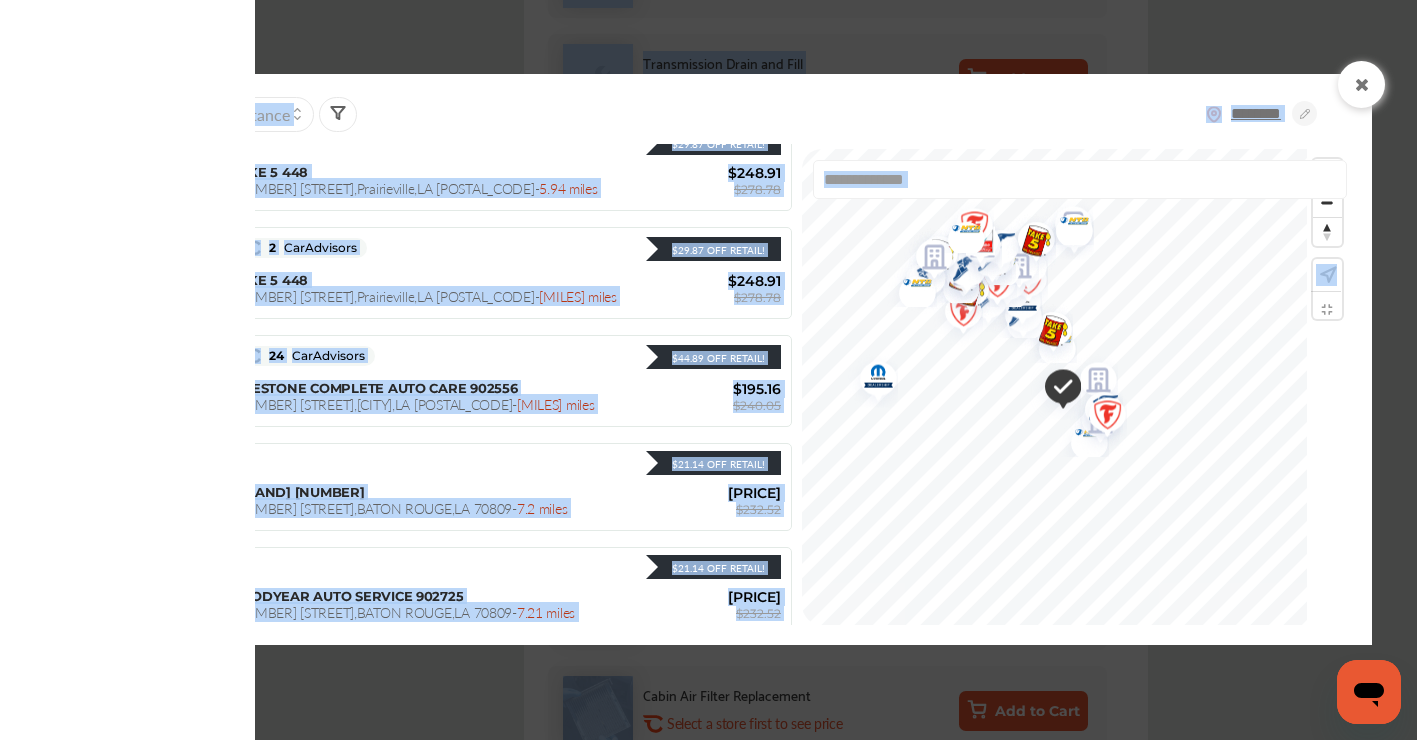 drag, startPoint x: 626, startPoint y: 739, endPoint x: 519, endPoint y: 745, distance: 107.16809 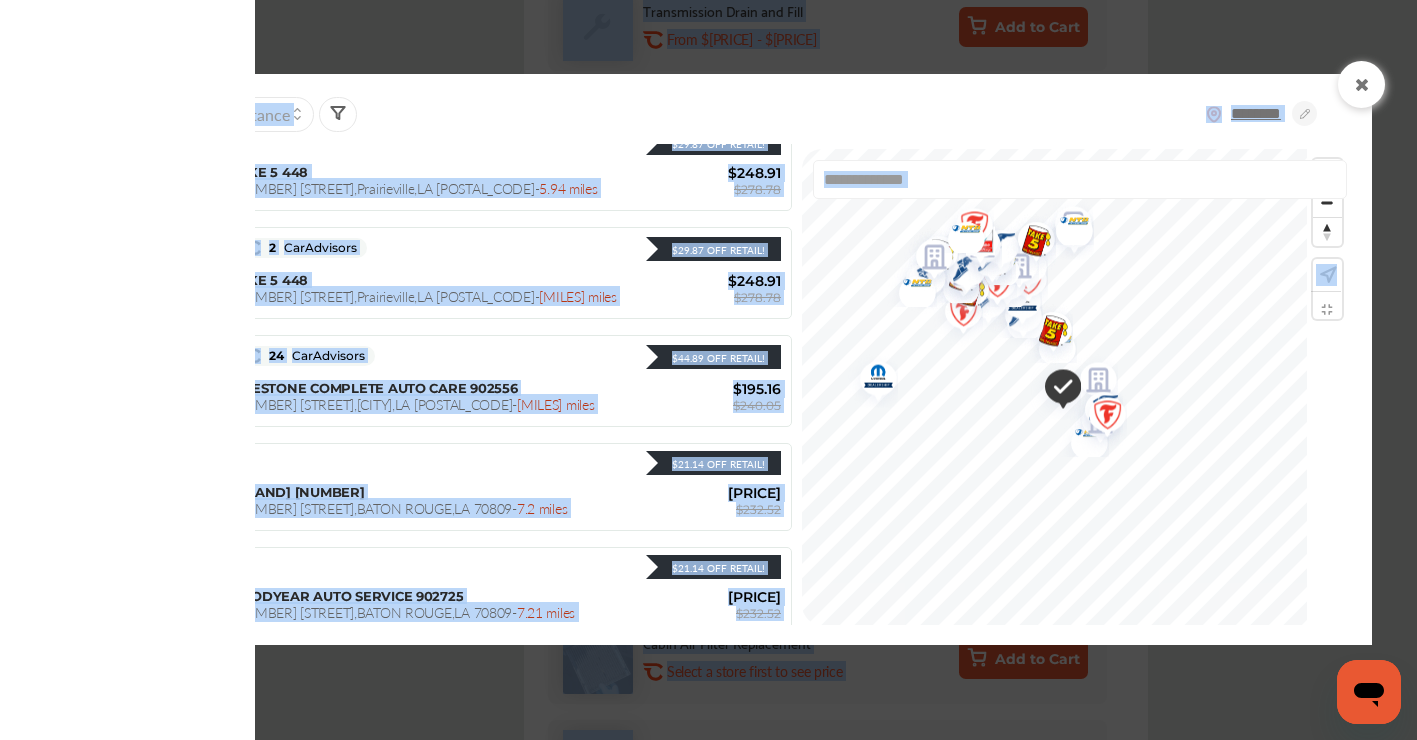 scroll, scrollTop: 733, scrollLeft: 0, axis: vertical 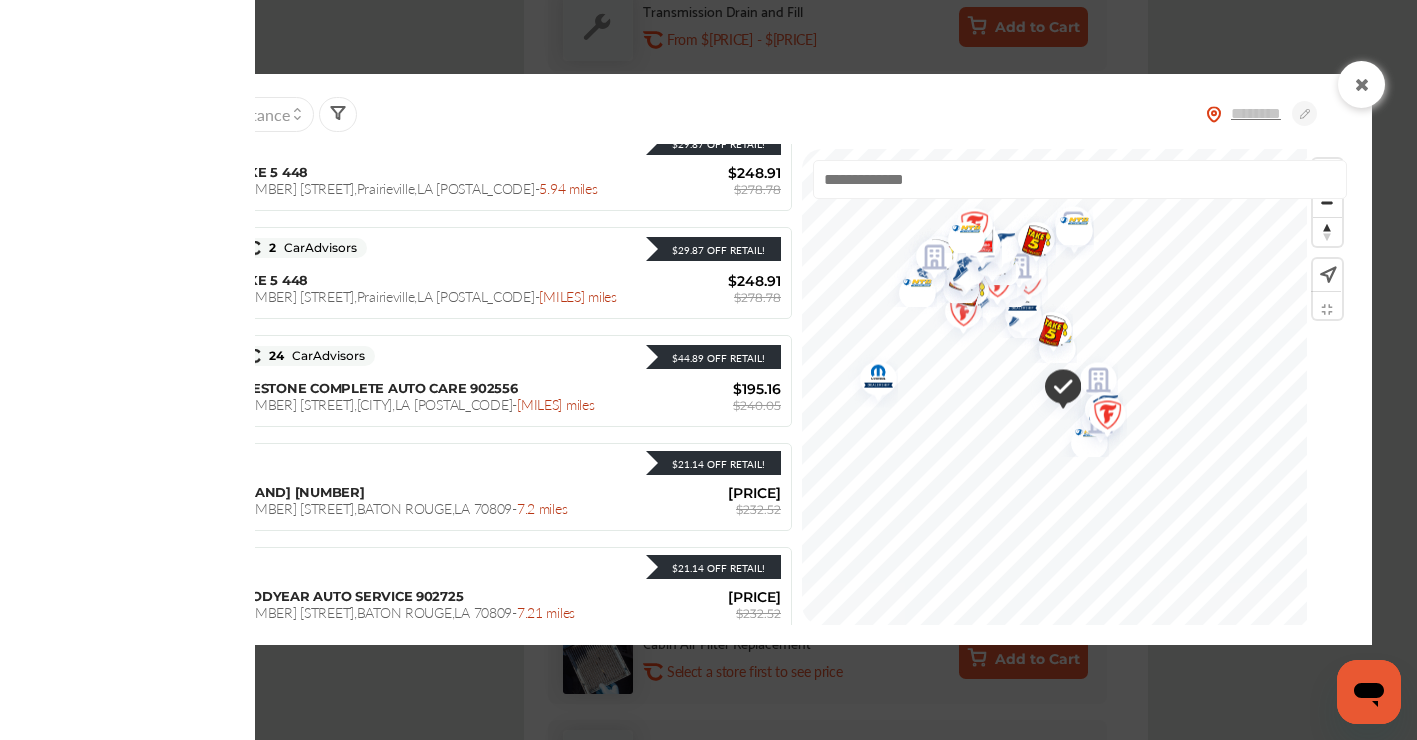 drag, startPoint x: 914, startPoint y: 100, endPoint x: 1007, endPoint y: 91, distance: 93.43447 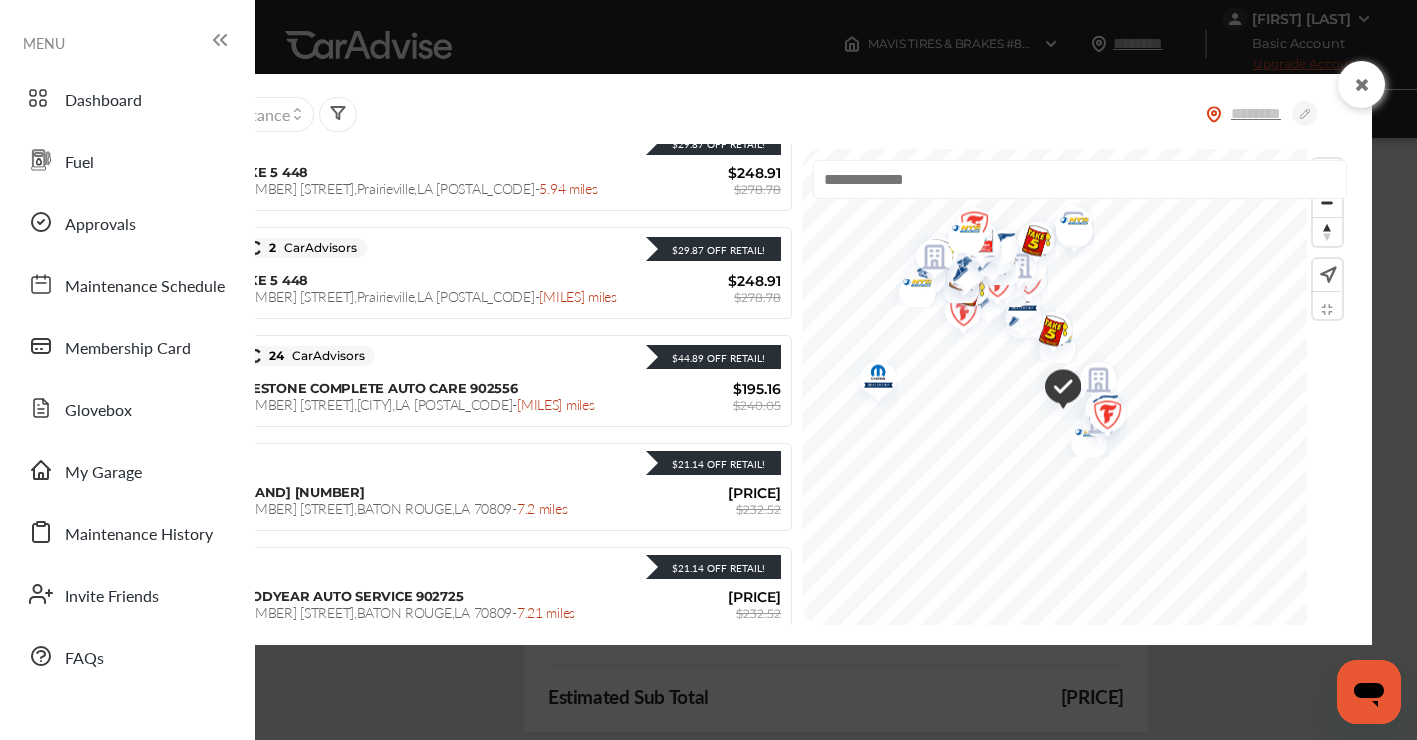 scroll, scrollTop: 0, scrollLeft: 0, axis: both 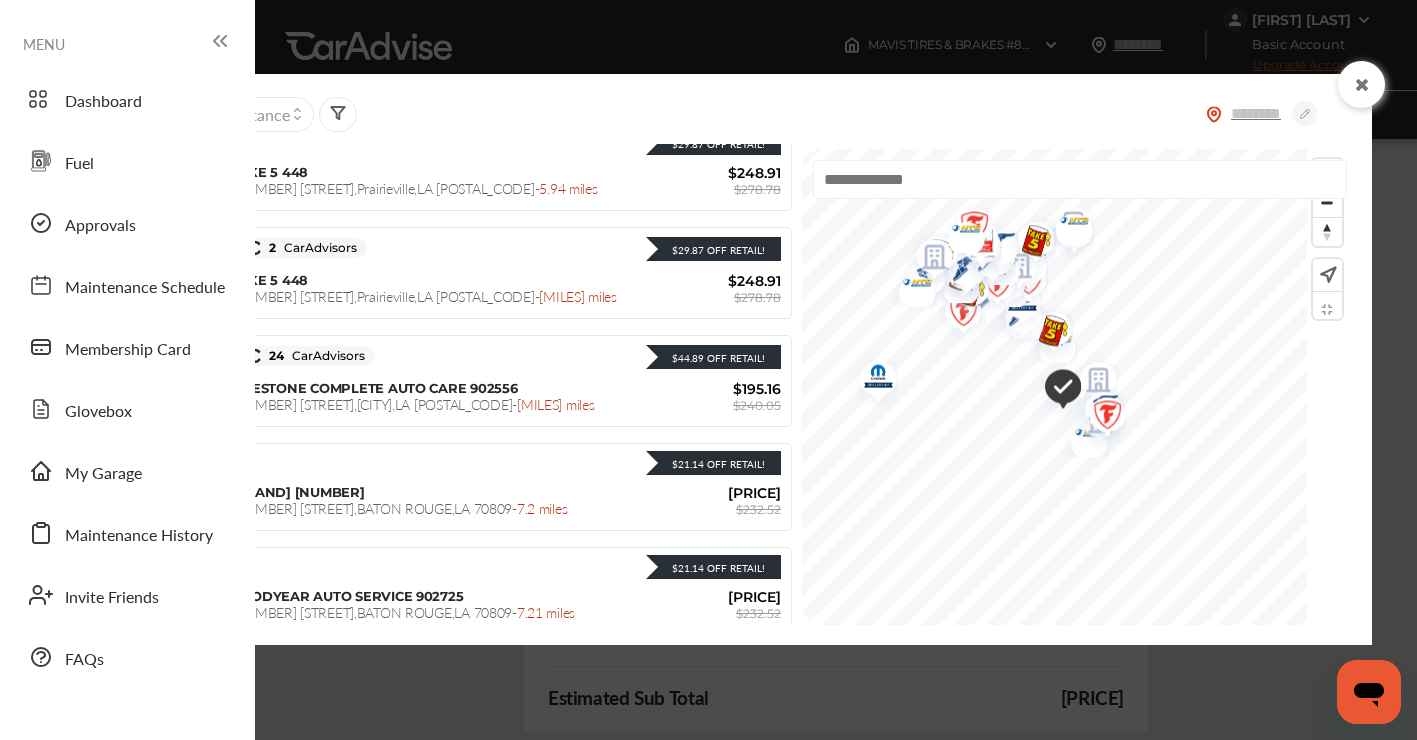 drag, startPoint x: 670, startPoint y: 82, endPoint x: 688, endPoint y: 81, distance: 18.027756 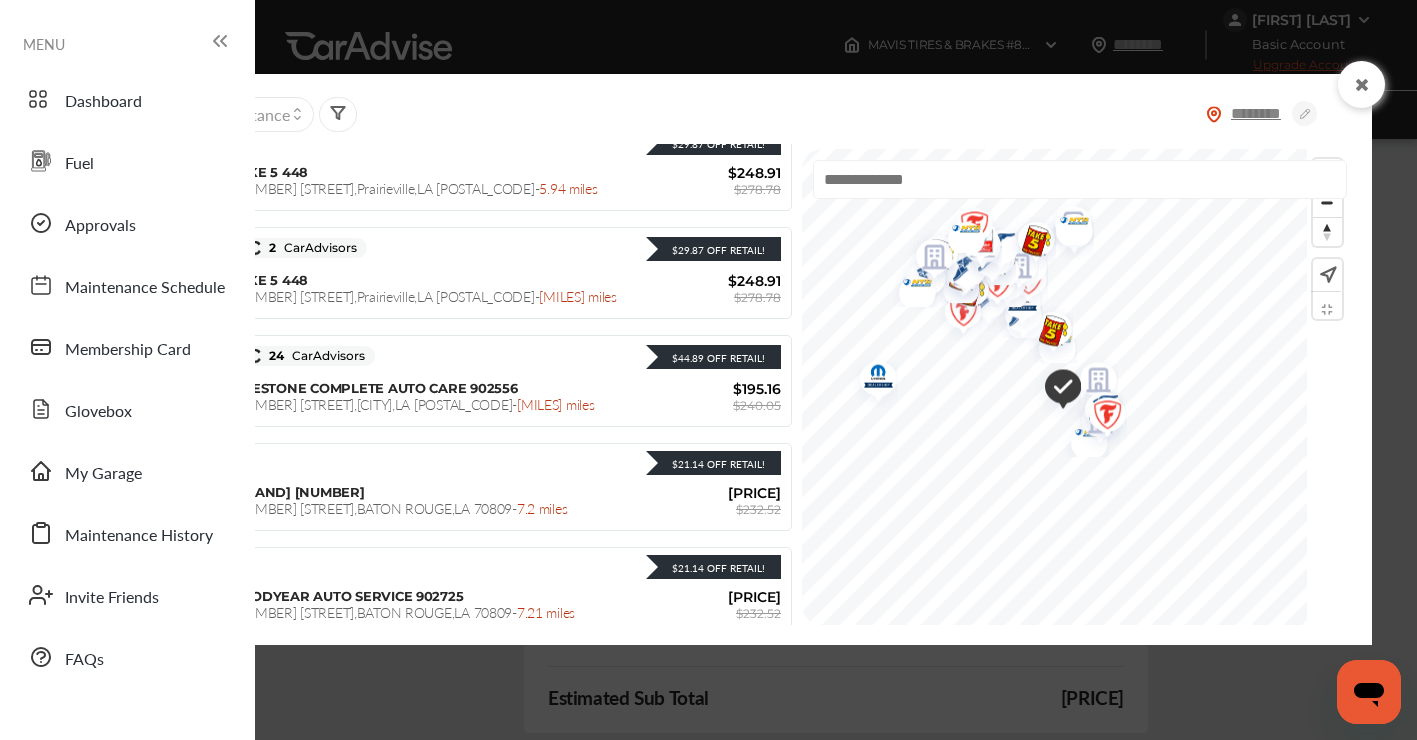 click at bounding box center [1257, 113] 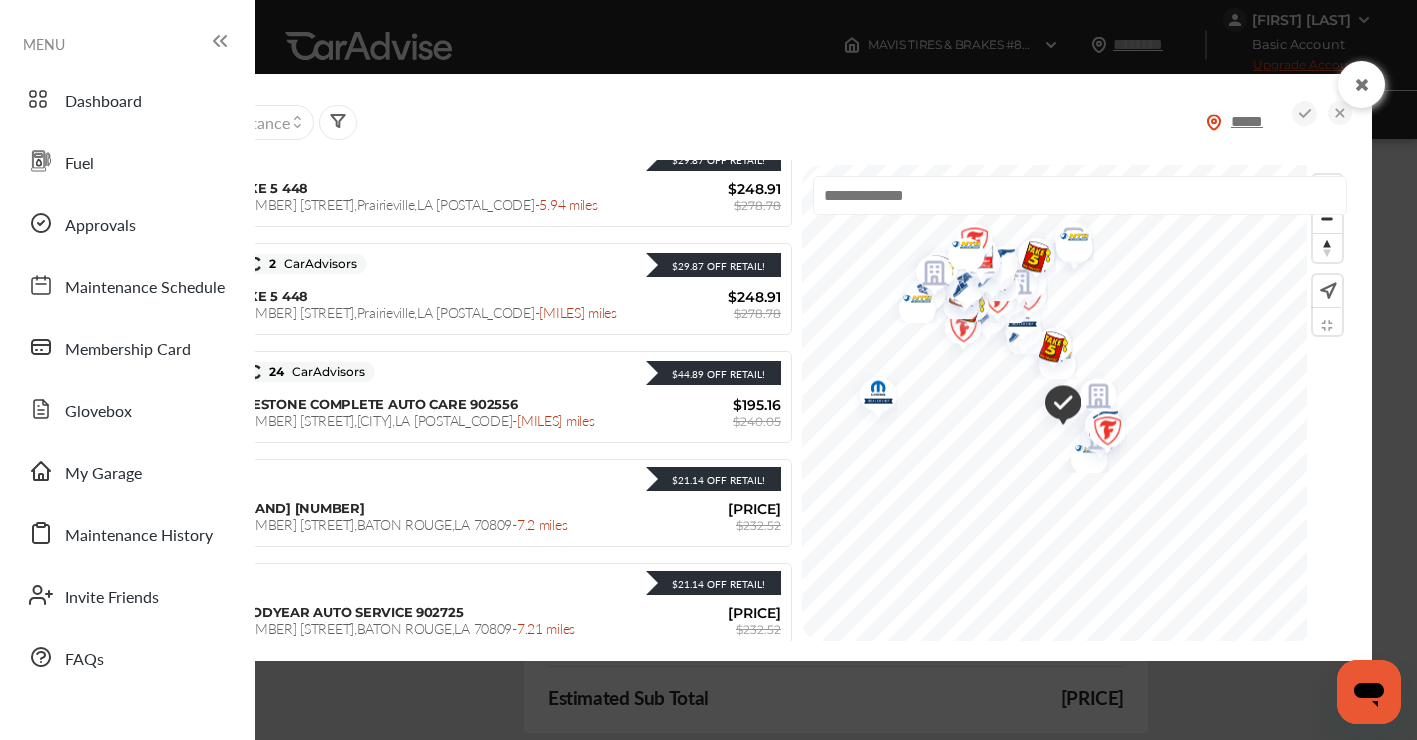 type on "*****" 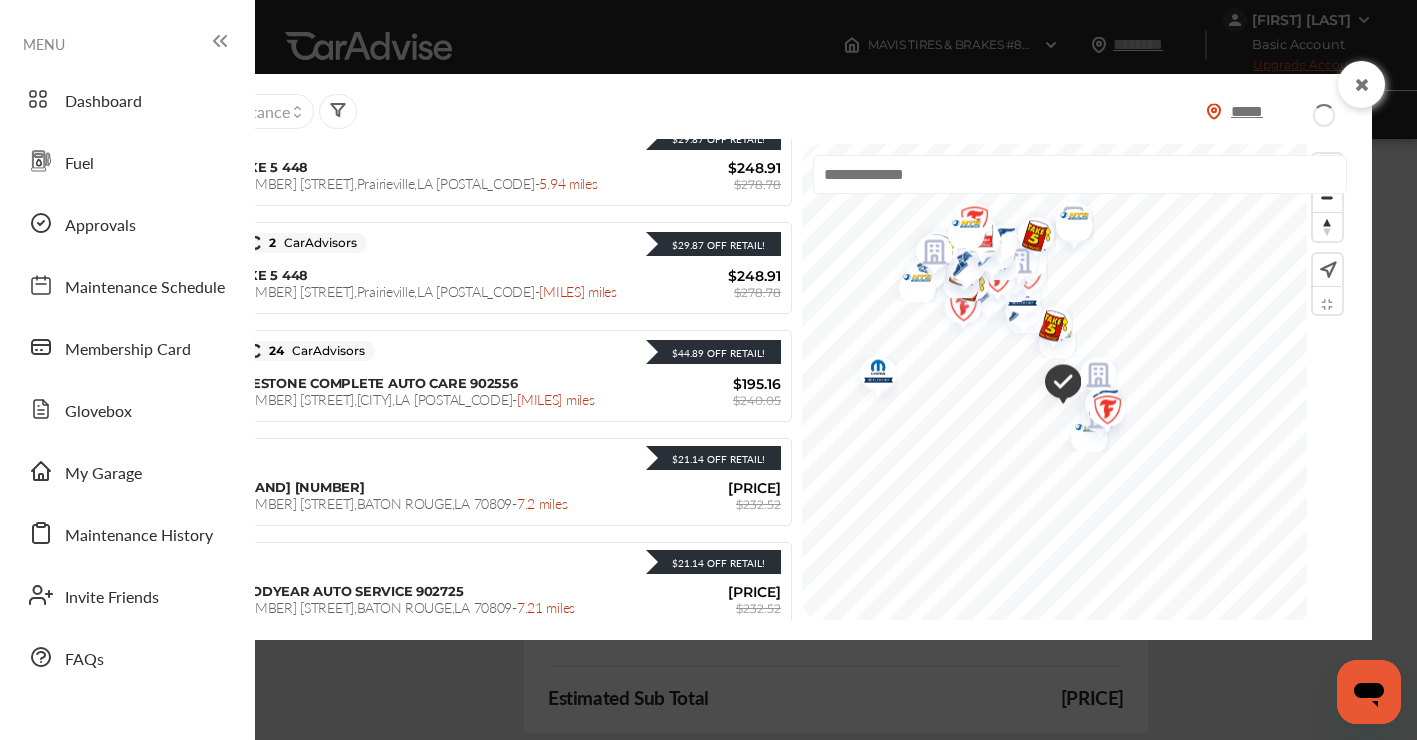 type on "*****" 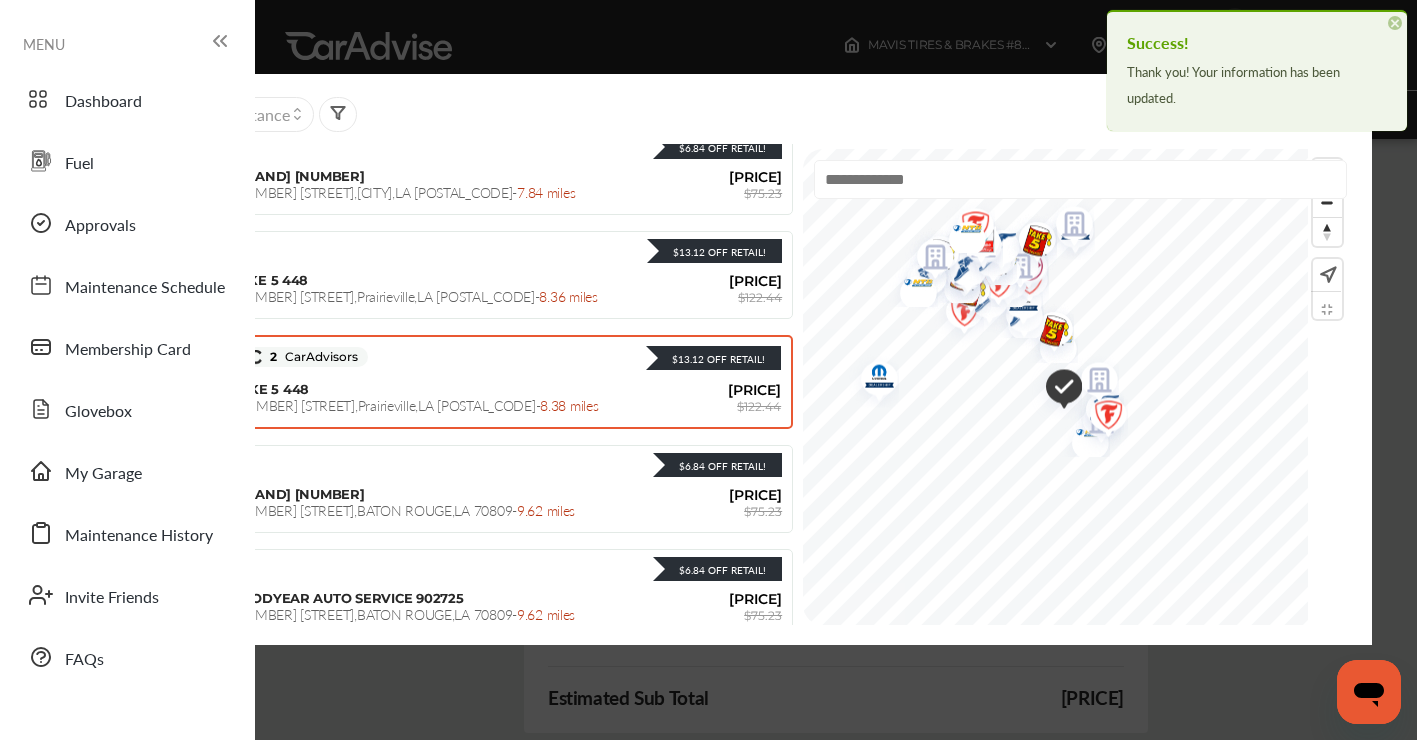 scroll, scrollTop: 737, scrollLeft: 0, axis: vertical 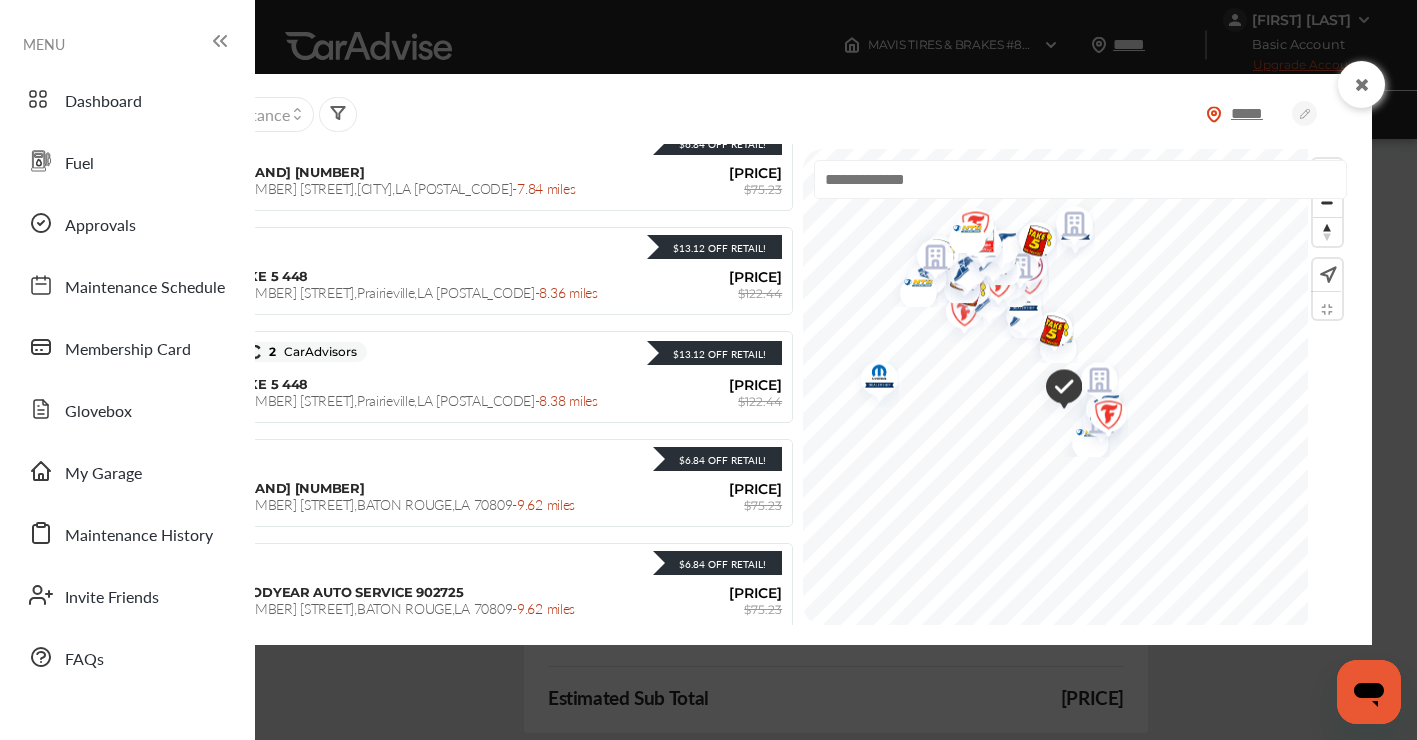 click on "*****
Sort by :  Distance
Closest to you $6.84 Off Retail! $6.84 Off Retail! MAVIS TIRES & BRAKES #874 145282 38006 HWY 621 ,  GONZALES ,  LA   70737  -  4.55 miles $68.39 $75.23 $6.84 Off Retail!   1    CarAdvisors $6.84 Off Retail! MAVIS TIRES & BRAKES #870 145274 1312 W. HWY 30 ,  GONZALES ,  LA   70737  -  4.57 miles $68.39 $75.23 BENNY'S CAR WASH & OIL CHANGE - GONZALES  1112 S. Burnside Avenue ,  Gonzales ,  LA   70737  -  5.48 miles $128.66   5    CarAdvisors RALPH SELLERS CHRYSLER DODGE JEEP 14215 N. AIRLINE HWY ,  GONZALES ,  LA   70737  -  6.0 miles 5% Off Retail $6.84 Off Retail! $6.84 Off Retail! DIEZ TIRE COMPANY LLC 132863 1014 N. AIRLINE HWY ,  GONZALES ,  LA   70737  -  6.04 miles $68.39 $75.23 $17.57 Off Retail!   5.0   24    CarAdvisors $17.57 Off Retail! FIRESTONE COMPLETE AUTO CARE 902556 233 S. AIRLINE HWY ,  GONZALES ,  LA   70737  -  6.19 miles $76.38 $93.95 OIL-N-GEAUX  14139 LA-44 ,  Gonzales ,  LA   70737  -  6.78 miles $108.88 $6.84 Off Retail! $6.84 Off Retail!" at bounding box center [757, 359] 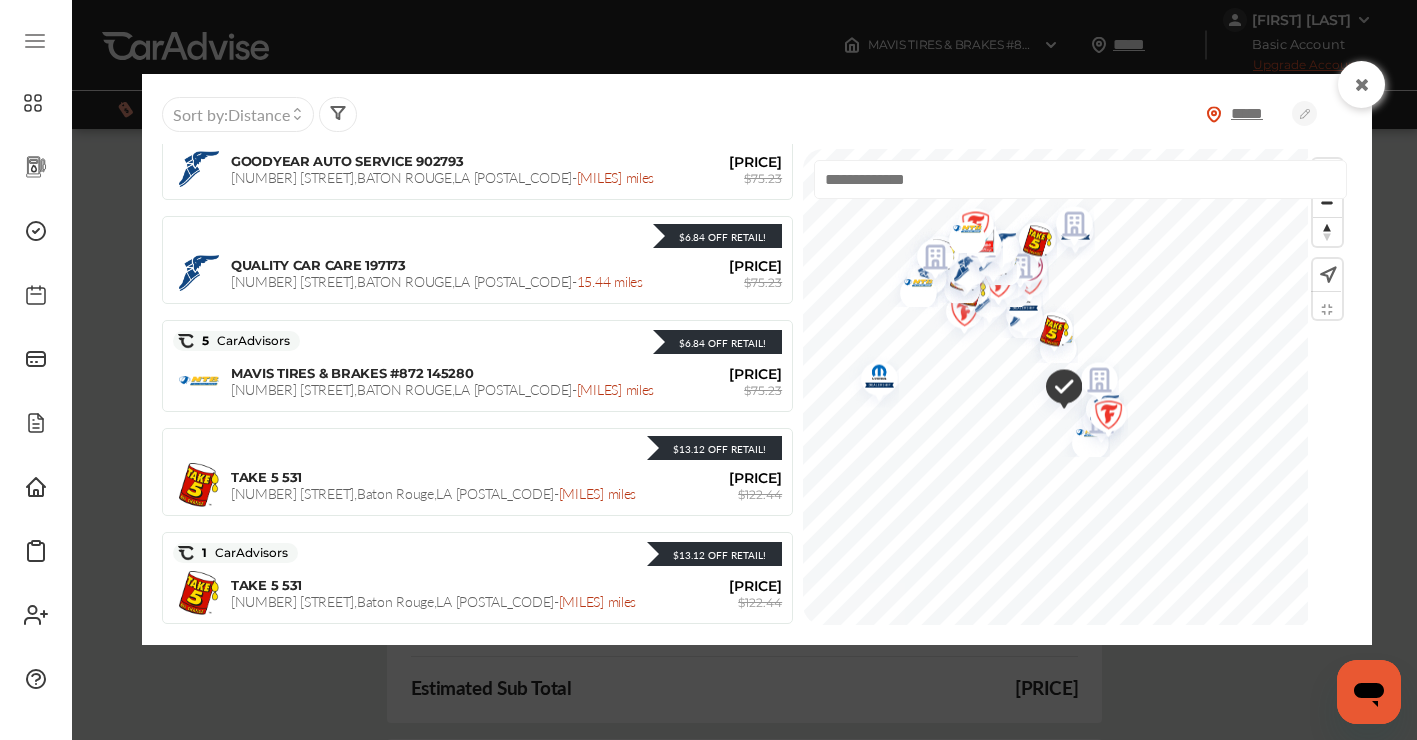 scroll, scrollTop: 3728, scrollLeft: 0, axis: vertical 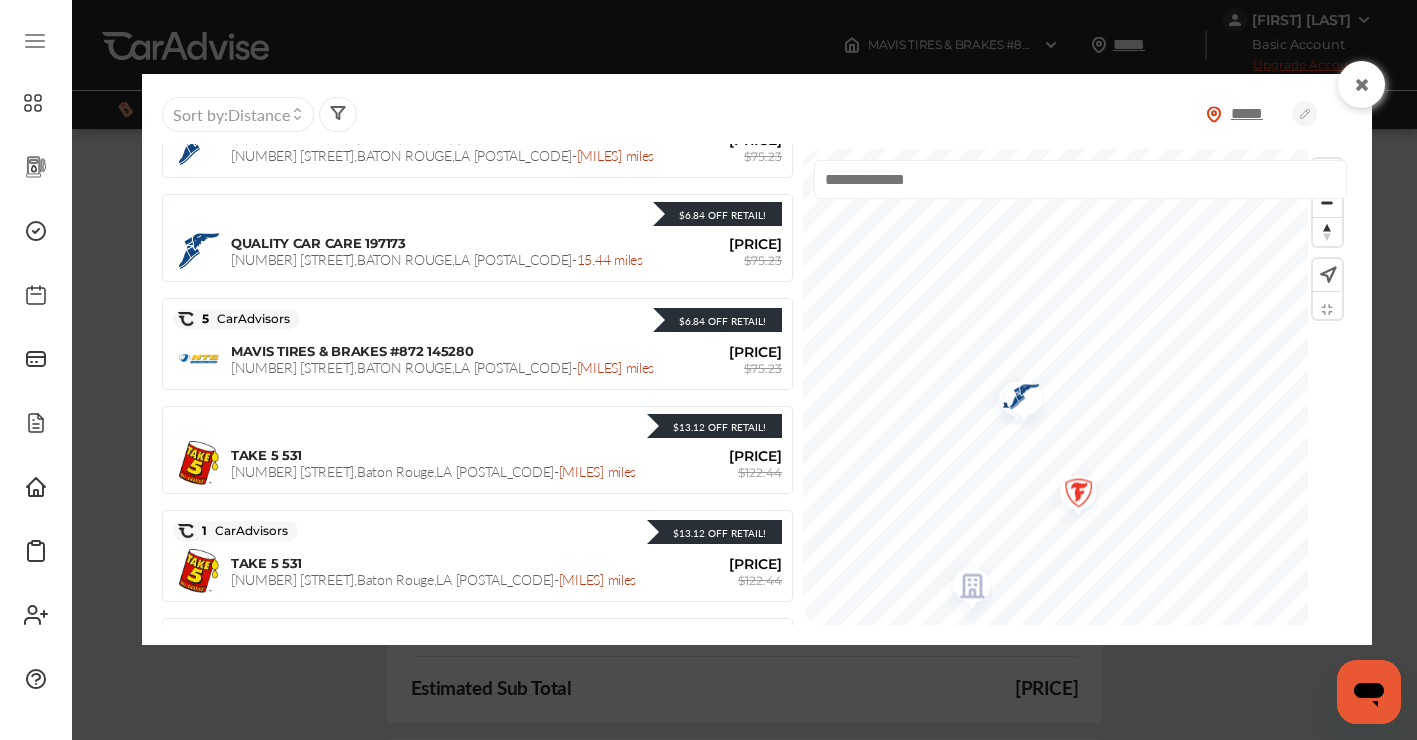 click at bounding box center (1017, 399) 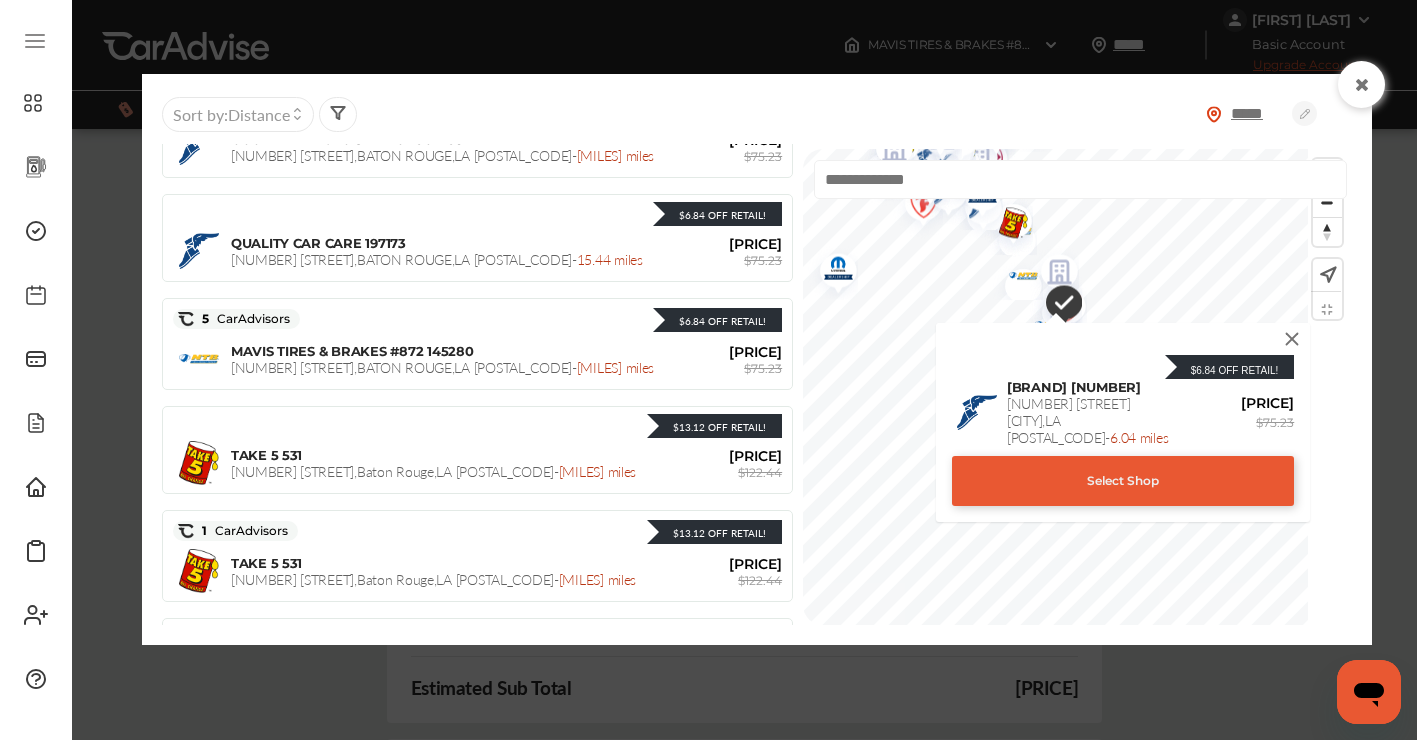 click at bounding box center [1292, 339] 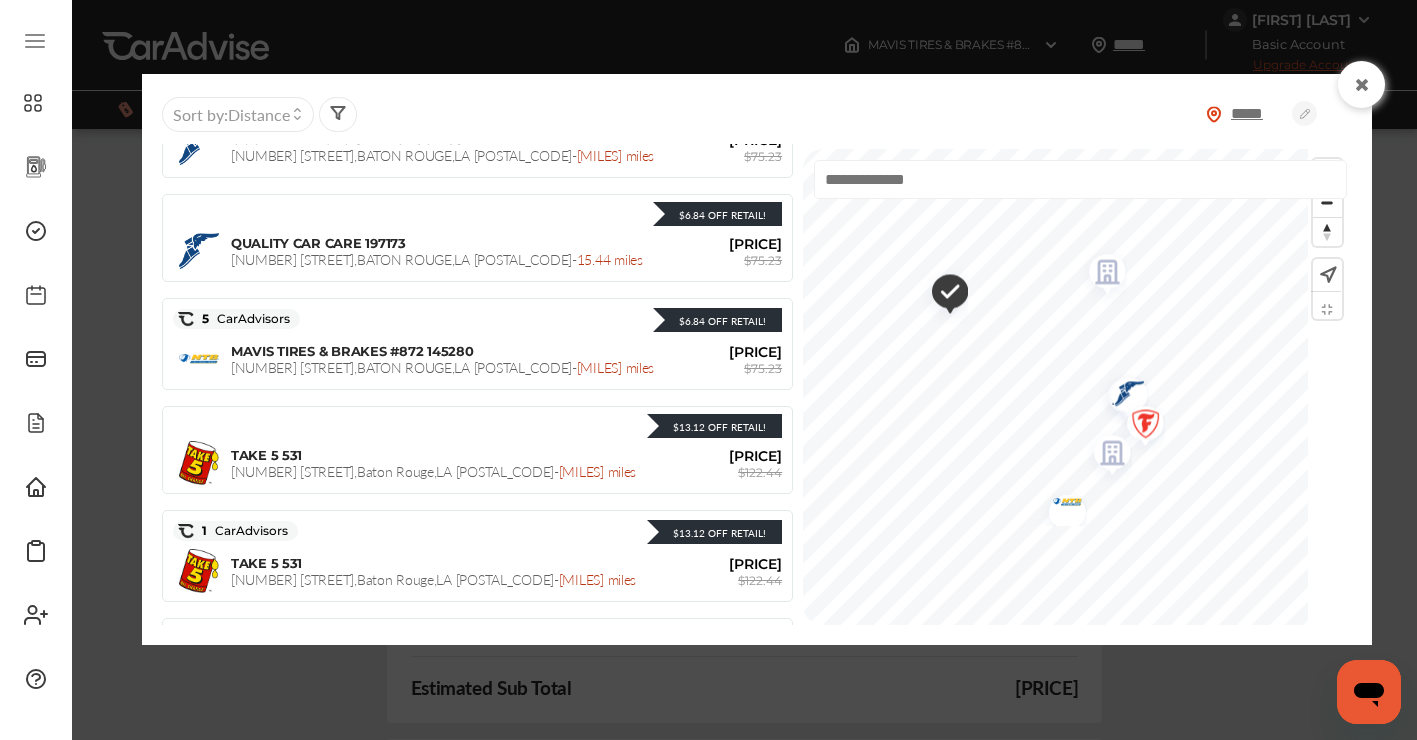 click at bounding box center (1100, 275) 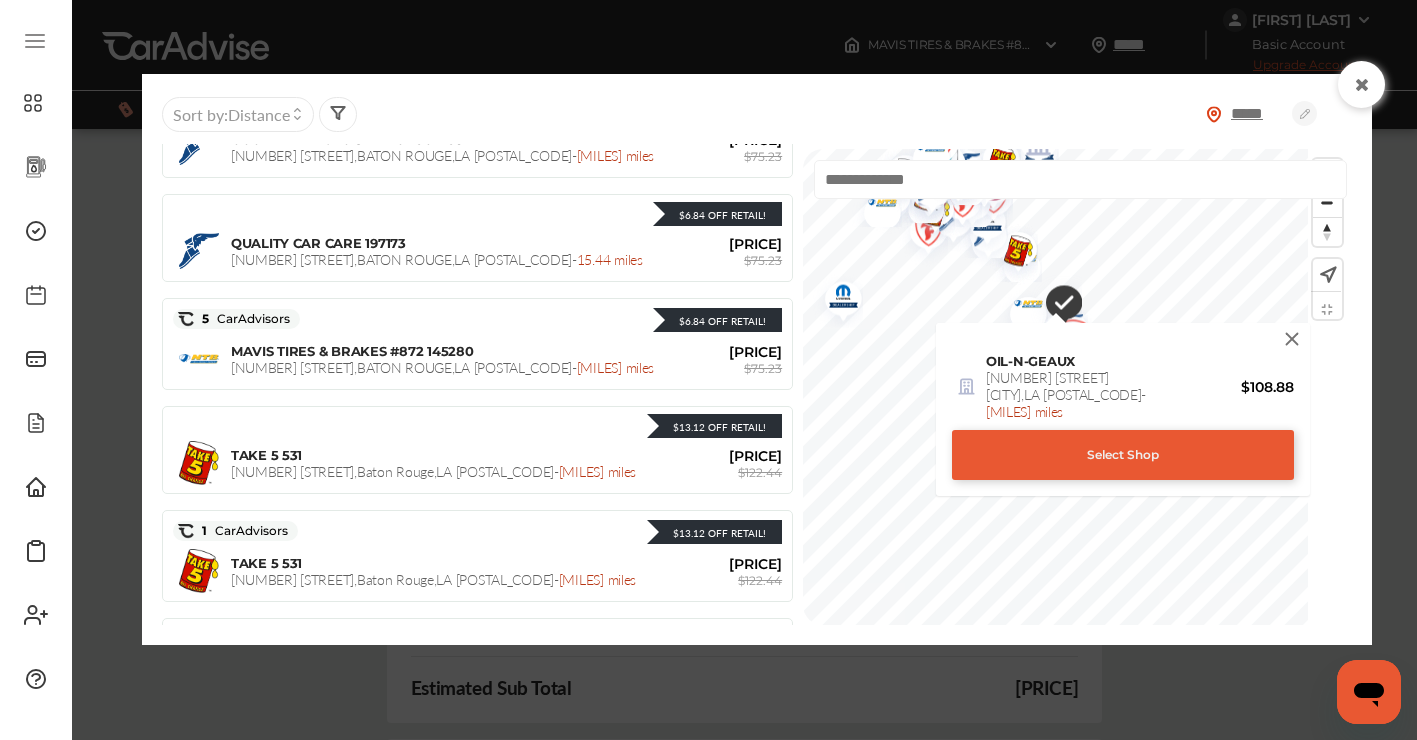 click at bounding box center (1292, 339) 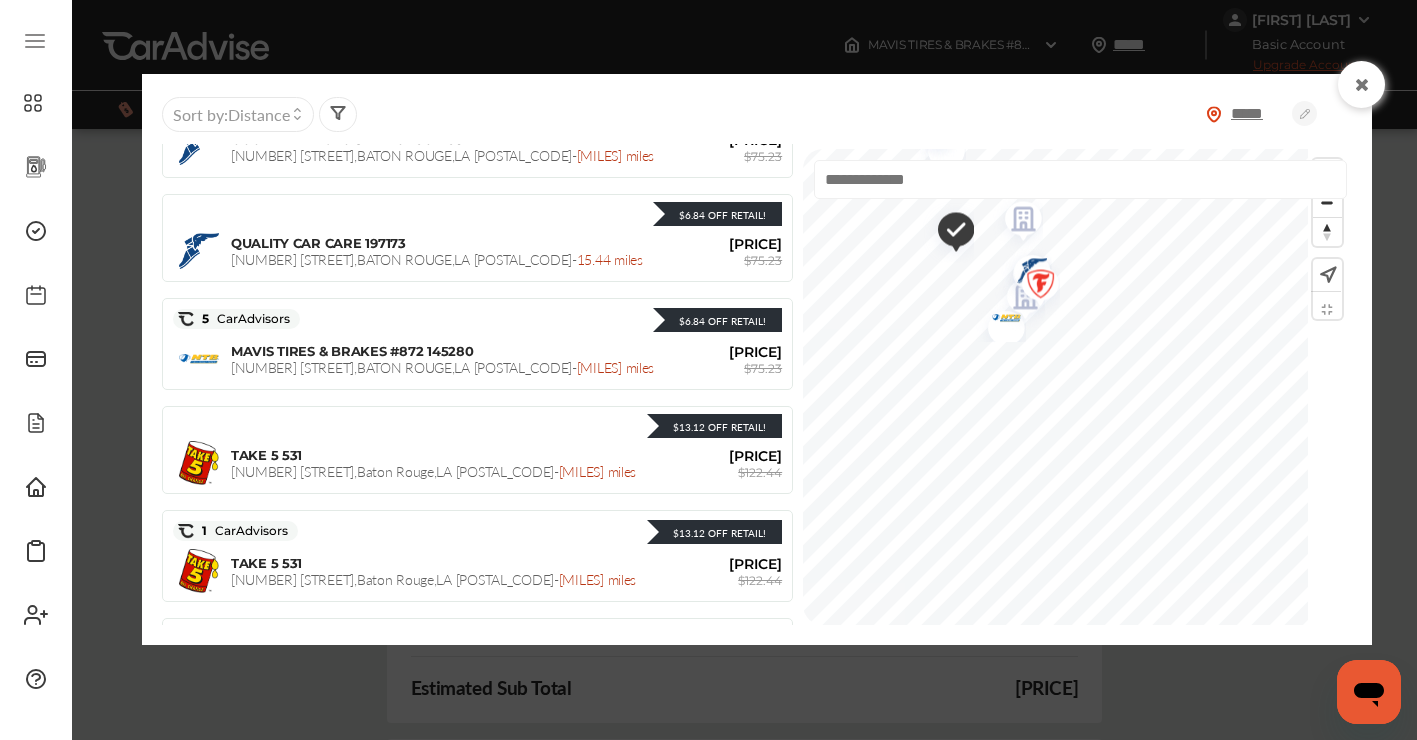 click at bounding box center (1033, 287) 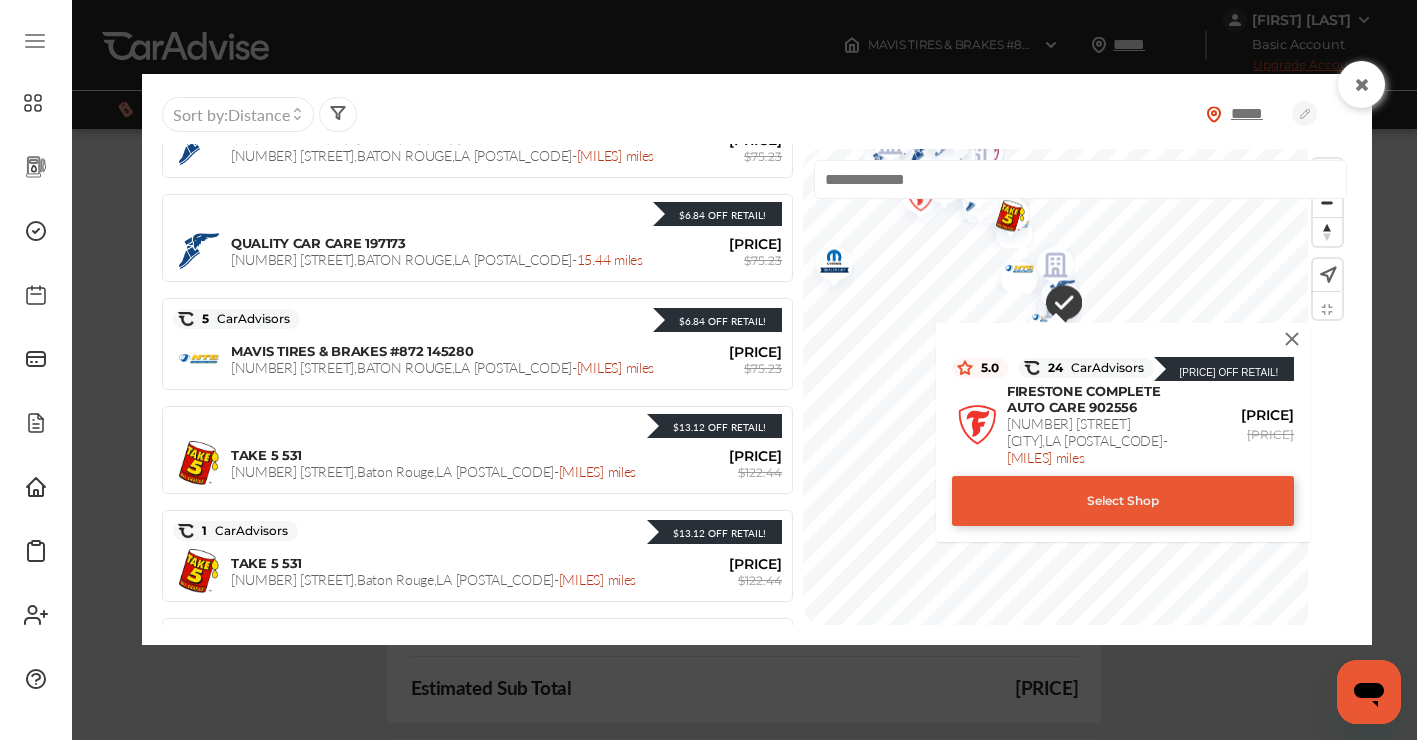 click at bounding box center (1292, 339) 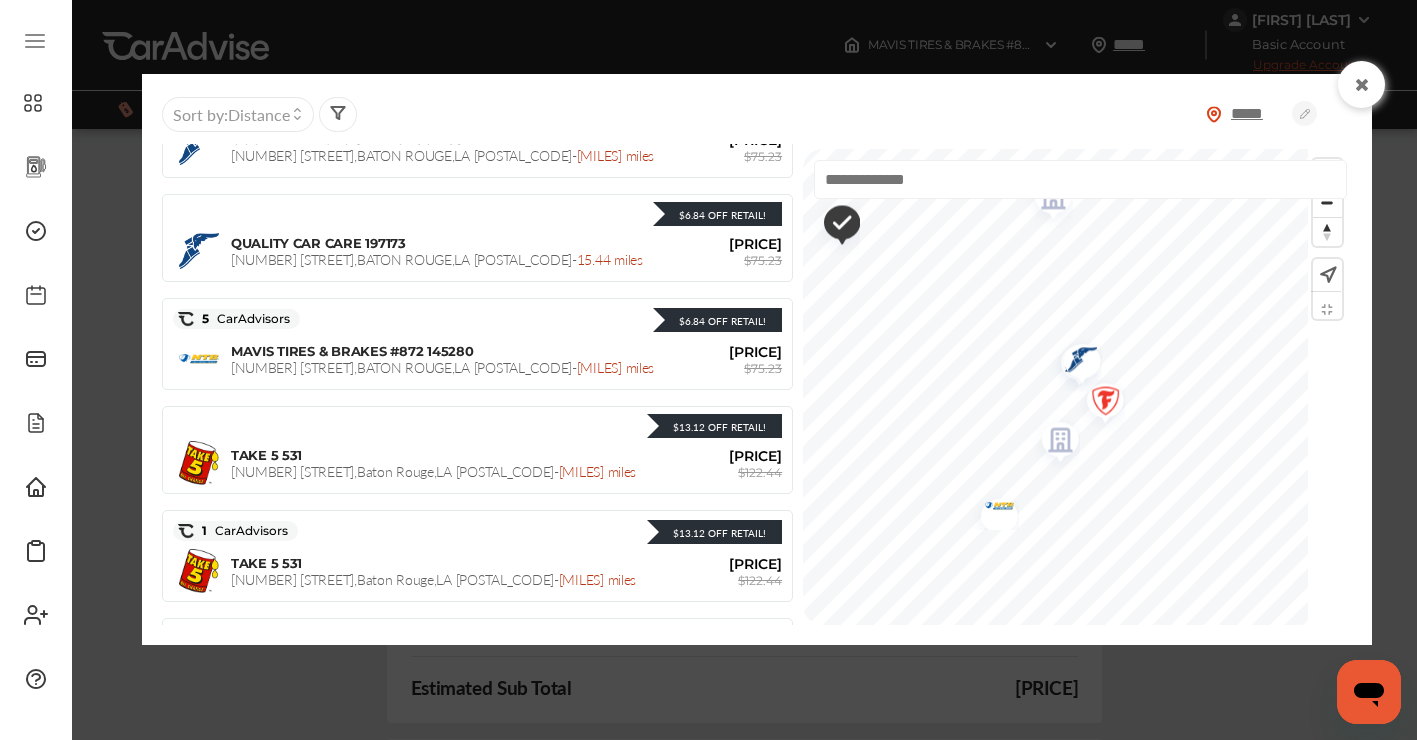 click at bounding box center (1053, 443) 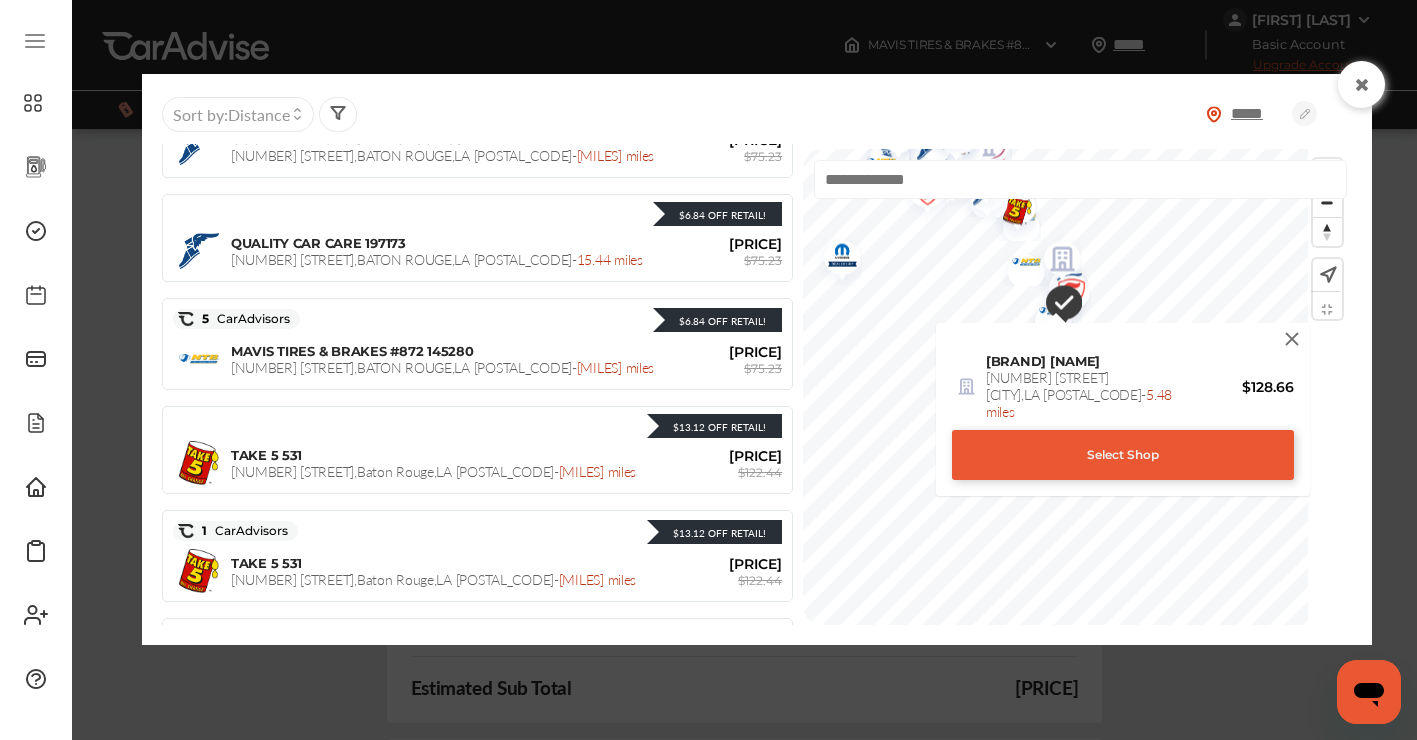 click at bounding box center [1292, 339] 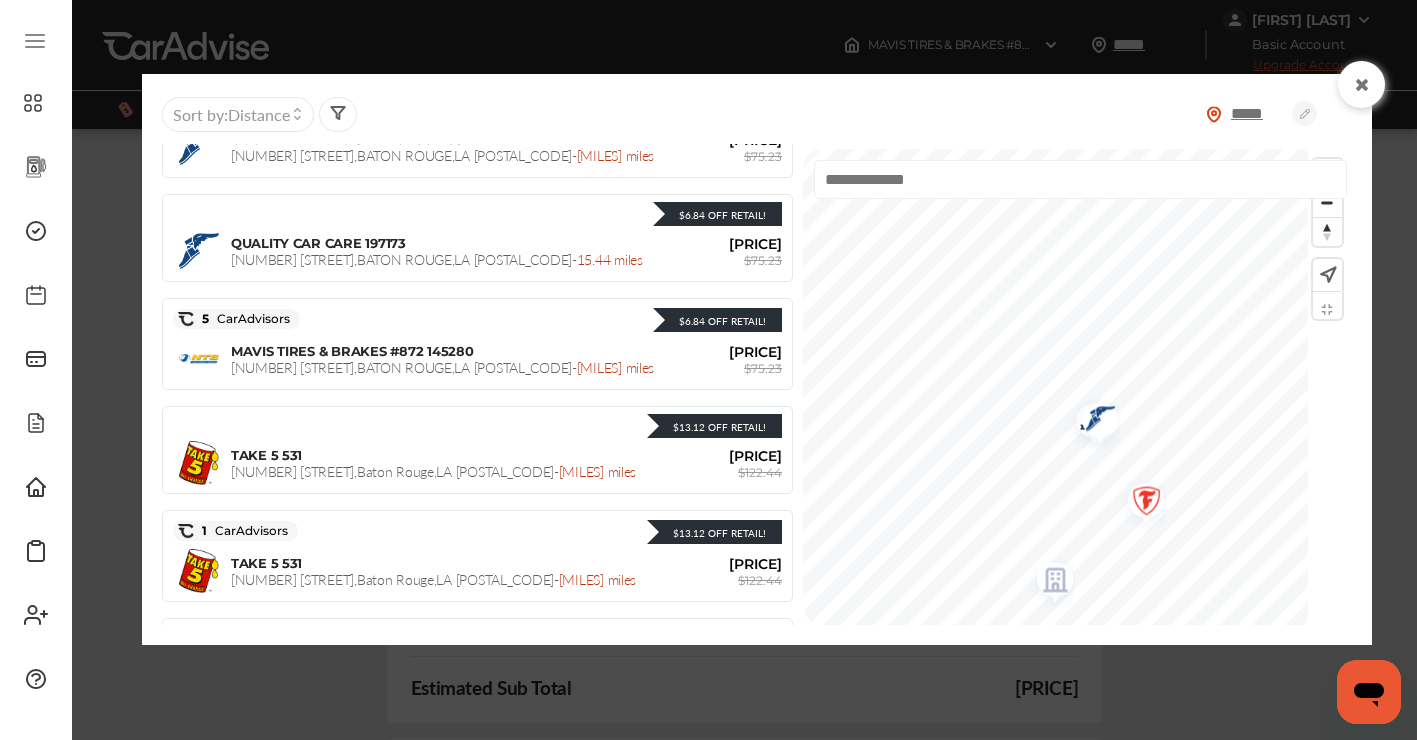 click on "*****
Sort by :  Distance
Closest to you $6.84 Off Retail! $6.84 Off Retail! MAVIS TIRES & BRAKES #874 145282 38006 HWY 621 ,  GONZALES ,  LA   70737  -  4.55 miles $68.39 $75.23 $6.84 Off Retail!   1    CarAdvisors $6.84 Off Retail! MAVIS TIRES & BRAKES #870 145274 1312 W. HWY 30 ,  GONZALES ,  LA   70737  -  4.57 miles $68.39 $75.23 BENNY'S CAR WASH & OIL CHANGE - GONZALES  1112 S. Burnside Avenue ,  Gonzales ,  LA   70737  -  5.48 miles $128.66   5    CarAdvisors RALPH SELLERS CHRYSLER DODGE JEEP 14215 N. AIRLINE HWY ,  GONZALES ,  LA   70737  -  6.0 miles 5% Off Retail $6.84 Off Retail! $6.84 Off Retail! DIEZ TIRE COMPANY LLC 132863 1014 N. AIRLINE HWY ,  GONZALES ,  LA   70737  -  6.04 miles $68.39 $75.23 $17.57 Off Retail!   5.0   24    CarAdvisors $17.57 Off Retail! FIRESTONE COMPLETE AUTO CARE 902556 233 S. AIRLINE HWY ,  GONZALES ,  LA   70737  -  6.19 miles $76.38 $93.95 OIL-N-GEAUX  14139 LA-44 ,  Gonzales ,  LA   70737  -  6.78 miles $108.88 $6.84 Off Retail! $6.84 Off Retail!" at bounding box center [757, 359] 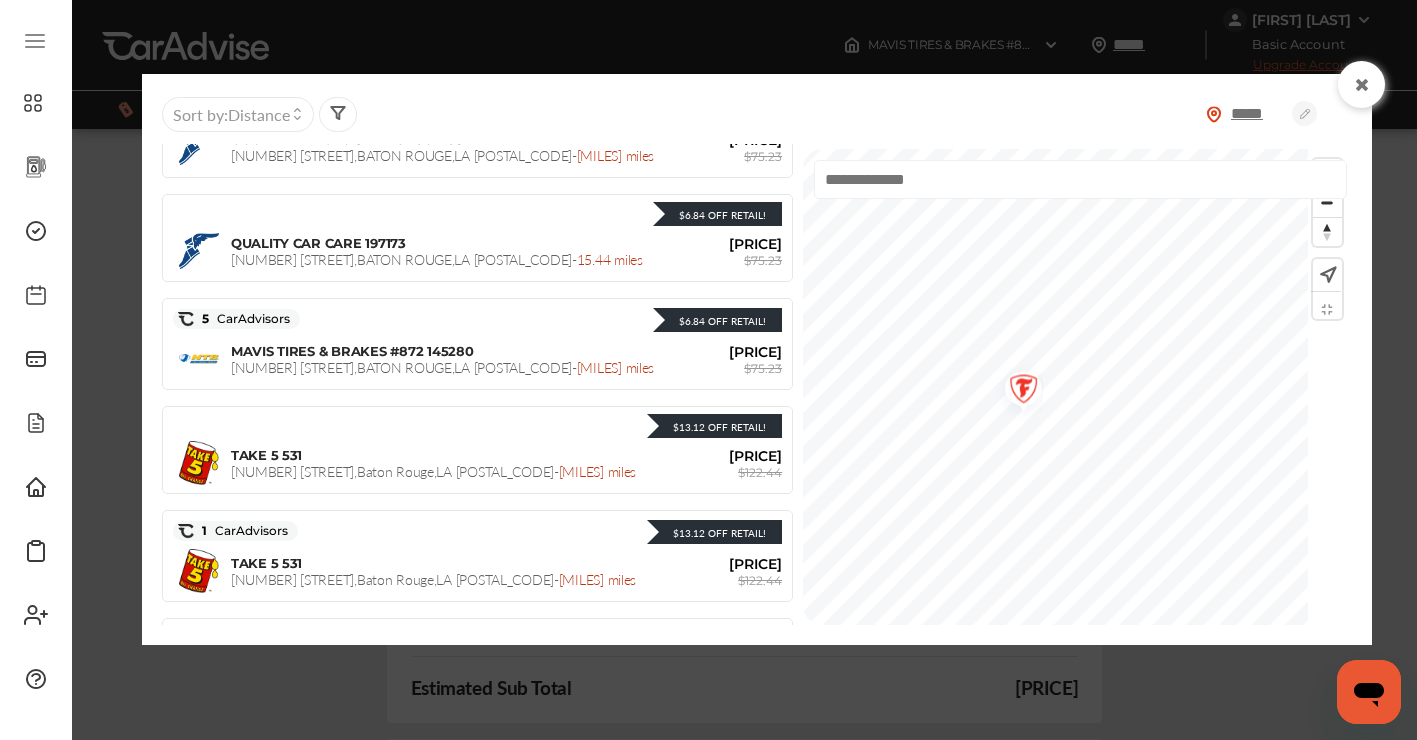 click at bounding box center [1016, 392] 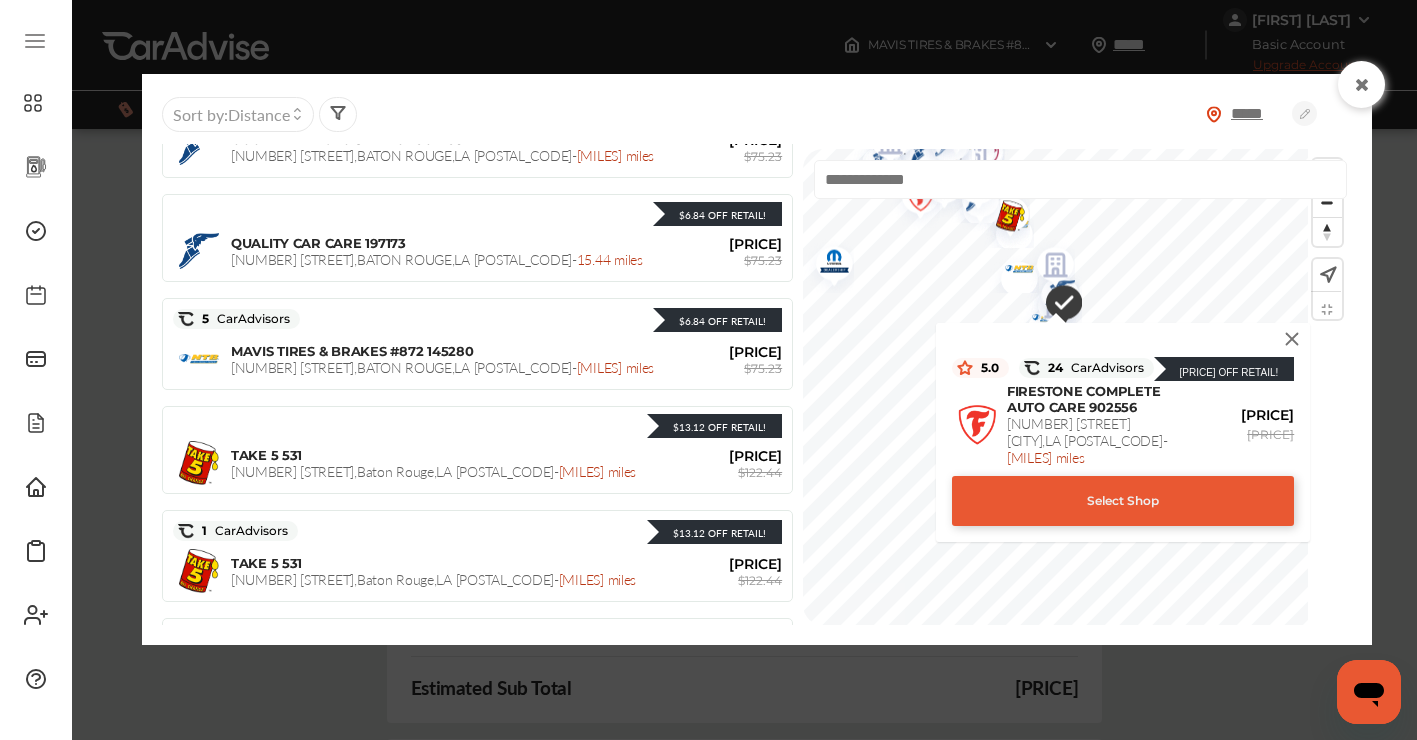 click at bounding box center (1292, 339) 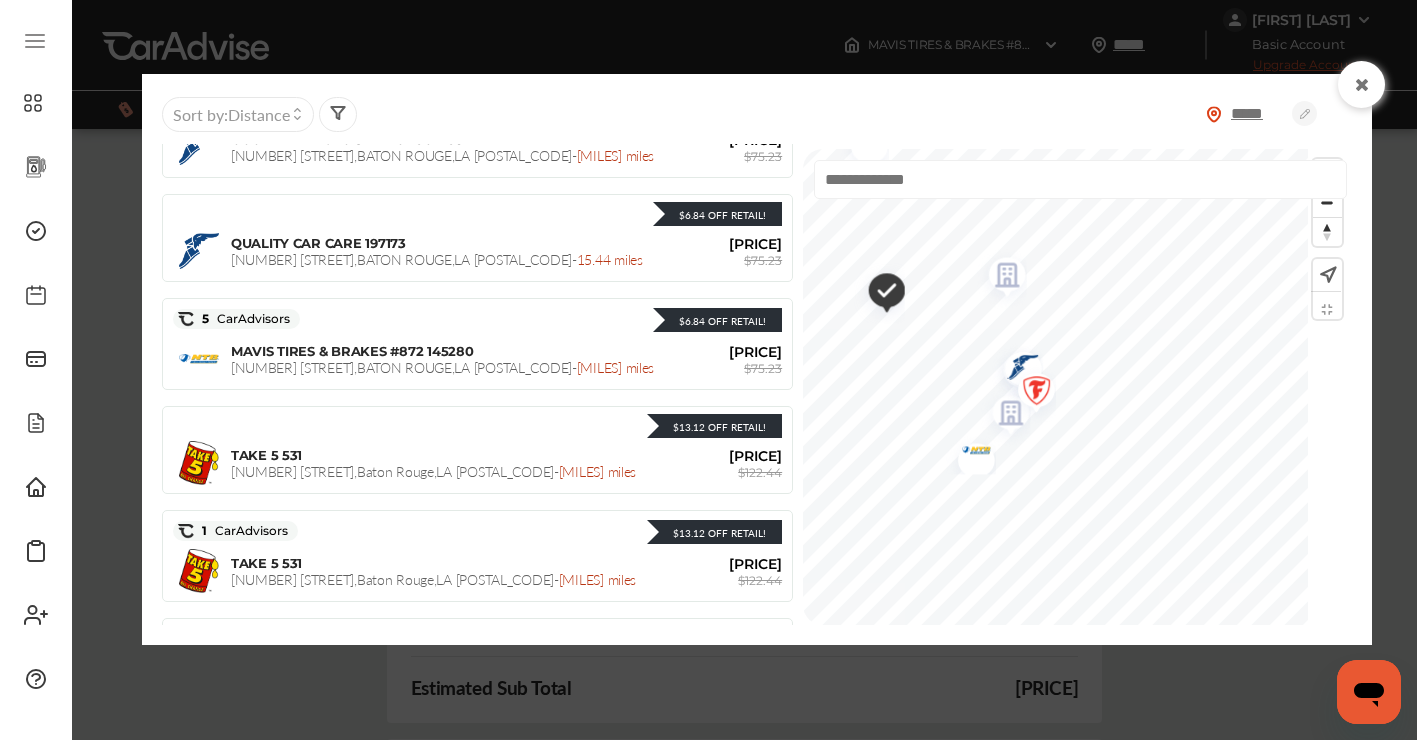 click on "*****
Sort by :  Distance
Closest to you $6.84 Off Retail! $6.84 Off Retail! MAVIS TIRES & BRAKES #874 145282 38006 HWY 621 ,  GONZALES ,  LA   70737  -  4.55 miles $68.39 $75.23 $6.84 Off Retail!   1    CarAdvisors $6.84 Off Retail! MAVIS TIRES & BRAKES #870 145274 1312 W. HWY 30 ,  GONZALES ,  LA   70737  -  4.57 miles $68.39 $75.23 BENNY'S CAR WASH & OIL CHANGE - GONZALES  1112 S. Burnside Avenue ,  Gonzales ,  LA   70737  -  5.48 miles $128.66   5    CarAdvisors RALPH SELLERS CHRYSLER DODGE JEEP 14215 N. AIRLINE HWY ,  GONZALES ,  LA   70737  -  6.0 miles 5% Off Retail $6.84 Off Retail! $6.84 Off Retail! DIEZ TIRE COMPANY LLC 132863 1014 N. AIRLINE HWY ,  GONZALES ,  LA   70737  -  6.04 miles $68.39 $75.23 $17.57 Off Retail!   5.0   24    CarAdvisors $17.57 Off Retail! FIRESTONE COMPLETE AUTO CARE 902556 233 S. AIRLINE HWY ,  GONZALES ,  LA   70737  -  6.19 miles $76.38 $93.95 OIL-N-GEAUX  14139 LA-44 ,  Gonzales ,  LA   70737  -  6.78 miles $108.88 $6.84 Off Retail! $6.84 Off Retail!" at bounding box center [757, 359] 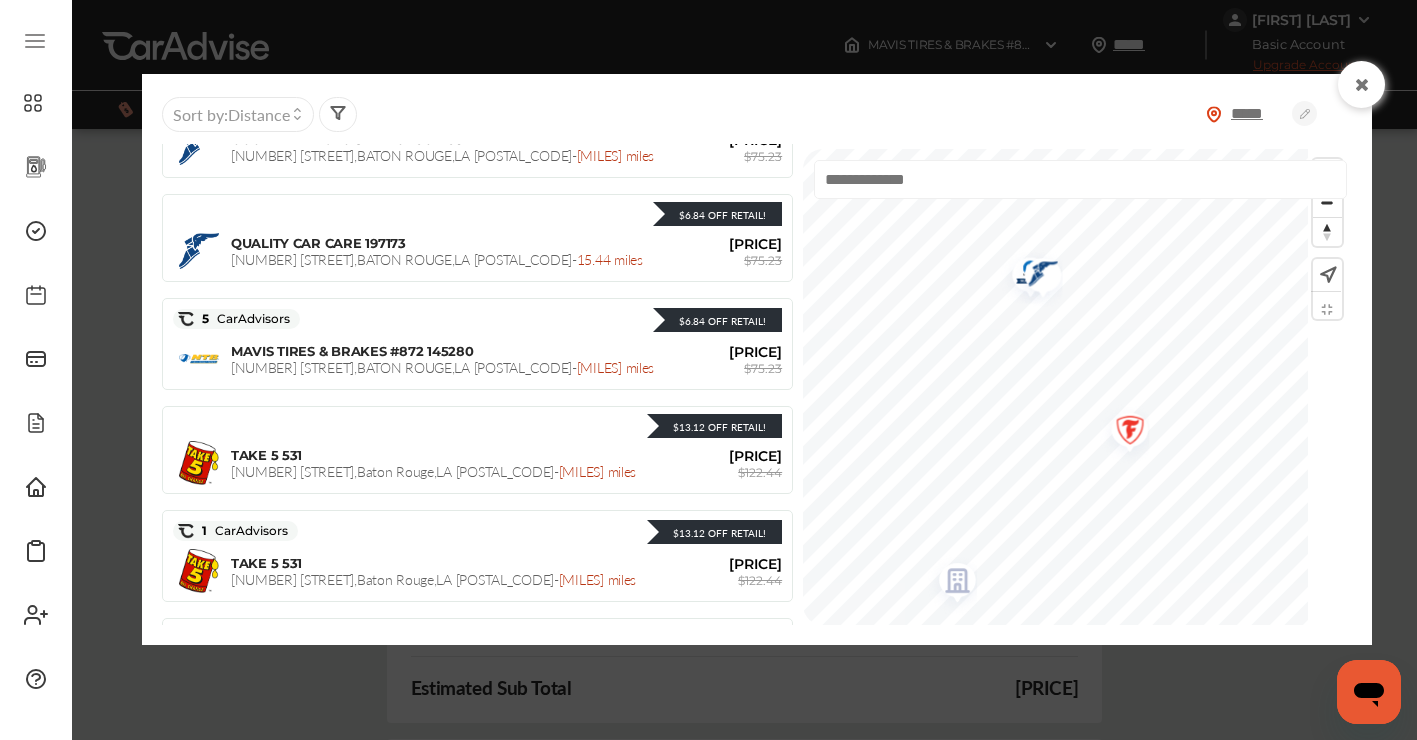 click at bounding box center [1077, 387] 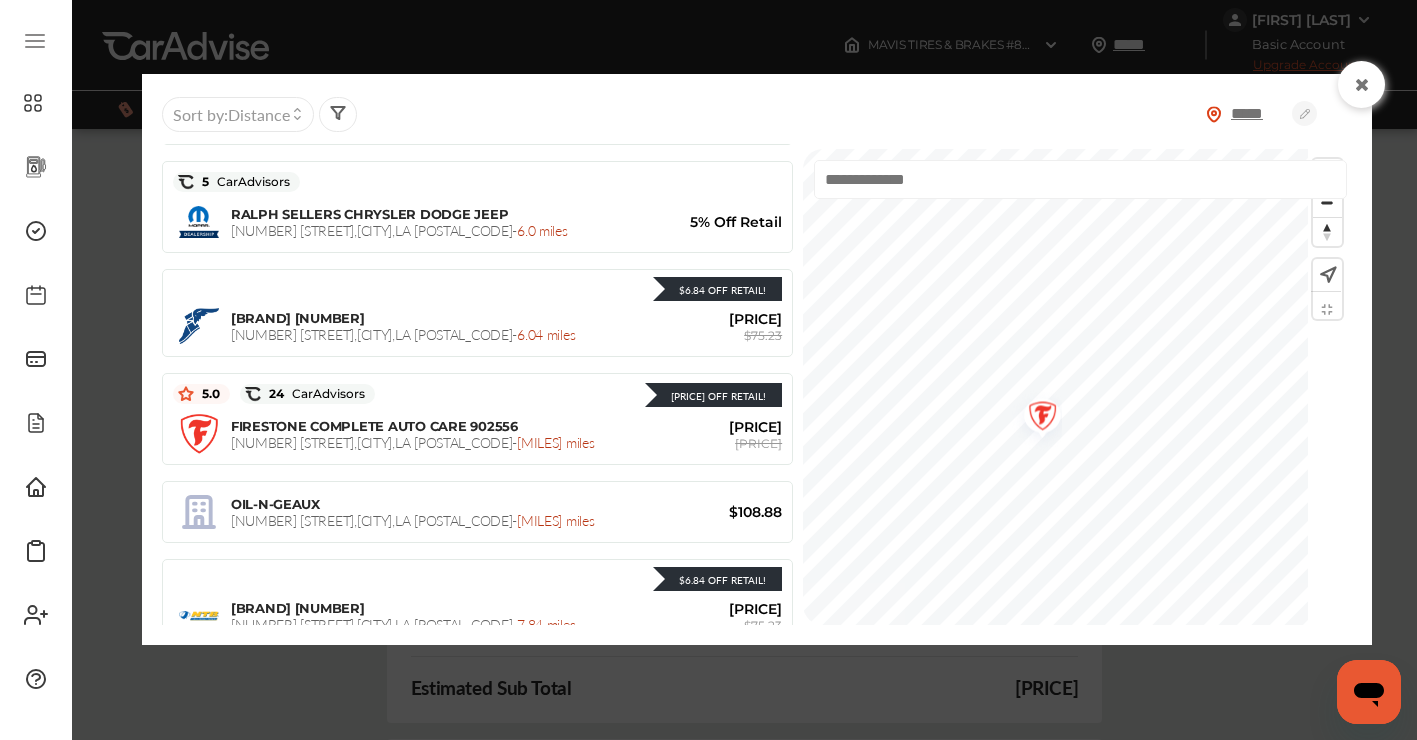 scroll, scrollTop: 400, scrollLeft: 0, axis: vertical 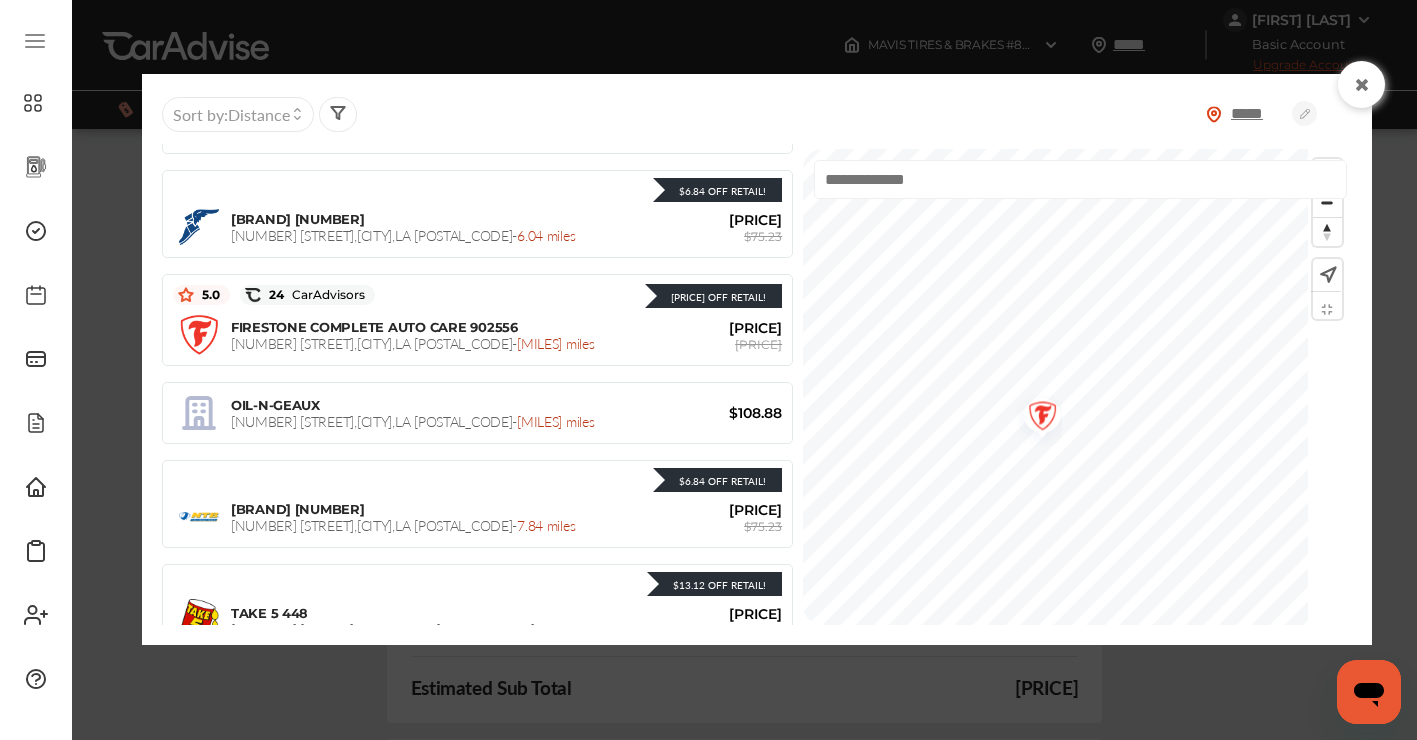 click at bounding box center [1362, 85] 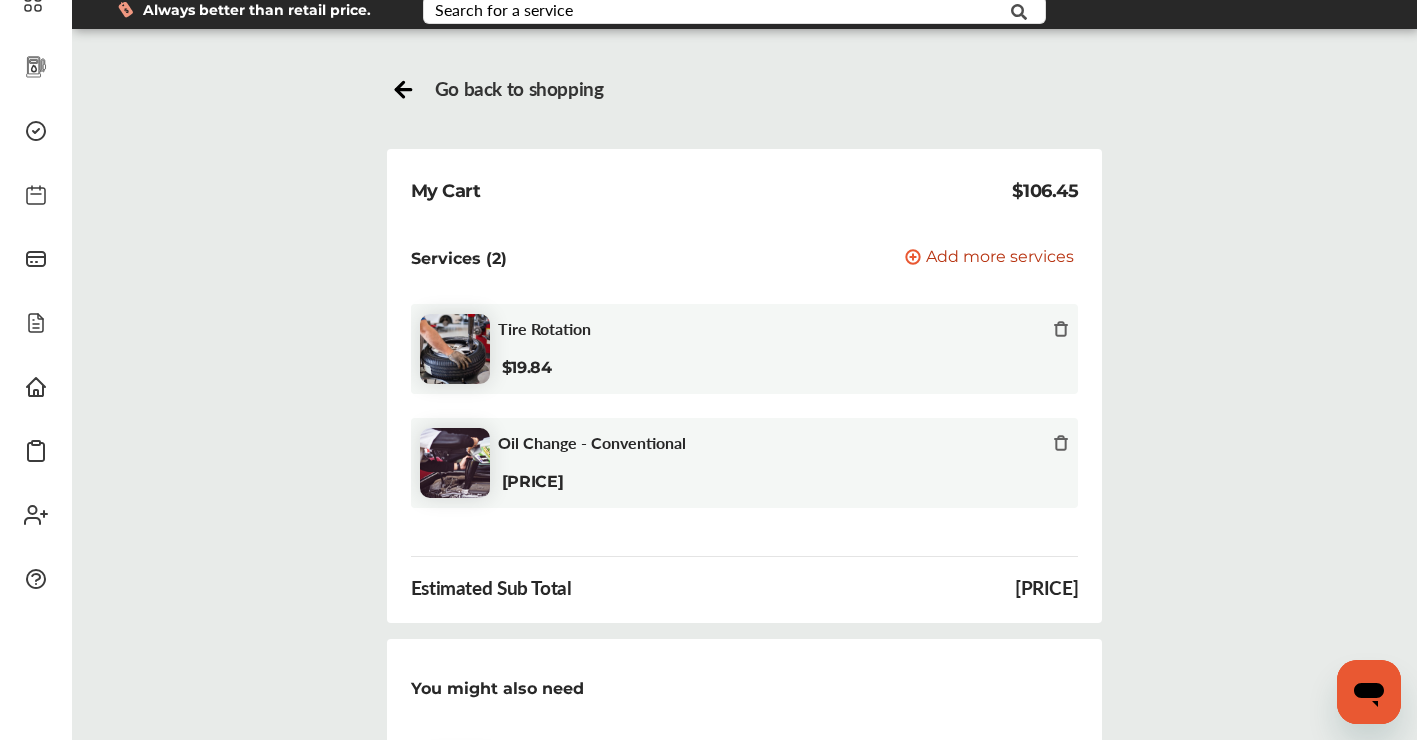 scroll, scrollTop: 133, scrollLeft: 0, axis: vertical 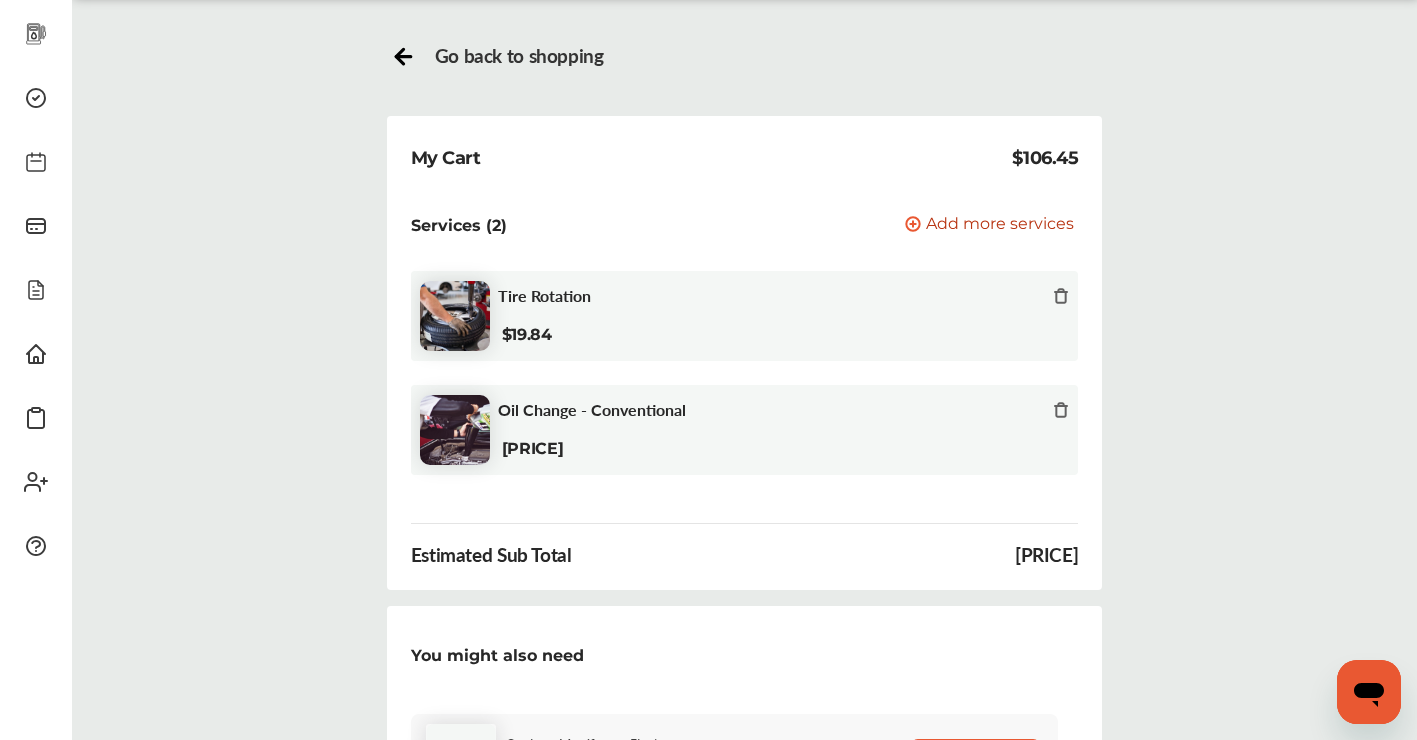 click 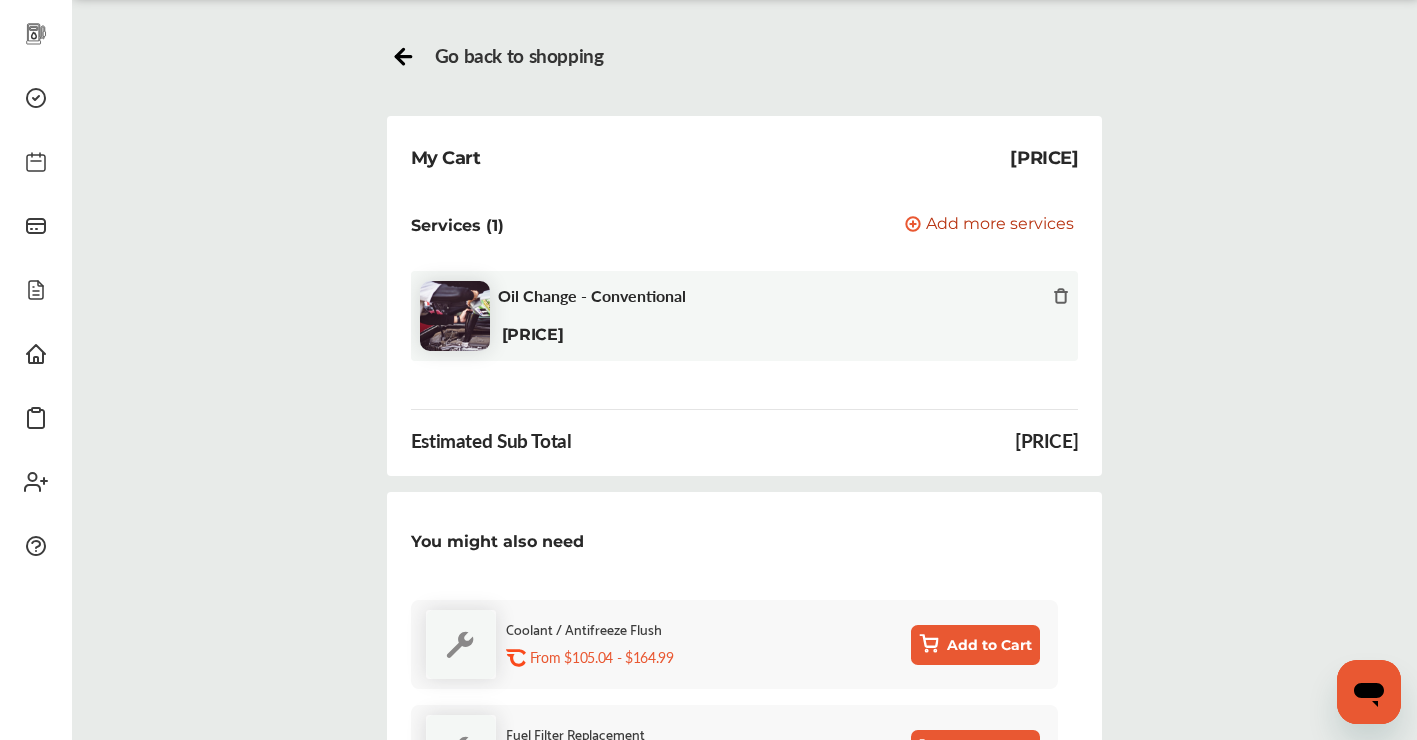 scroll, scrollTop: 0, scrollLeft: 0, axis: both 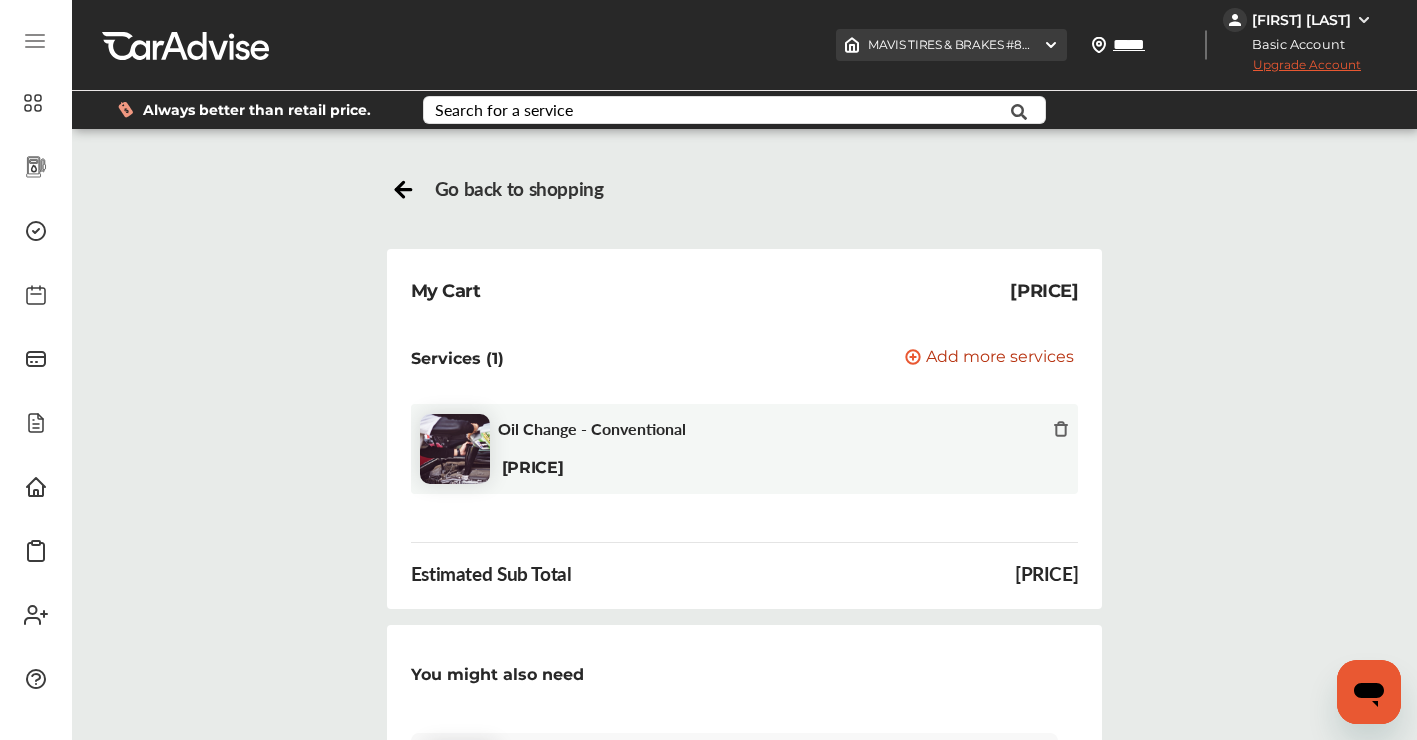 click at bounding box center [1051, 45] 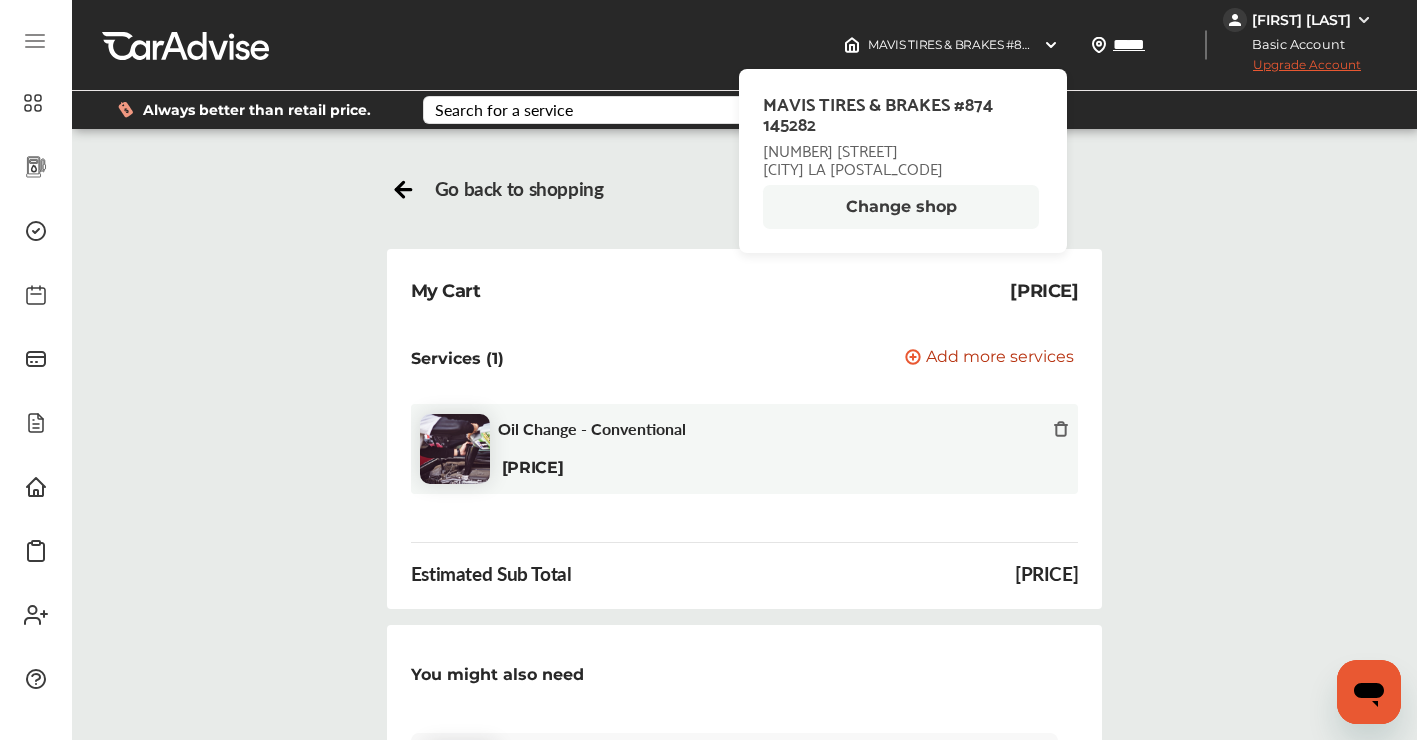 click on "Change shop" at bounding box center [901, 207] 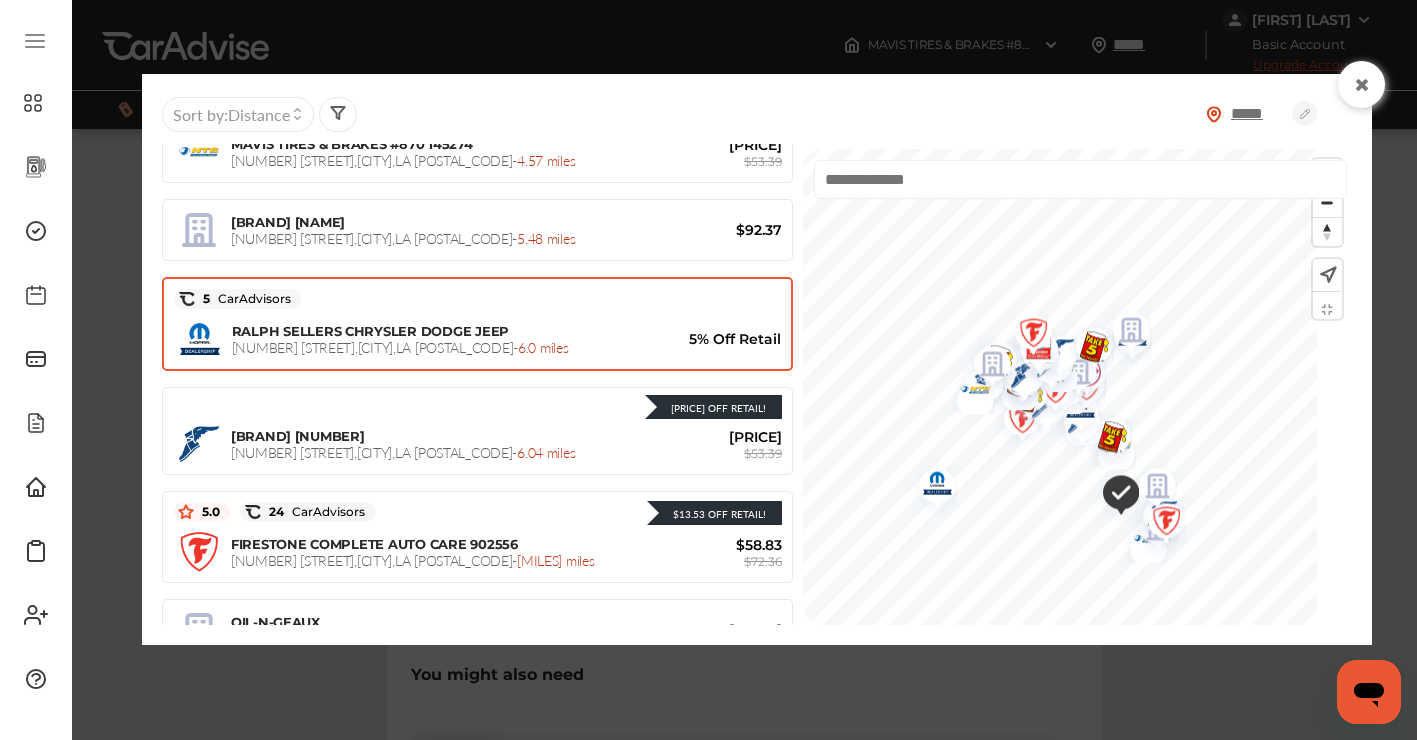 scroll, scrollTop: 400, scrollLeft: 0, axis: vertical 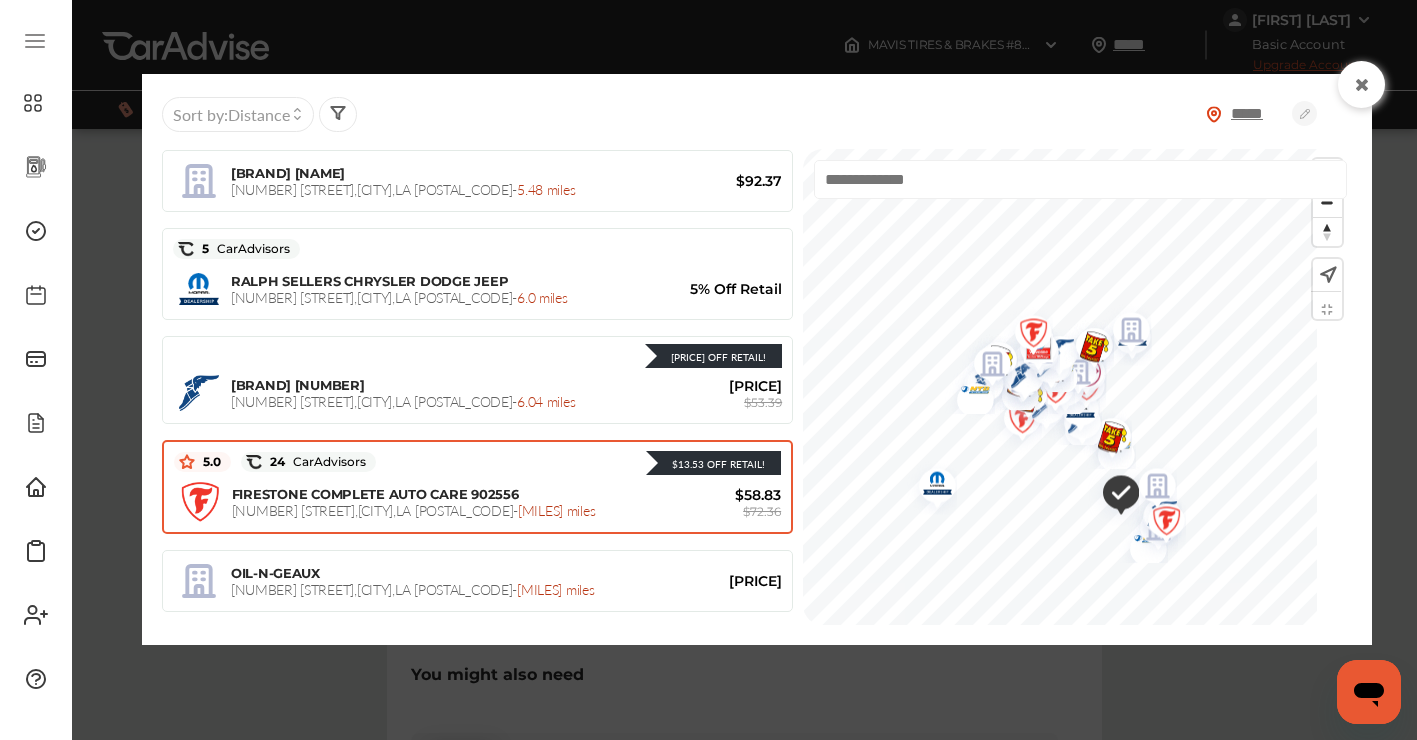 click on "FIRESTONE COMPLETE AUTO CARE 902556" at bounding box center [375, 494] 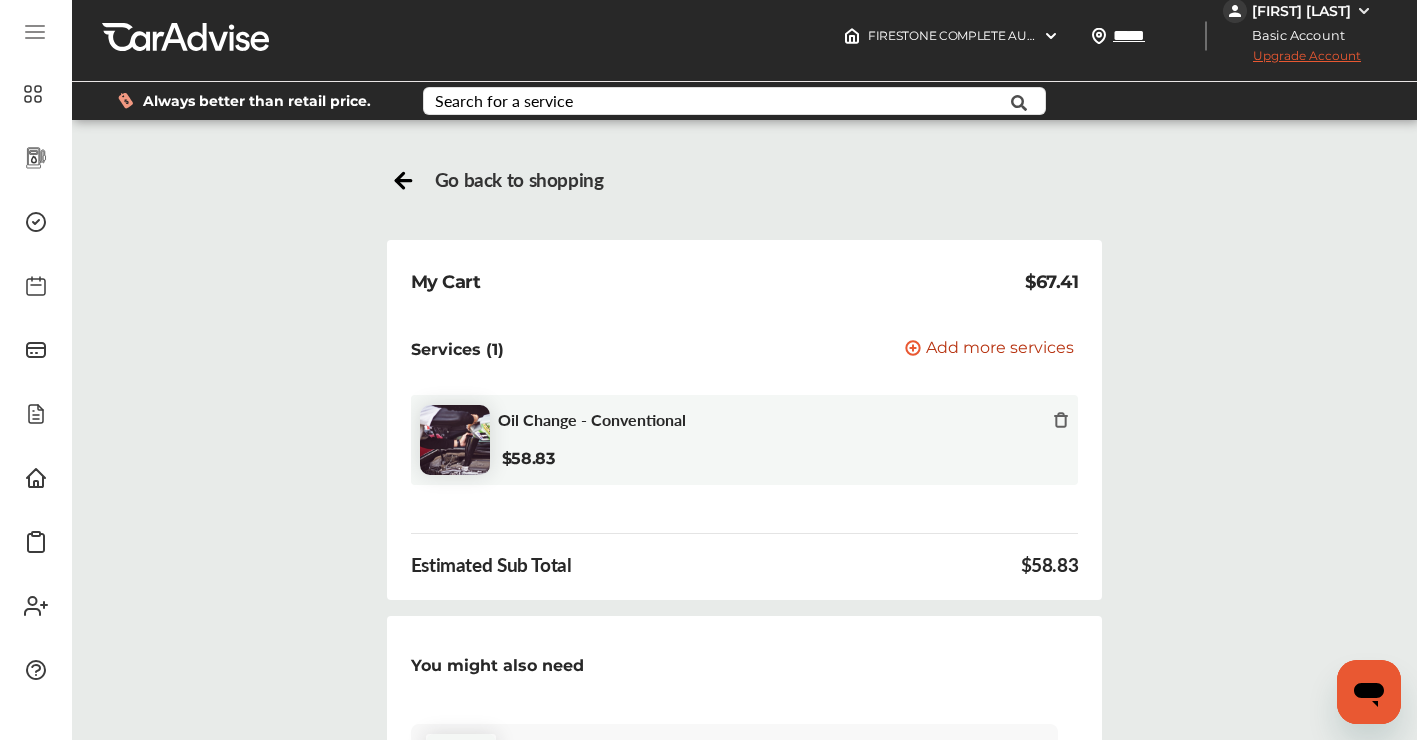 scroll, scrollTop: 0, scrollLeft: 0, axis: both 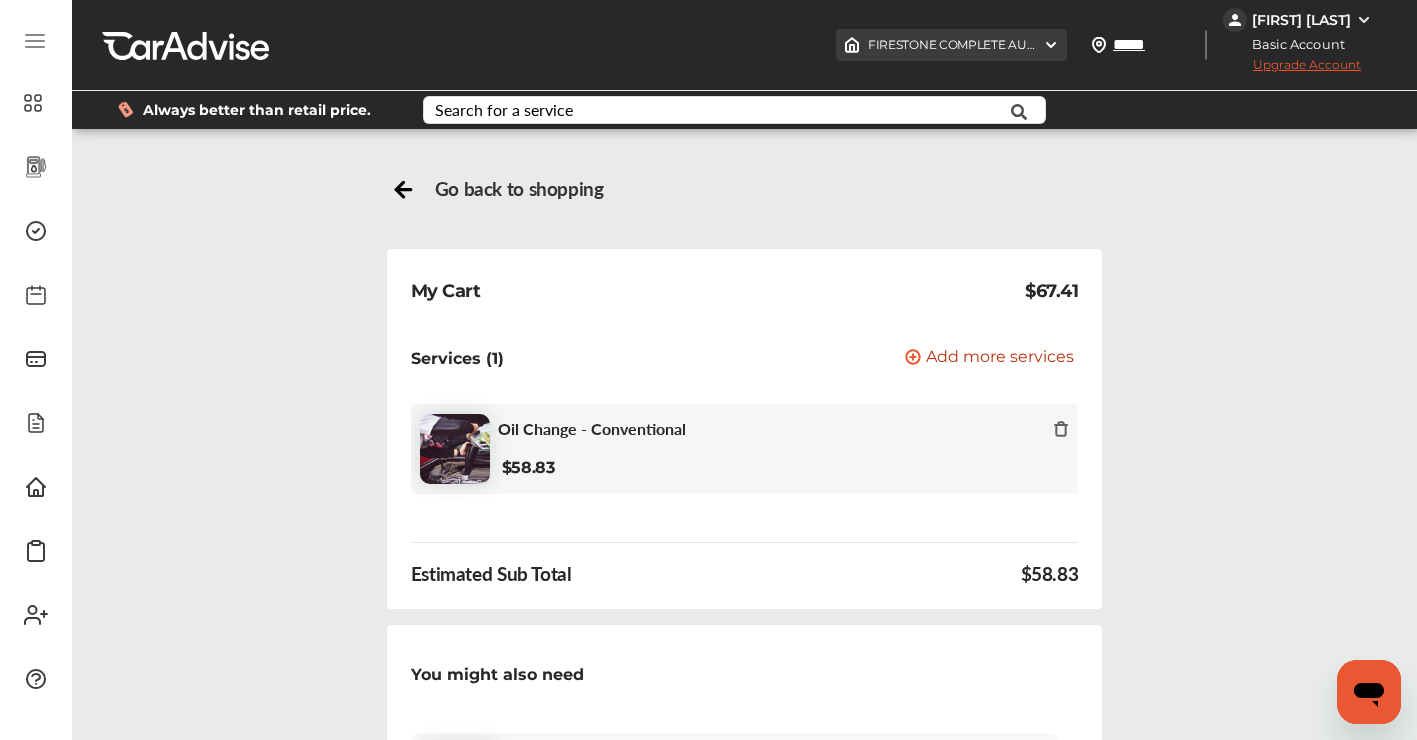 click on "[BRAND] [NUMBER] , [NUMBER] [STREET] [CITY] , [STATE] [POSTAL_CODE]" at bounding box center [951, 45] 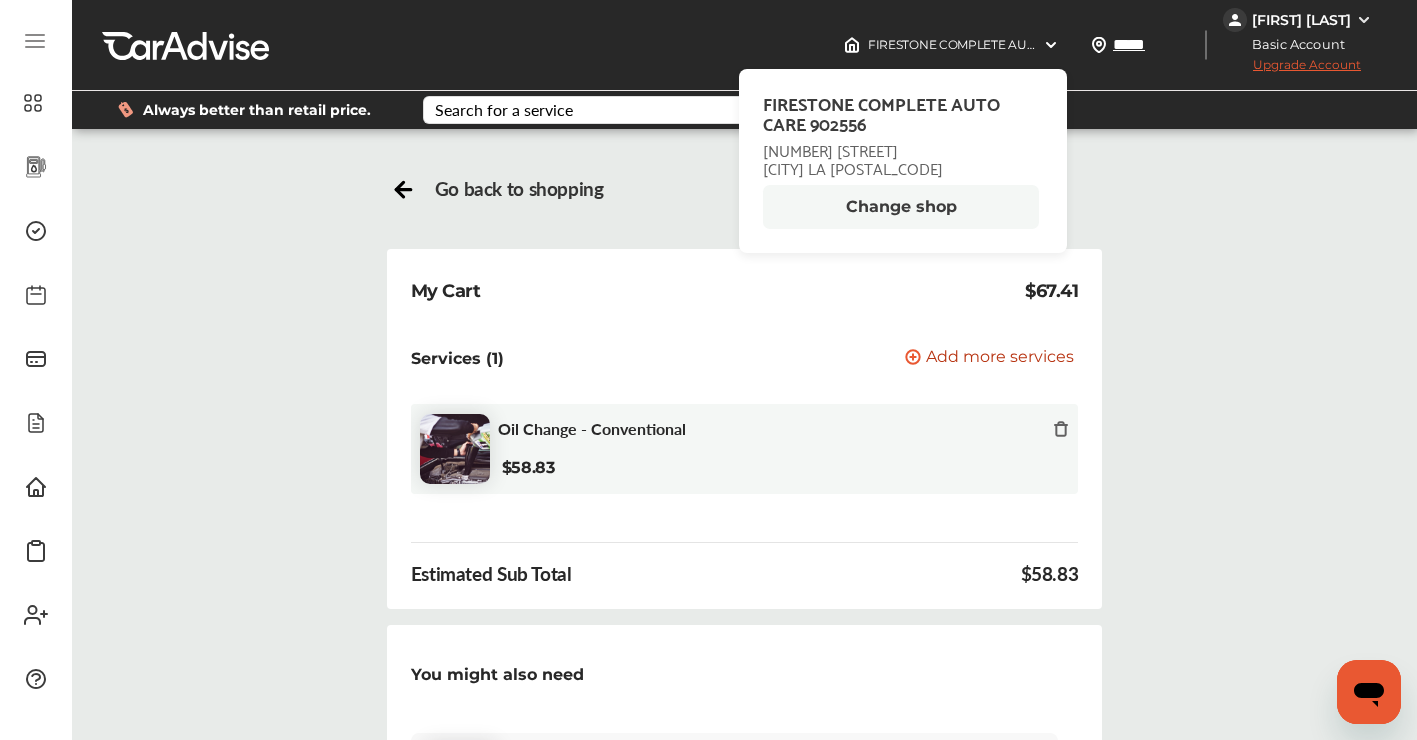click on "Change shop" at bounding box center (901, 207) 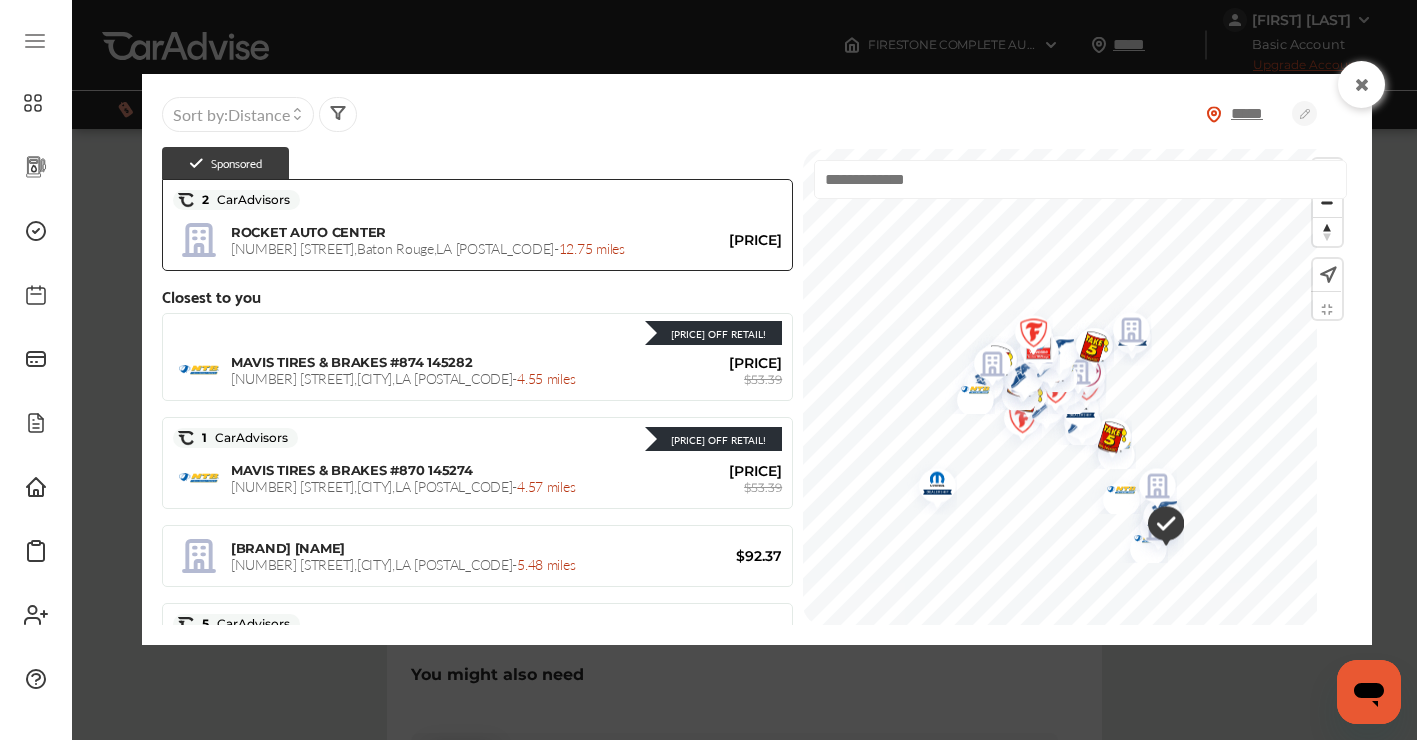 scroll, scrollTop: 0, scrollLeft: 0, axis: both 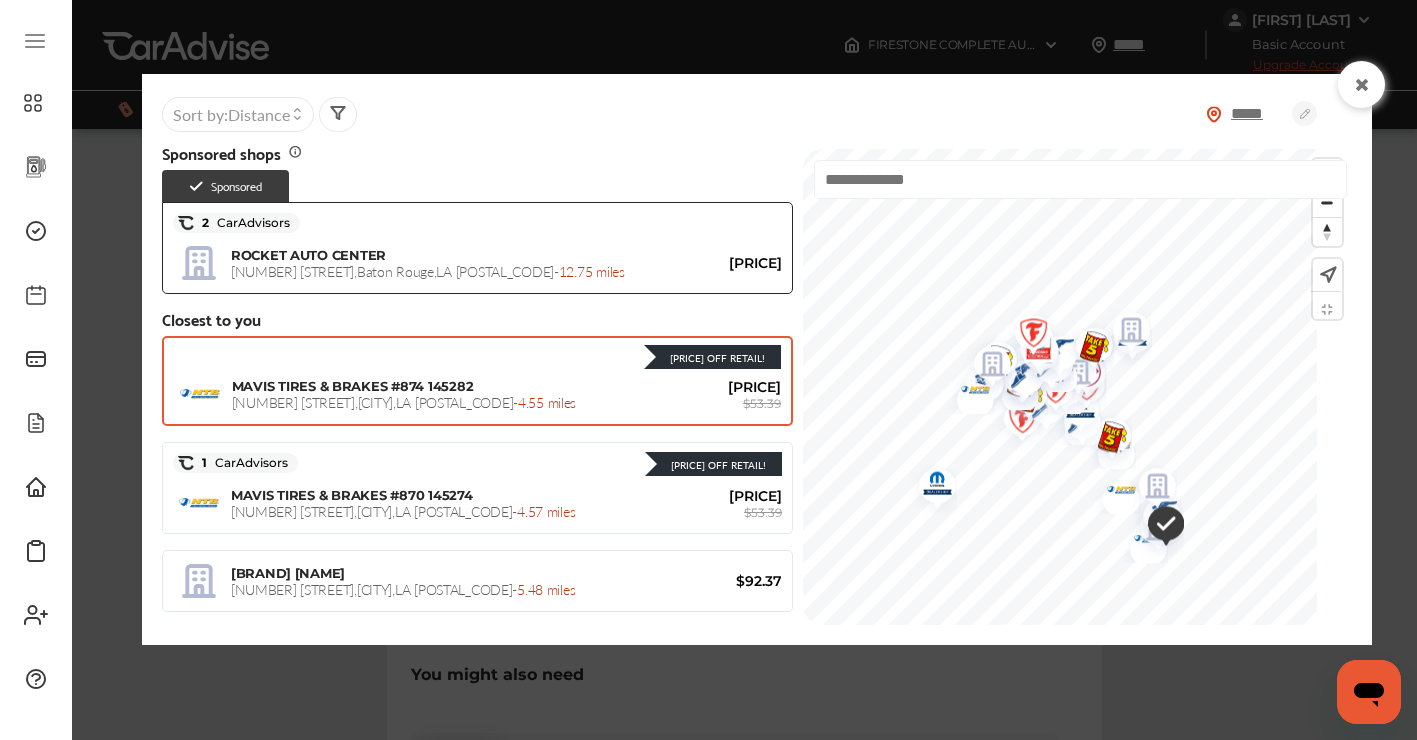 click on "MAVIS TIRES & BRAKES #874 145282" at bounding box center (353, 386) 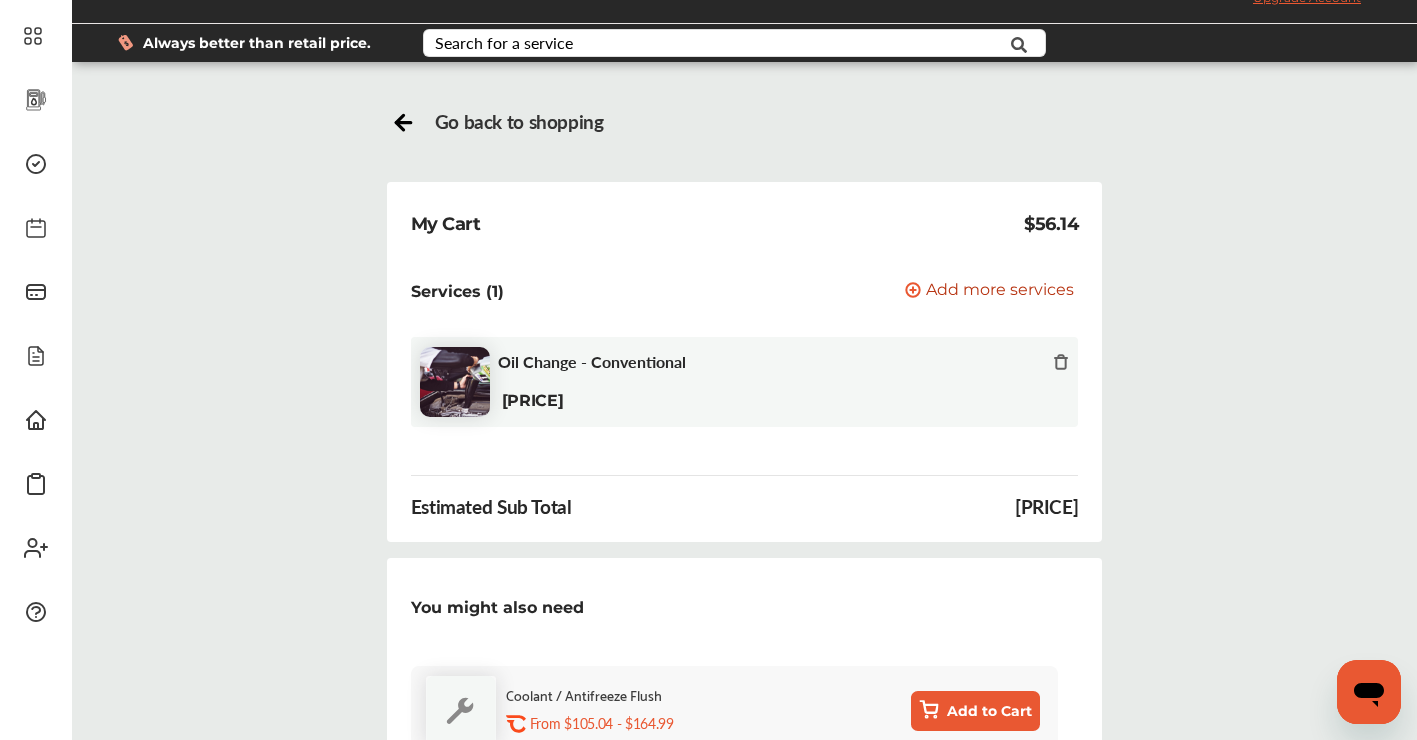 scroll, scrollTop: 0, scrollLeft: 0, axis: both 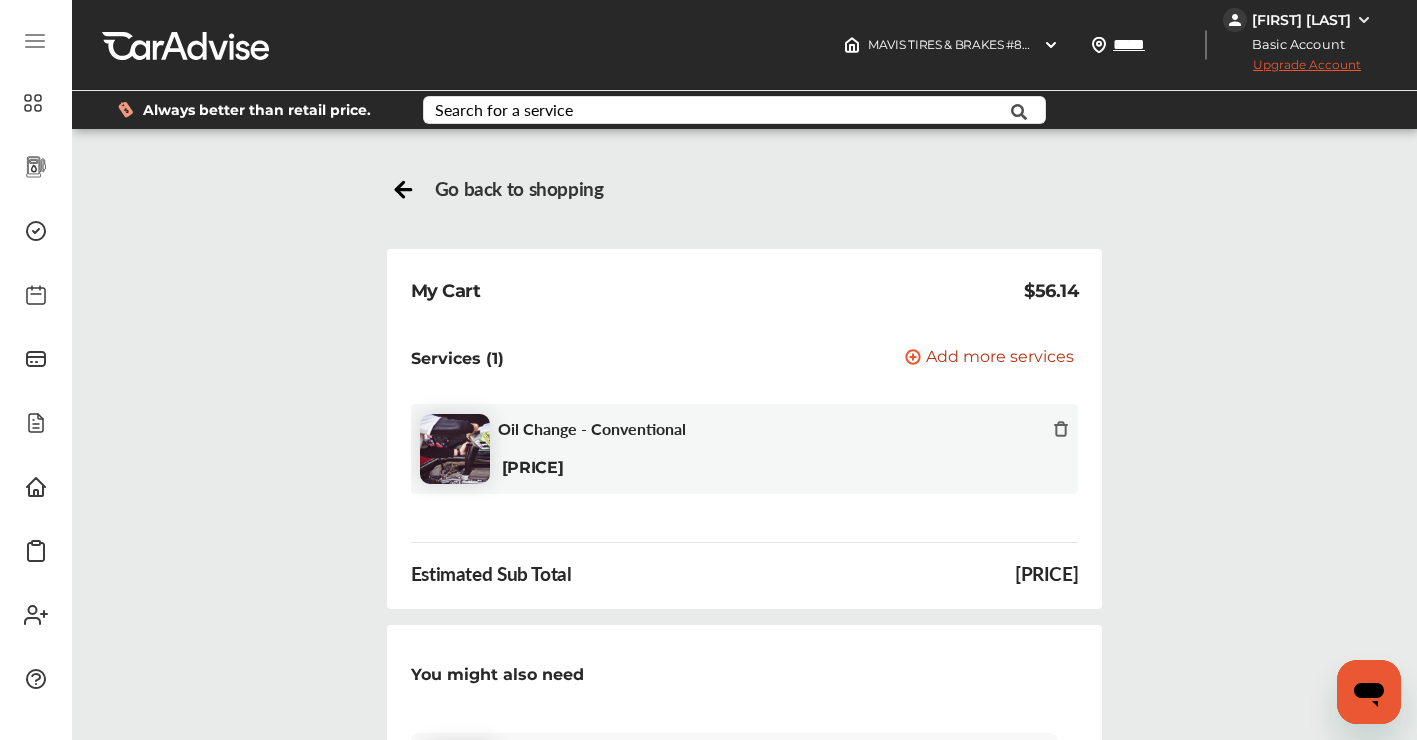 click 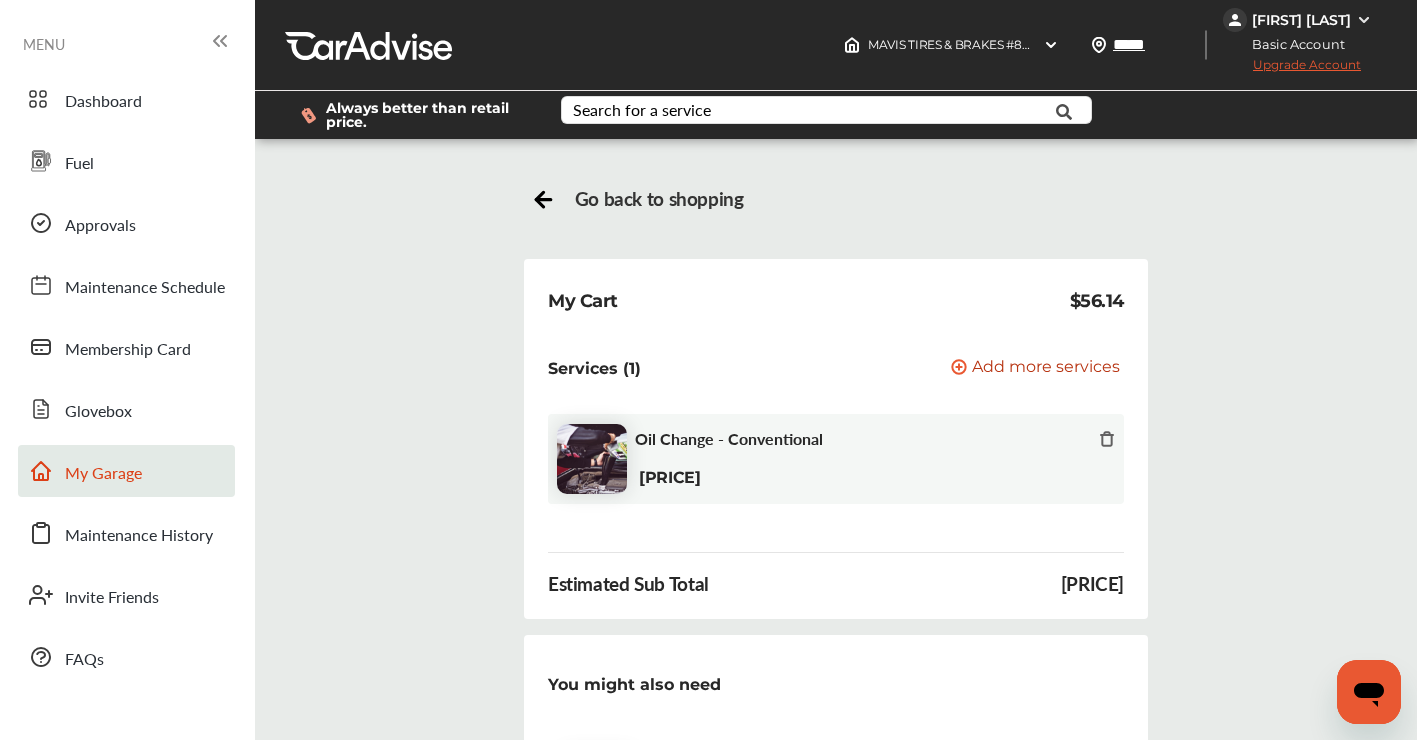 click on "My Garage" at bounding box center [103, 474] 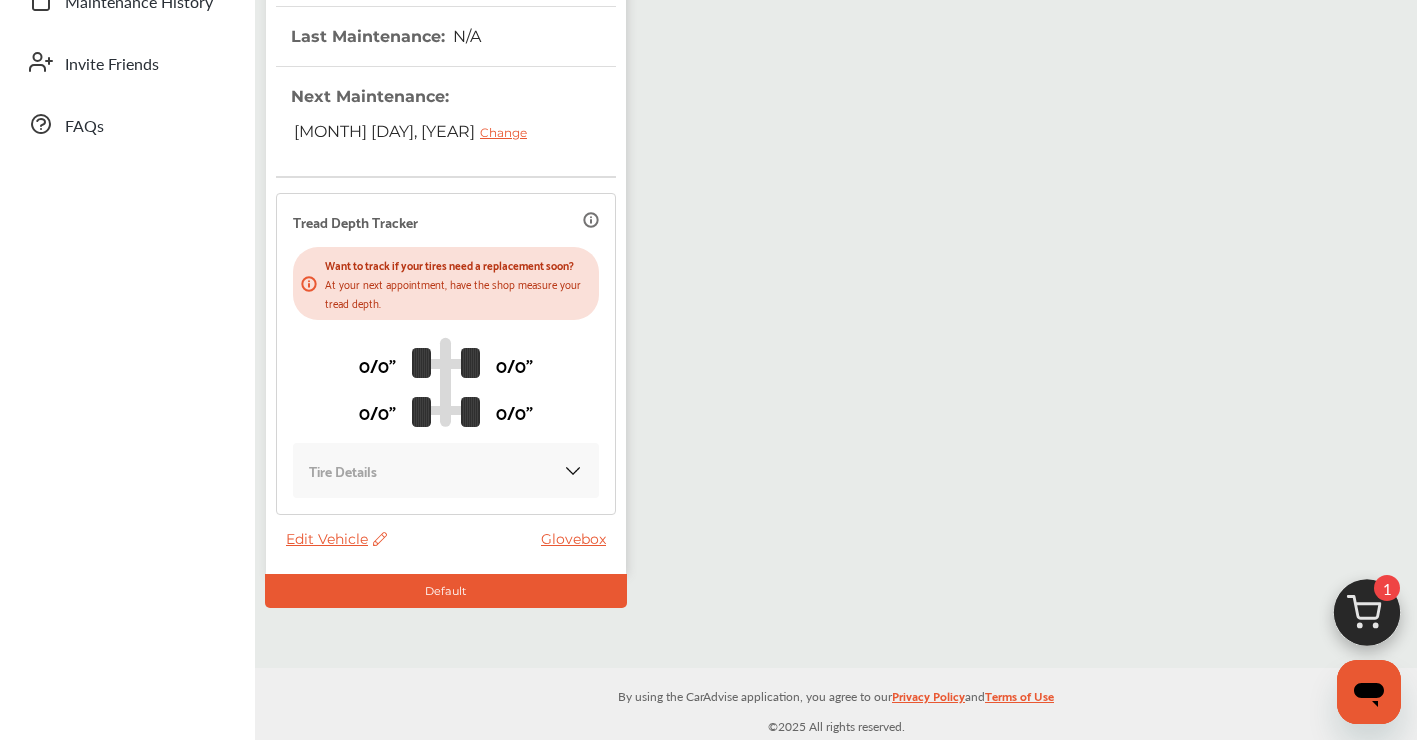 scroll, scrollTop: 600, scrollLeft: 0, axis: vertical 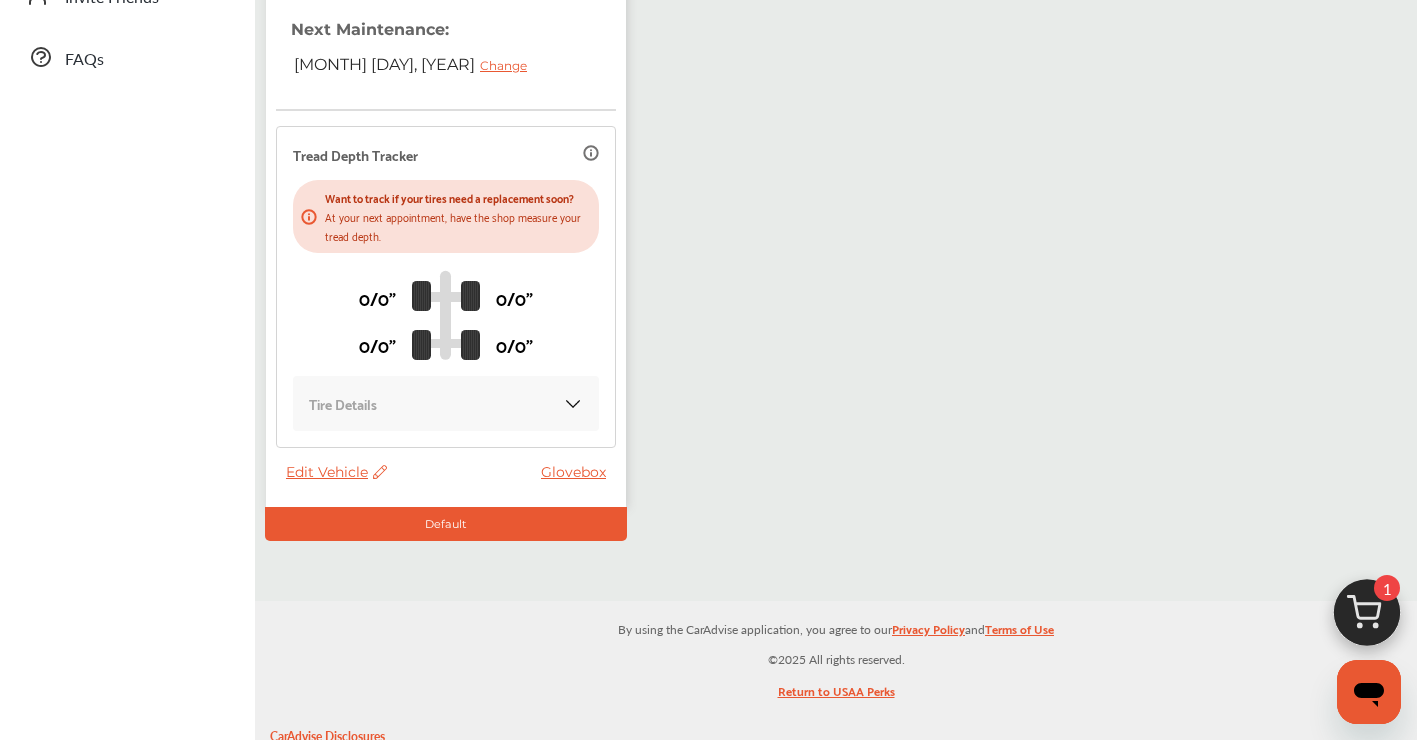 click on "Glovebox" at bounding box center (578, 472) 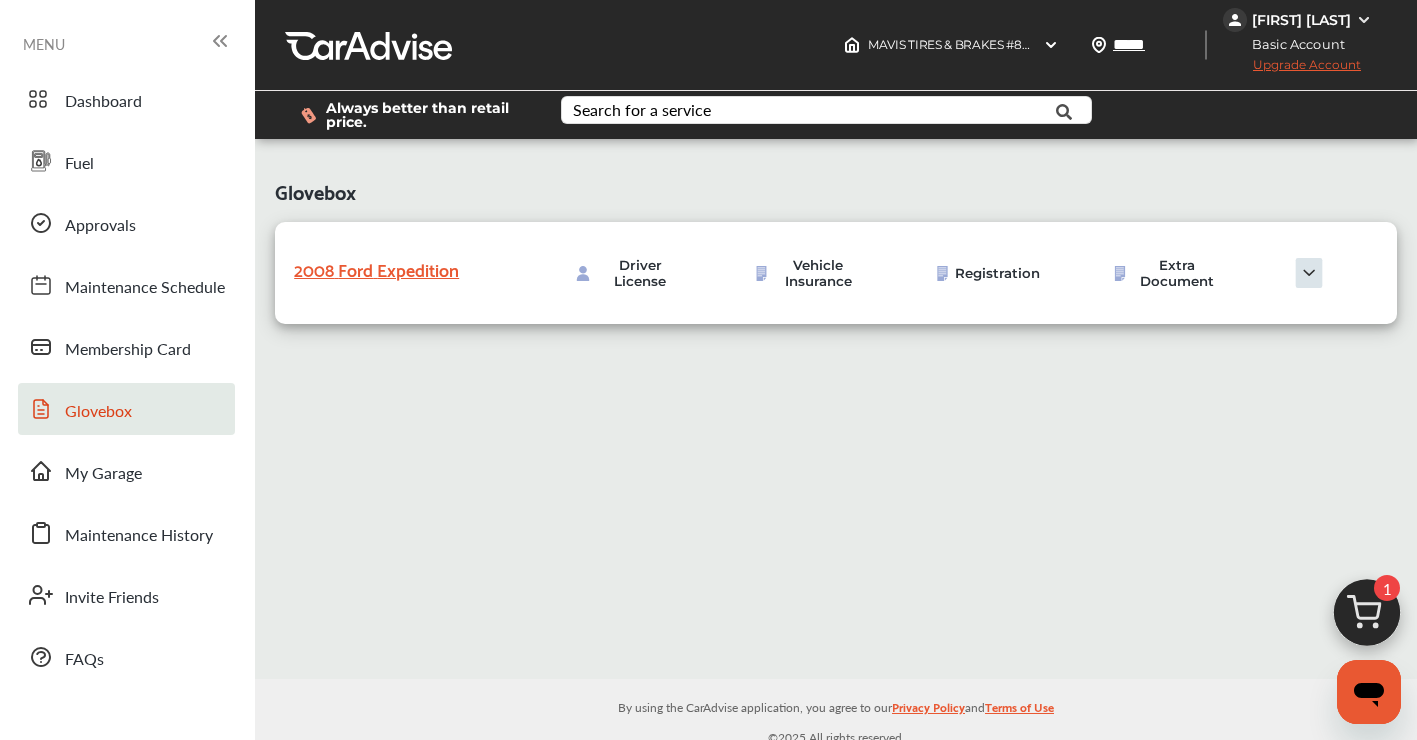 click at bounding box center [1309, 273] 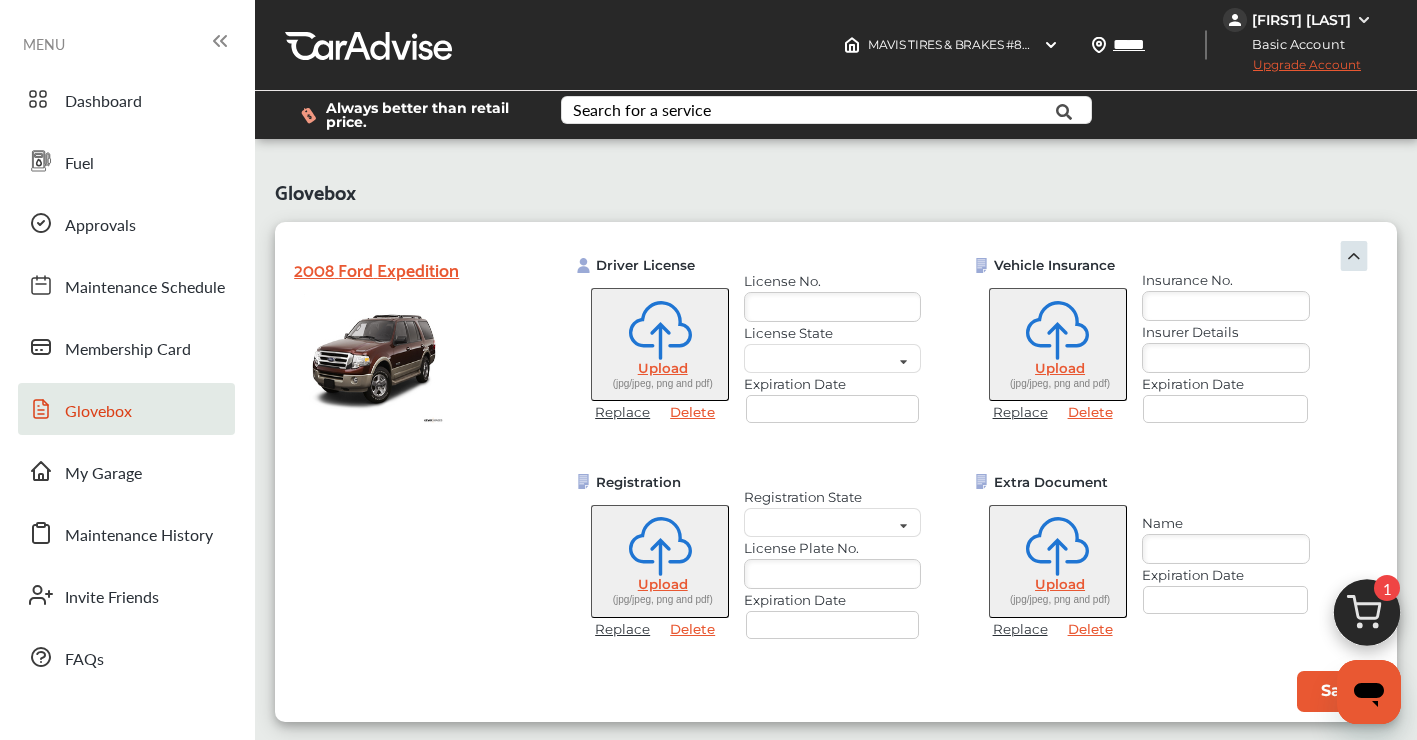 click at bounding box center (832, 307) 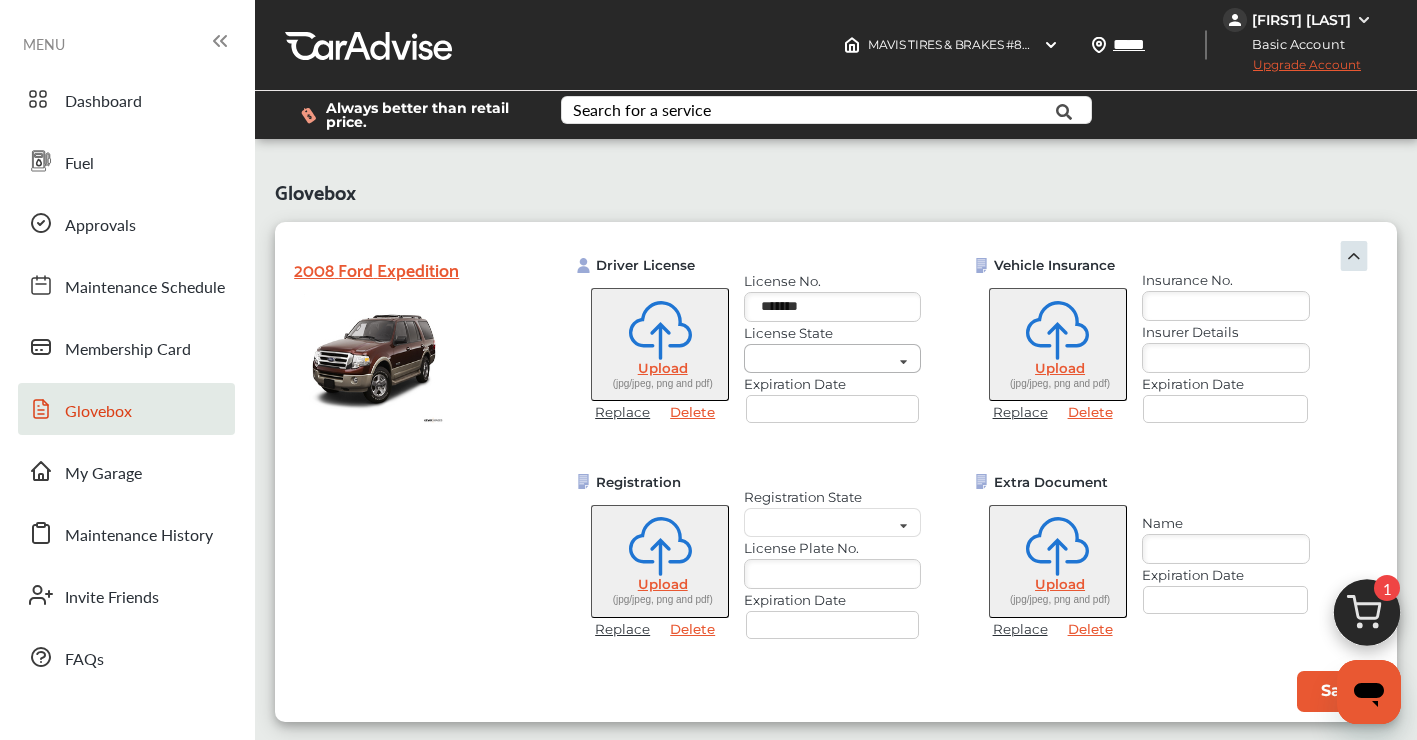 type on "*******" 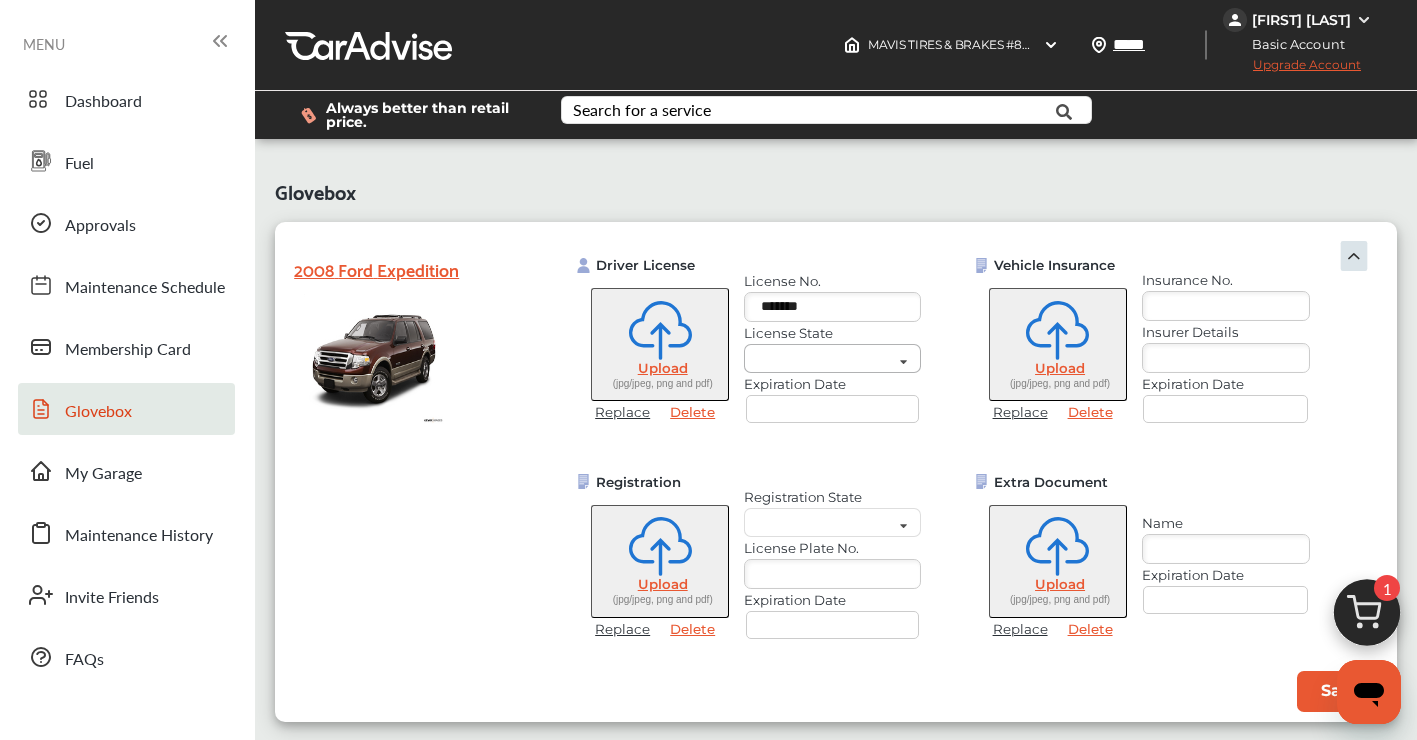 click at bounding box center [851, 364] 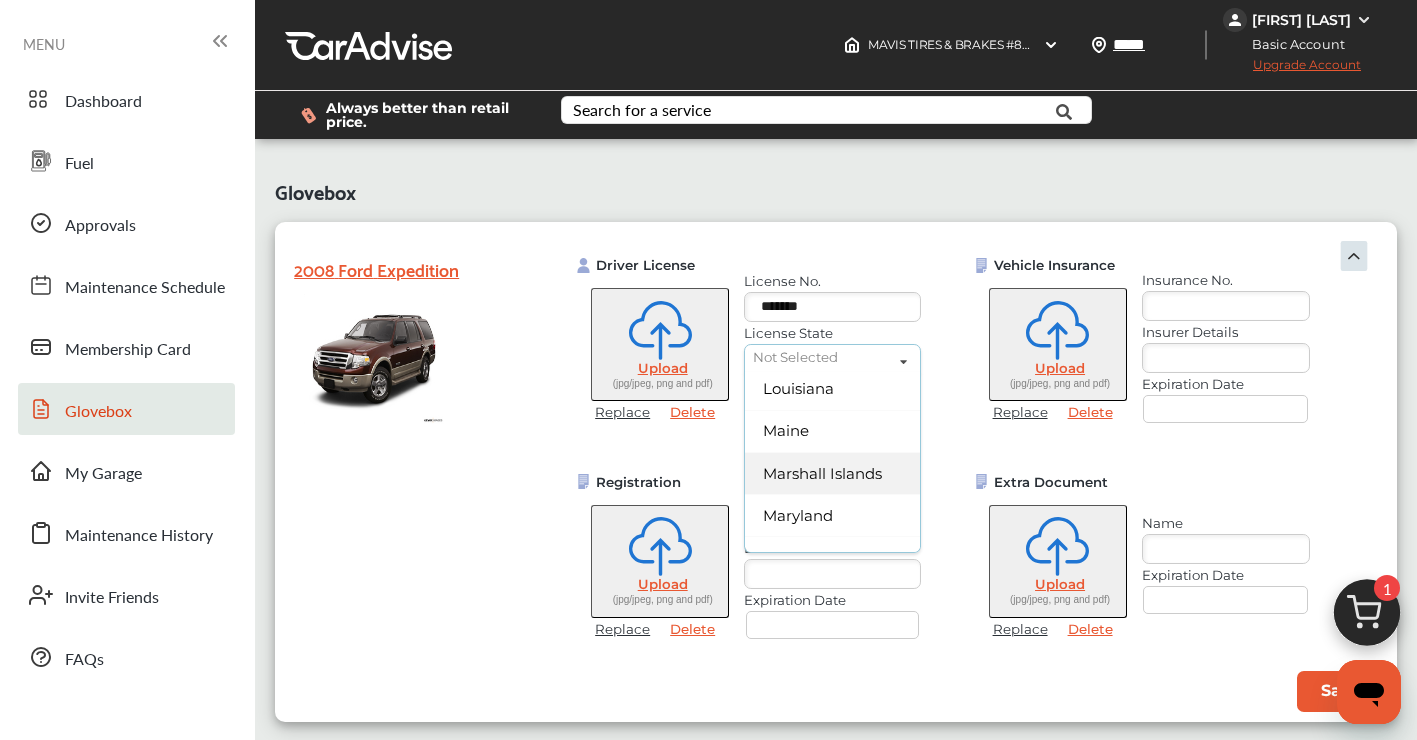 scroll, scrollTop: 933, scrollLeft: 0, axis: vertical 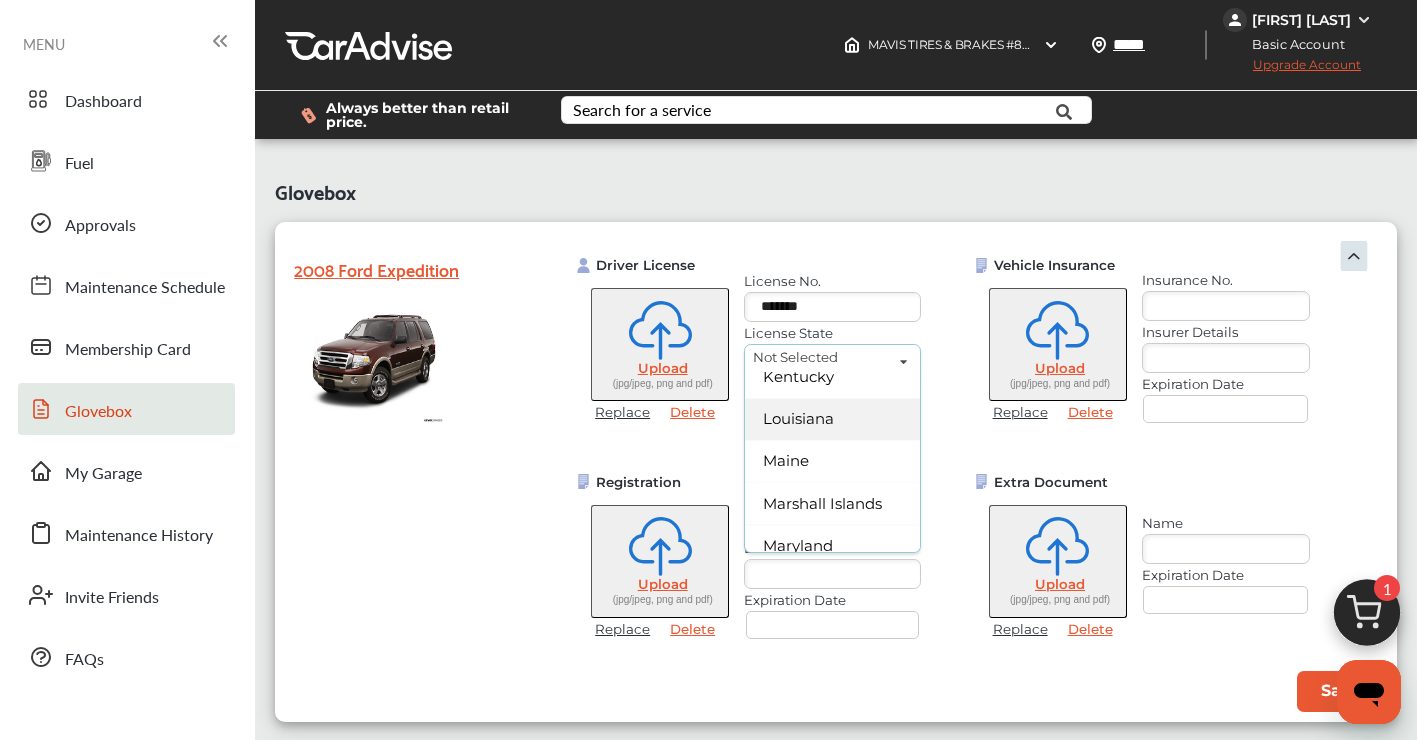 click on "Louisiana" at bounding box center [832, 419] 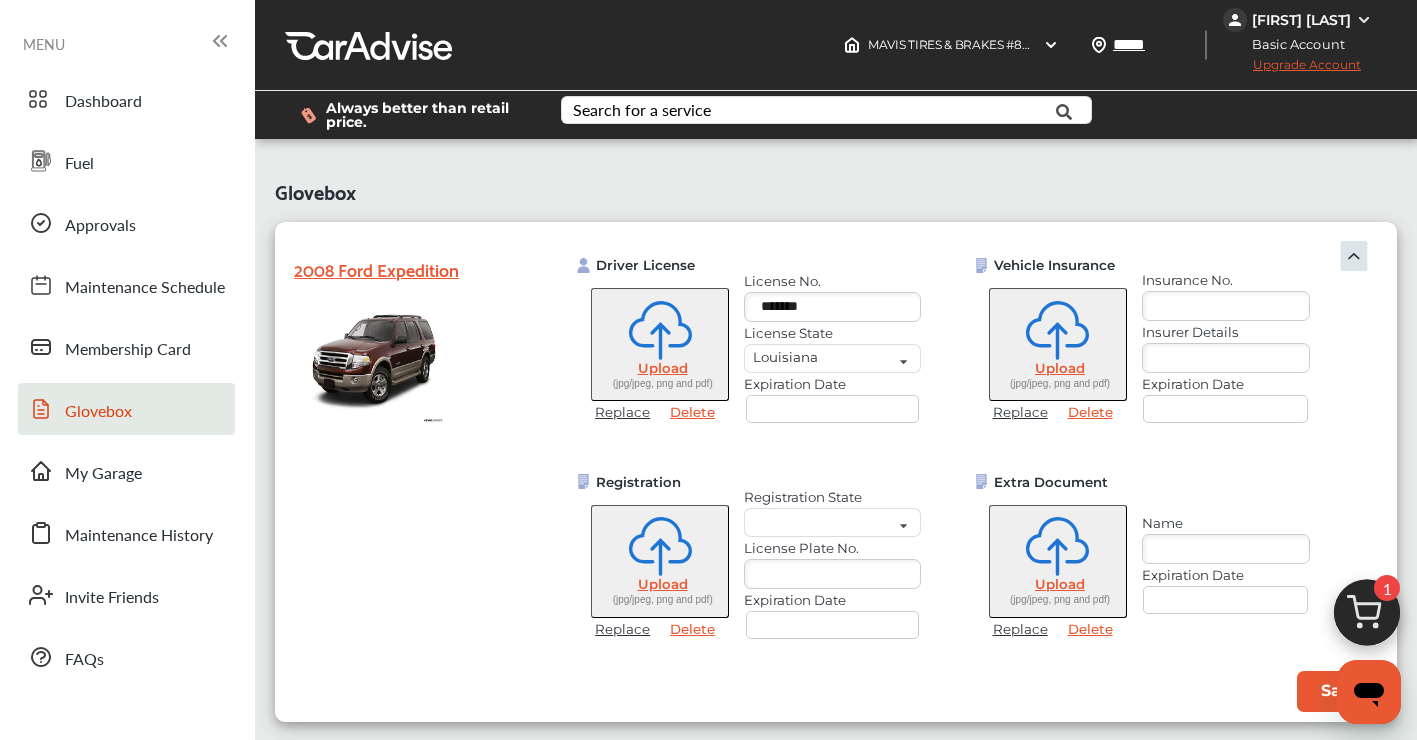 select on "*" 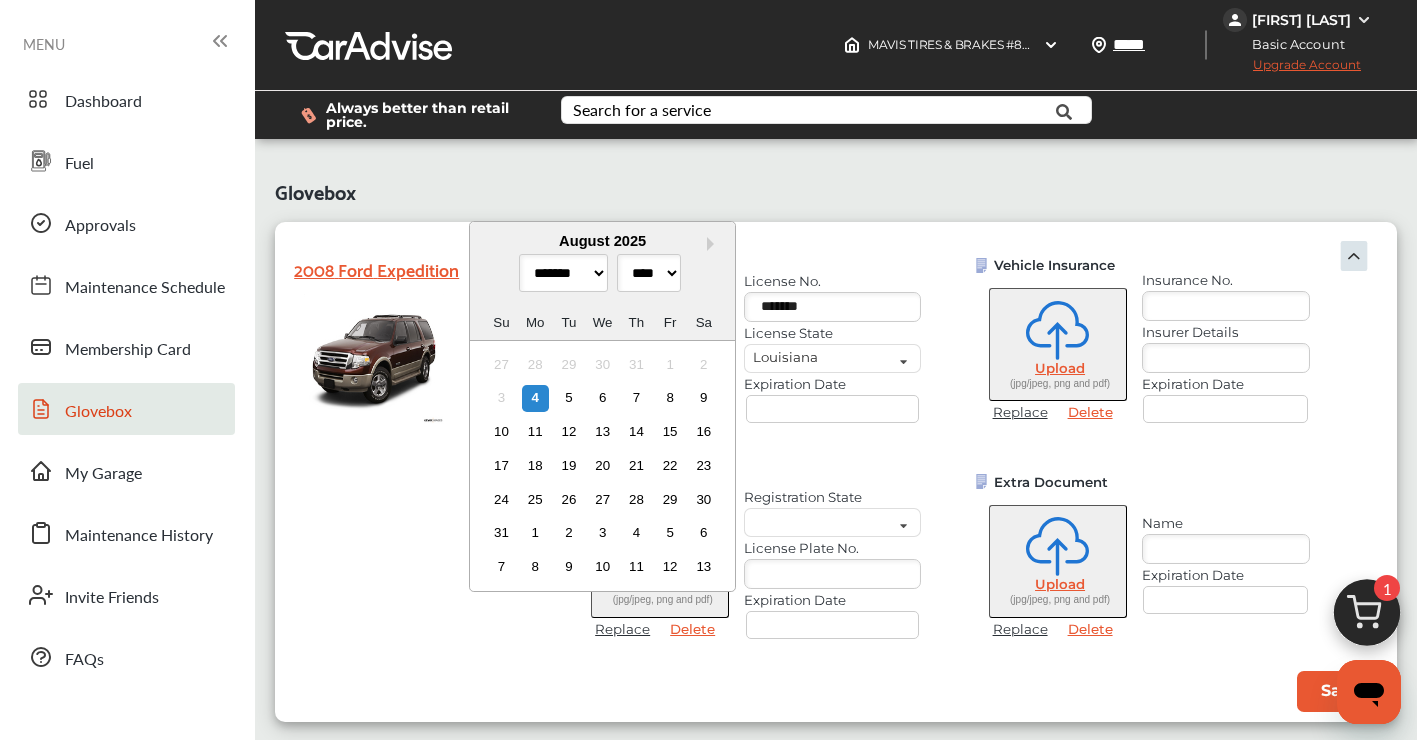 click at bounding box center (833, 409) 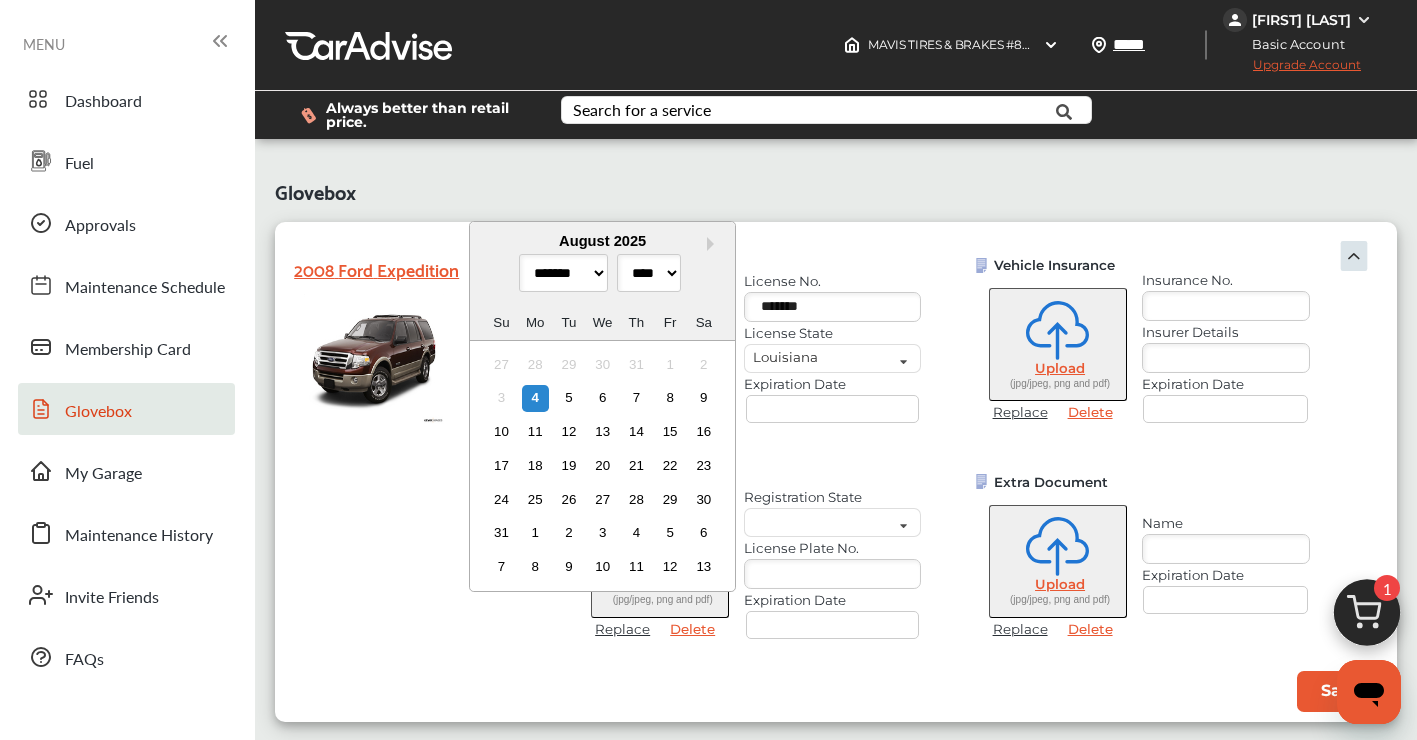 click on "**********" at bounding box center [649, 273] 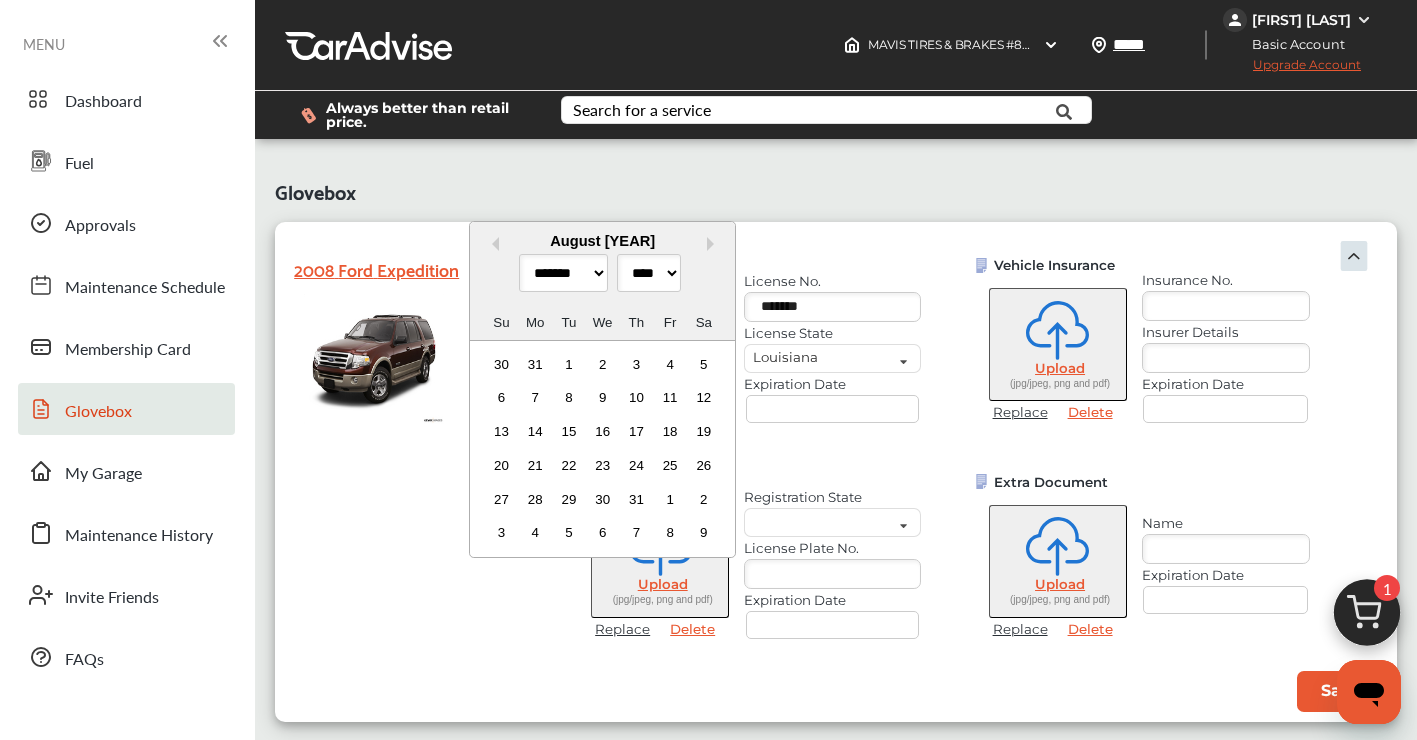 click at bounding box center (833, 409) 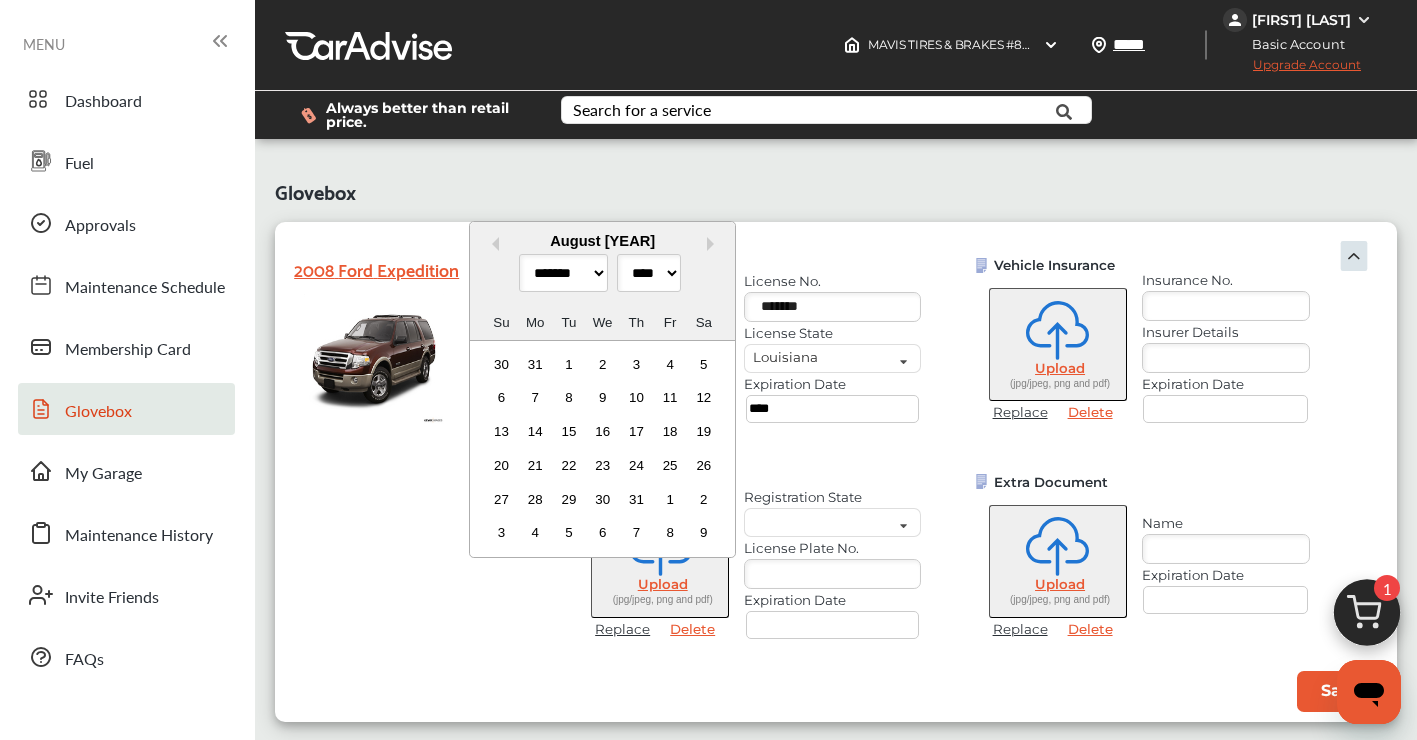 type on "*****" 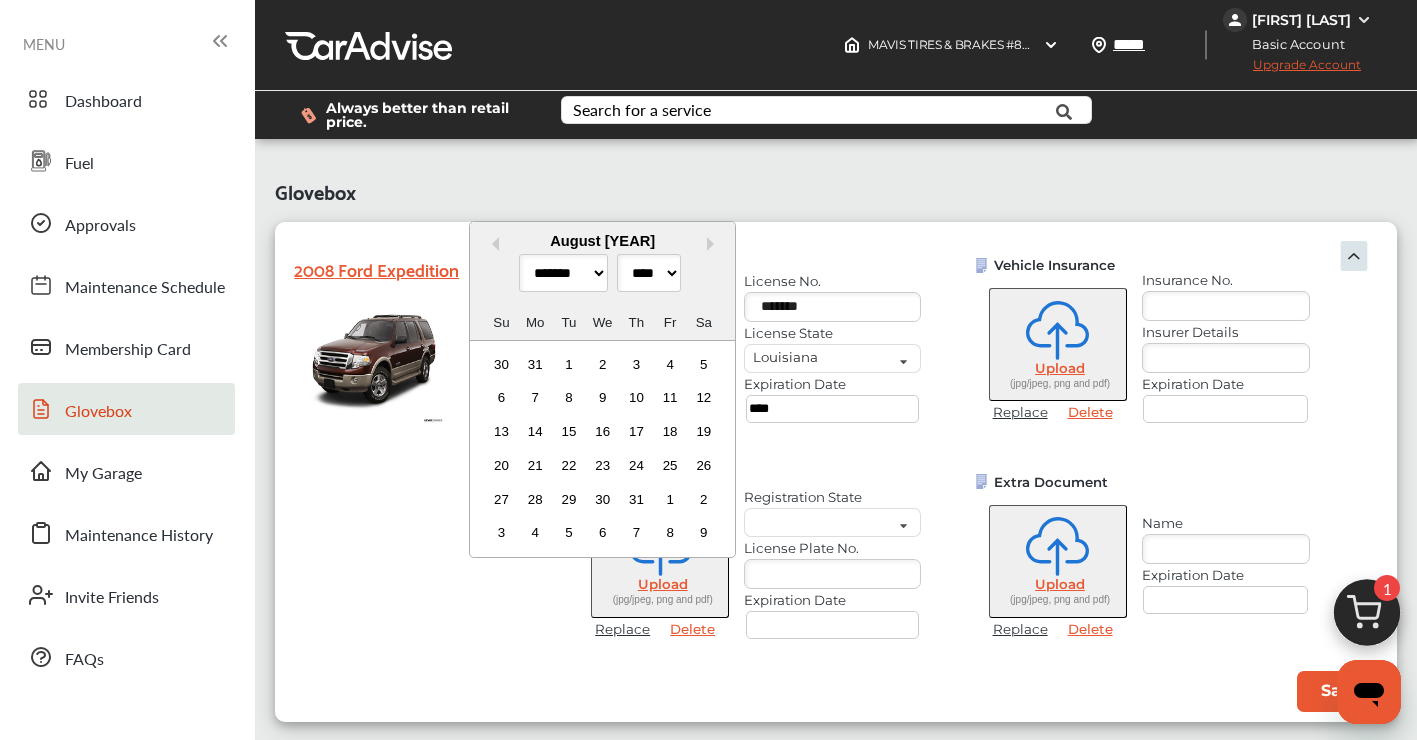 select on "****" 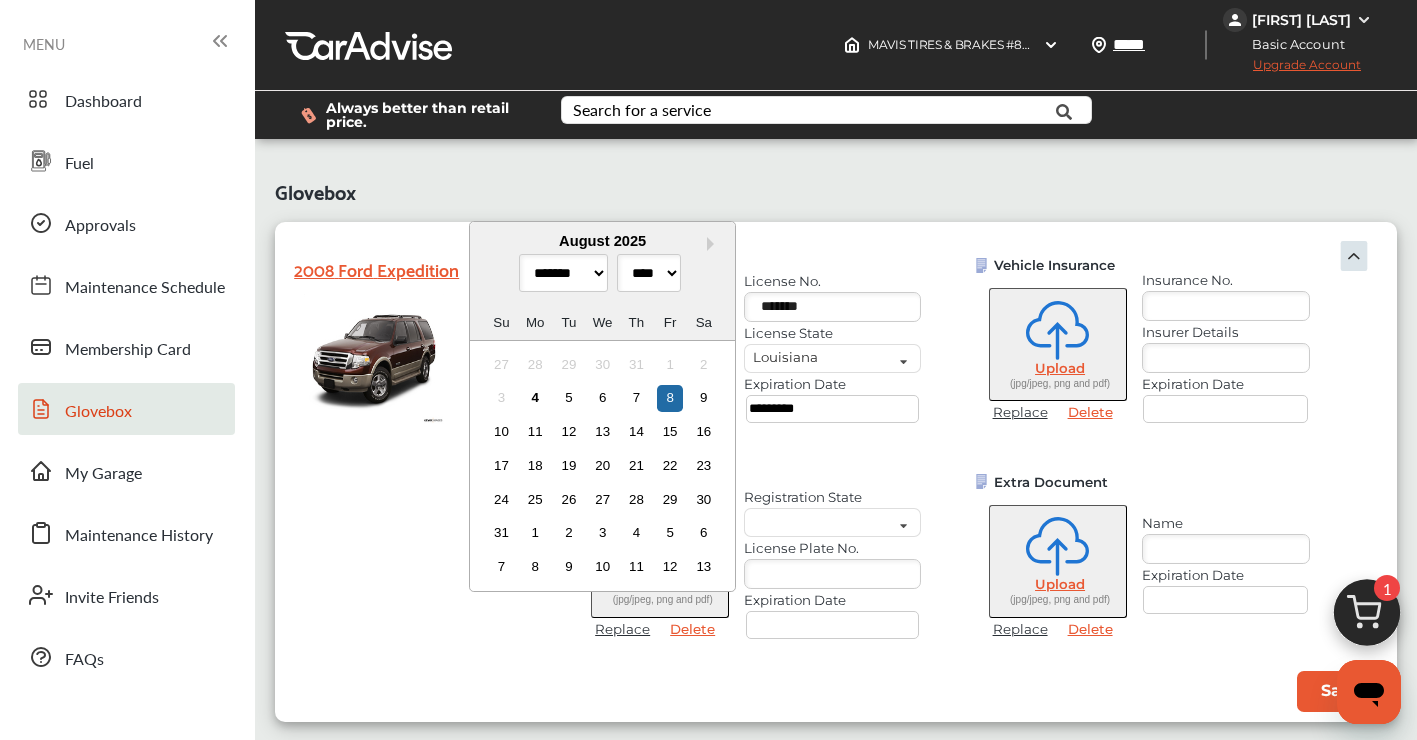 type on "**********" 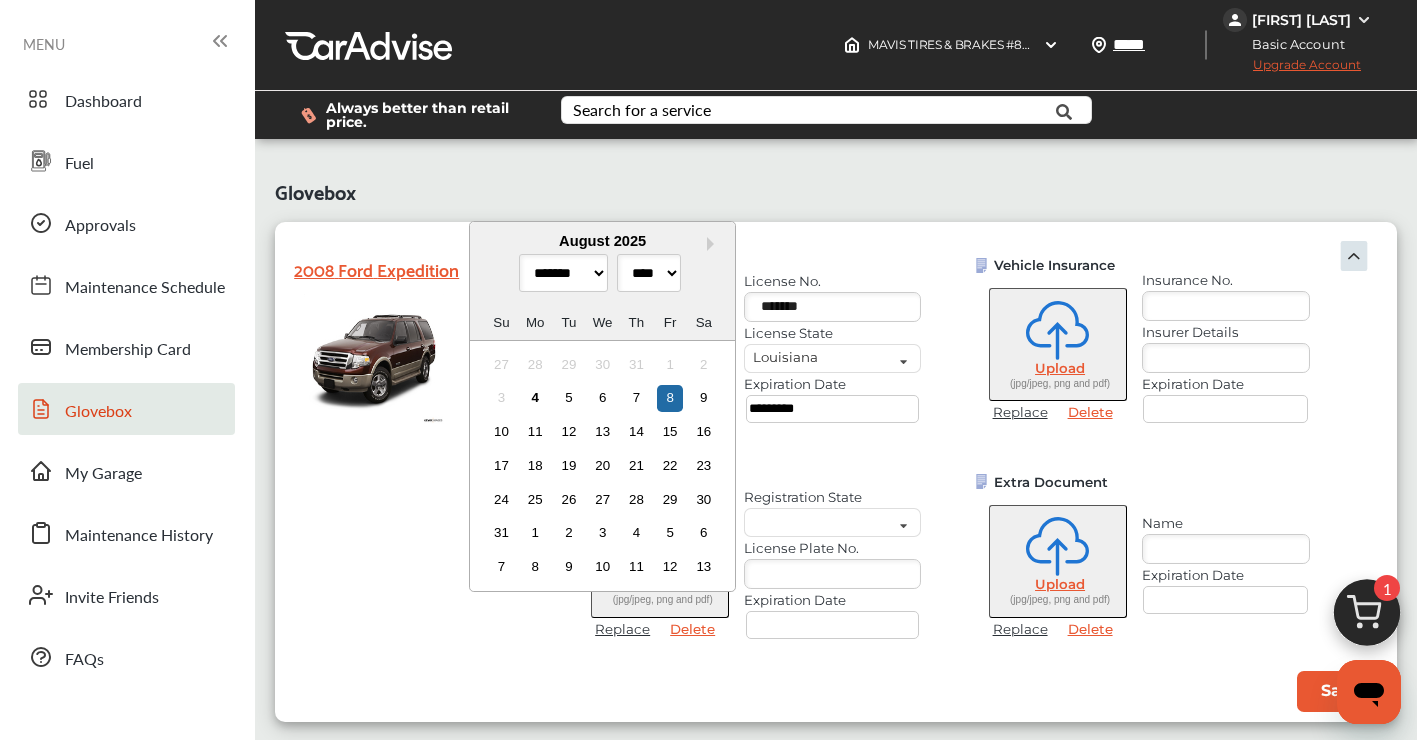 select on "****" 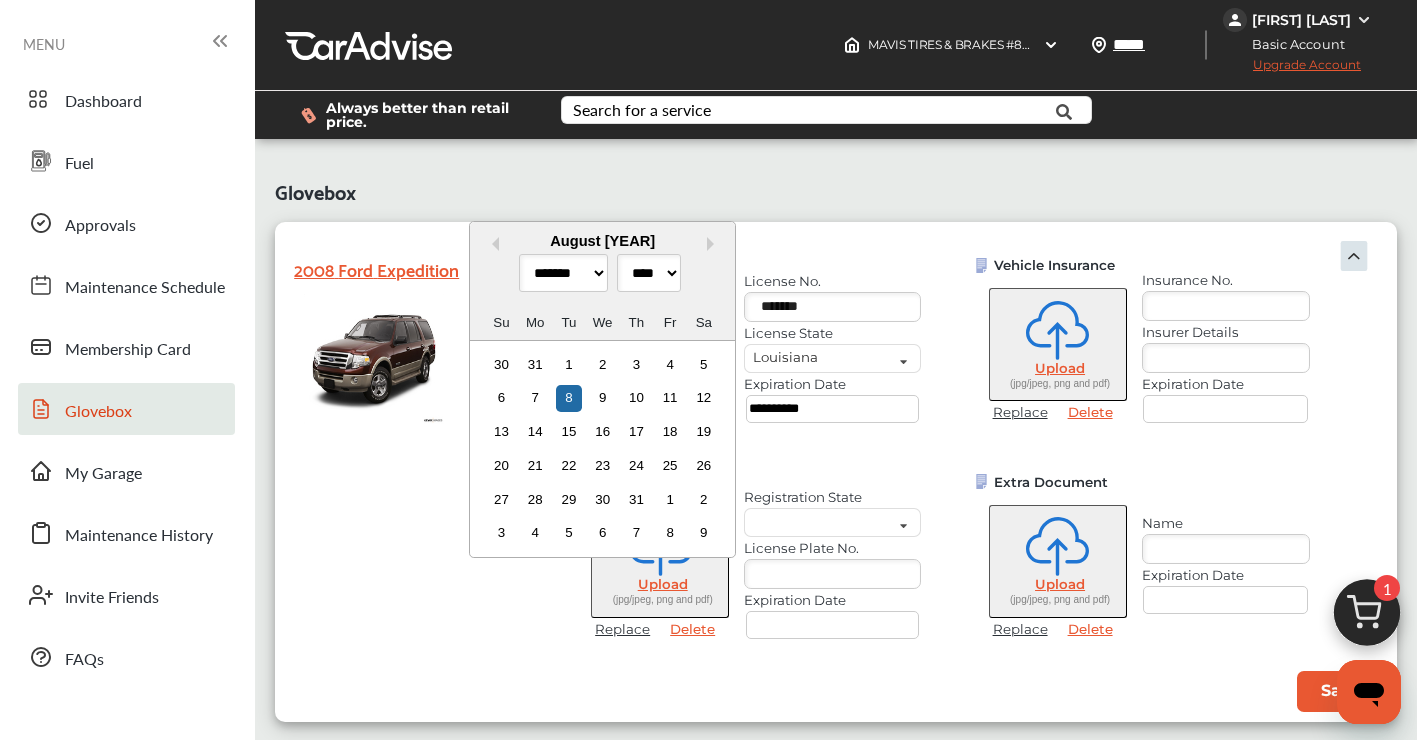 type on "**********" 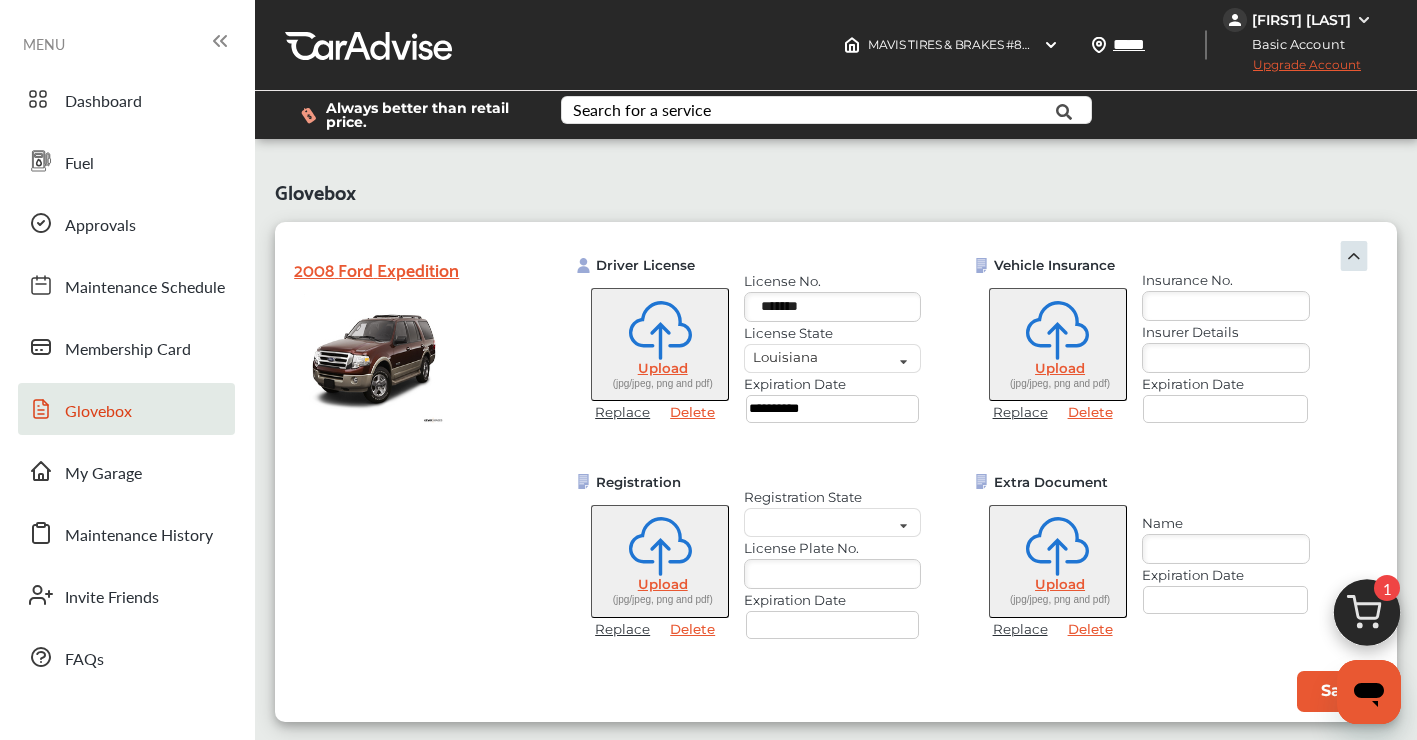 click on "**********" at bounding box center (977, 454) 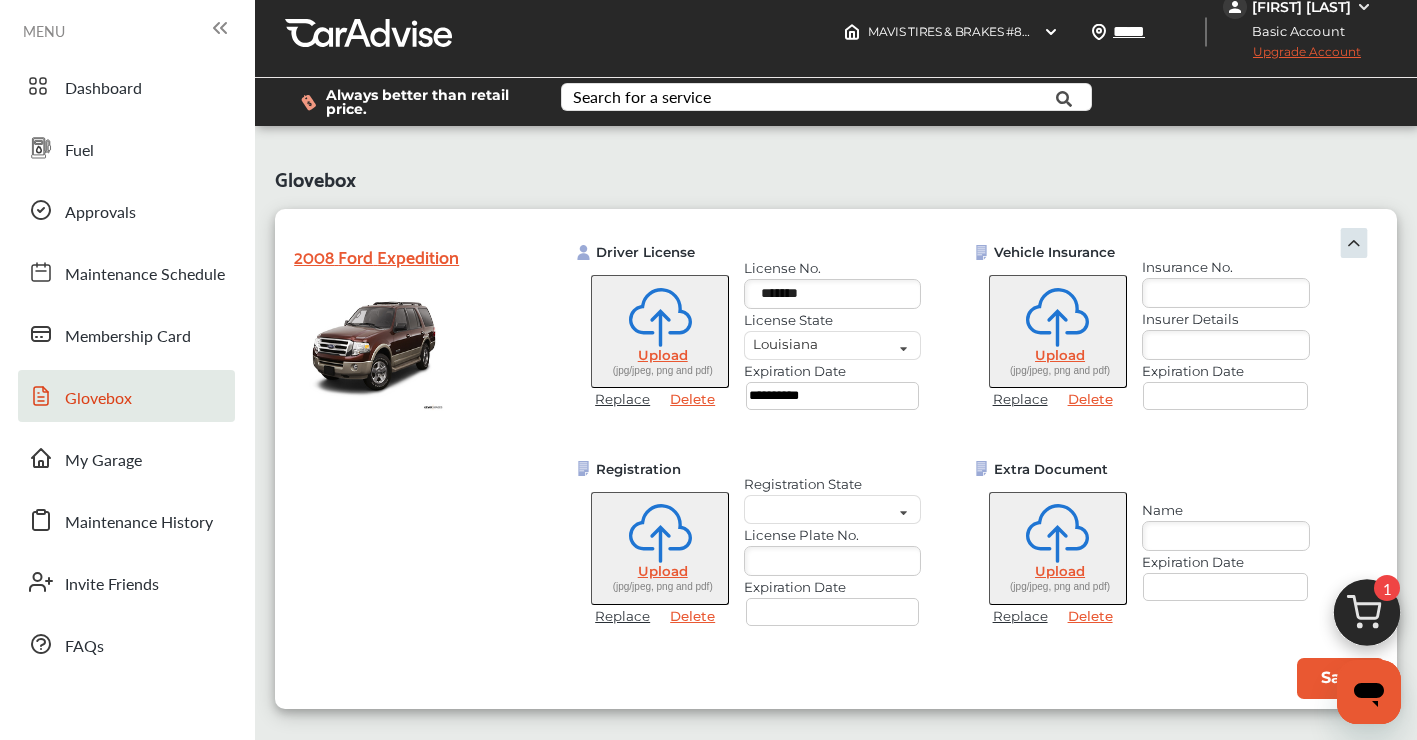 scroll, scrollTop: 0, scrollLeft: 0, axis: both 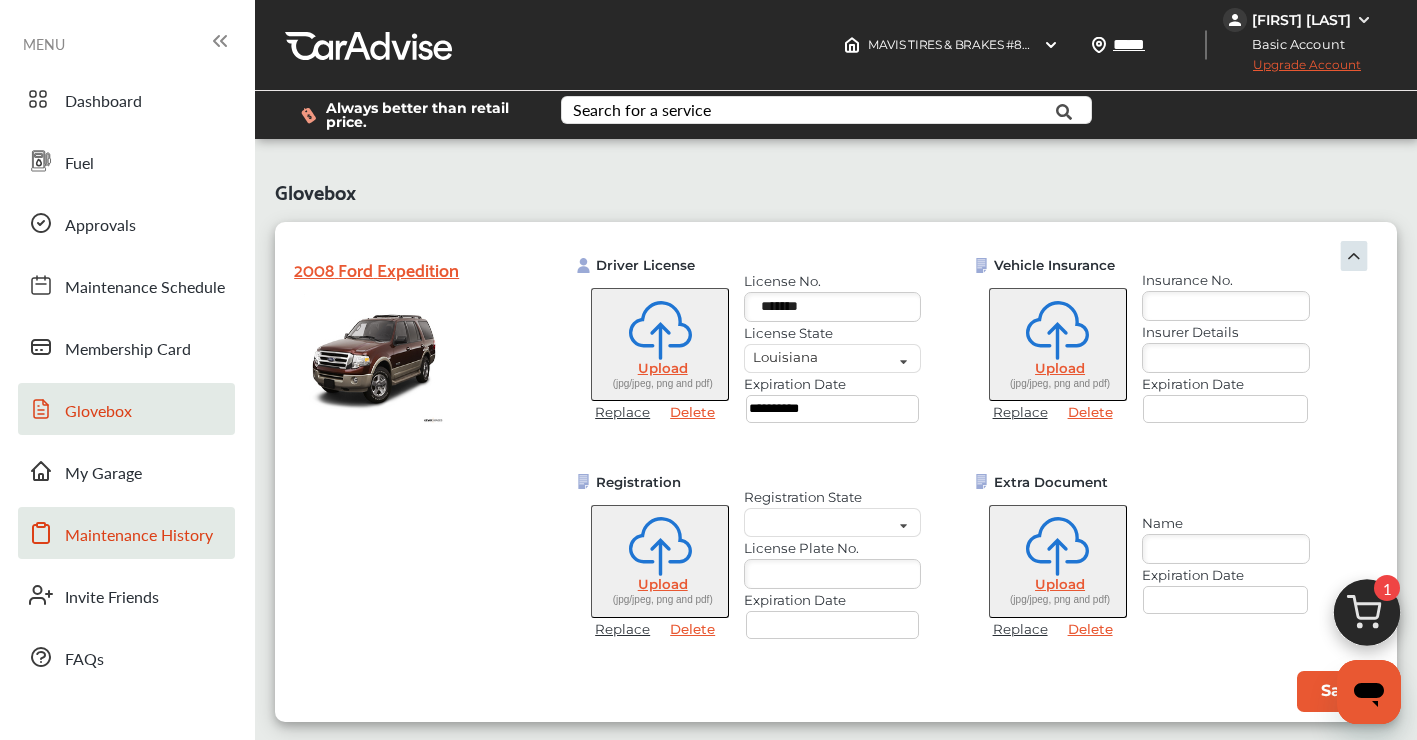 click on "Maintenance History" at bounding box center (139, 536) 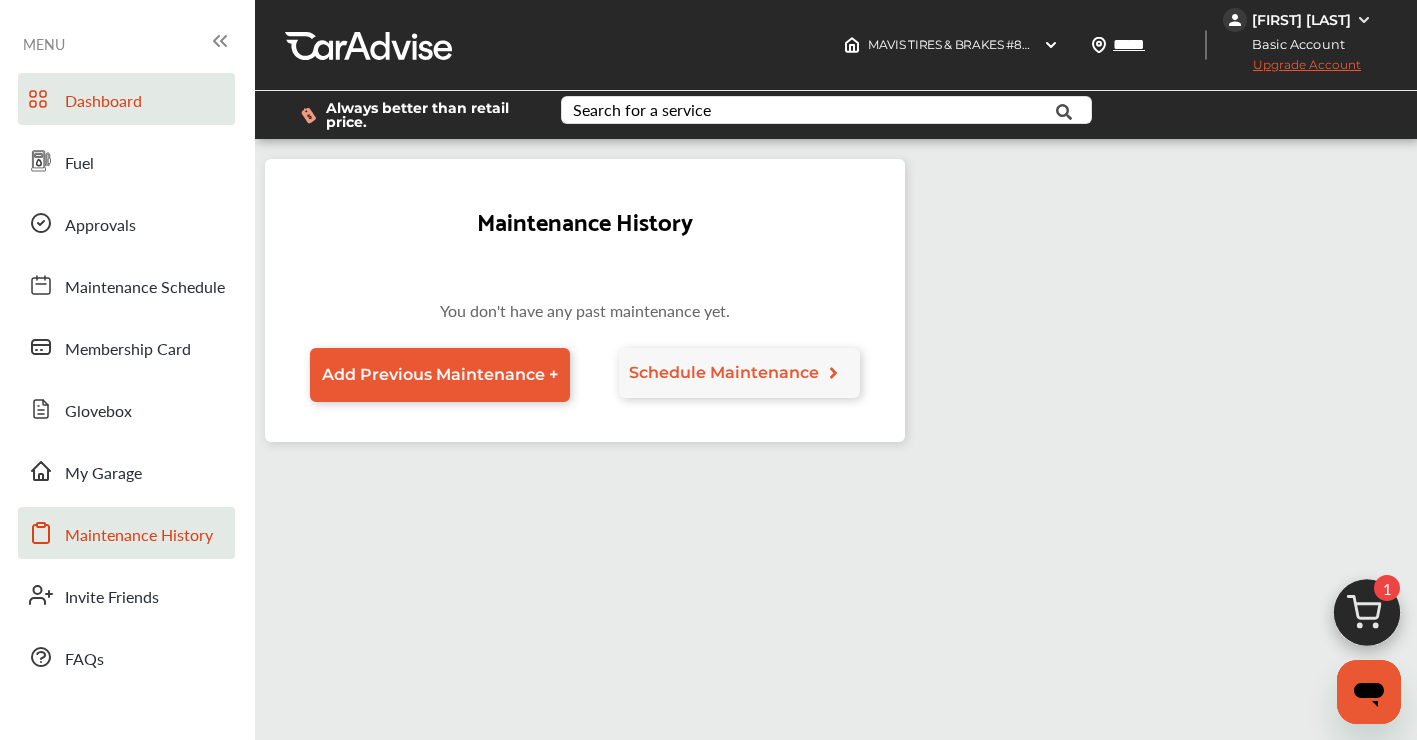 click on "Dashboard" at bounding box center (103, 102) 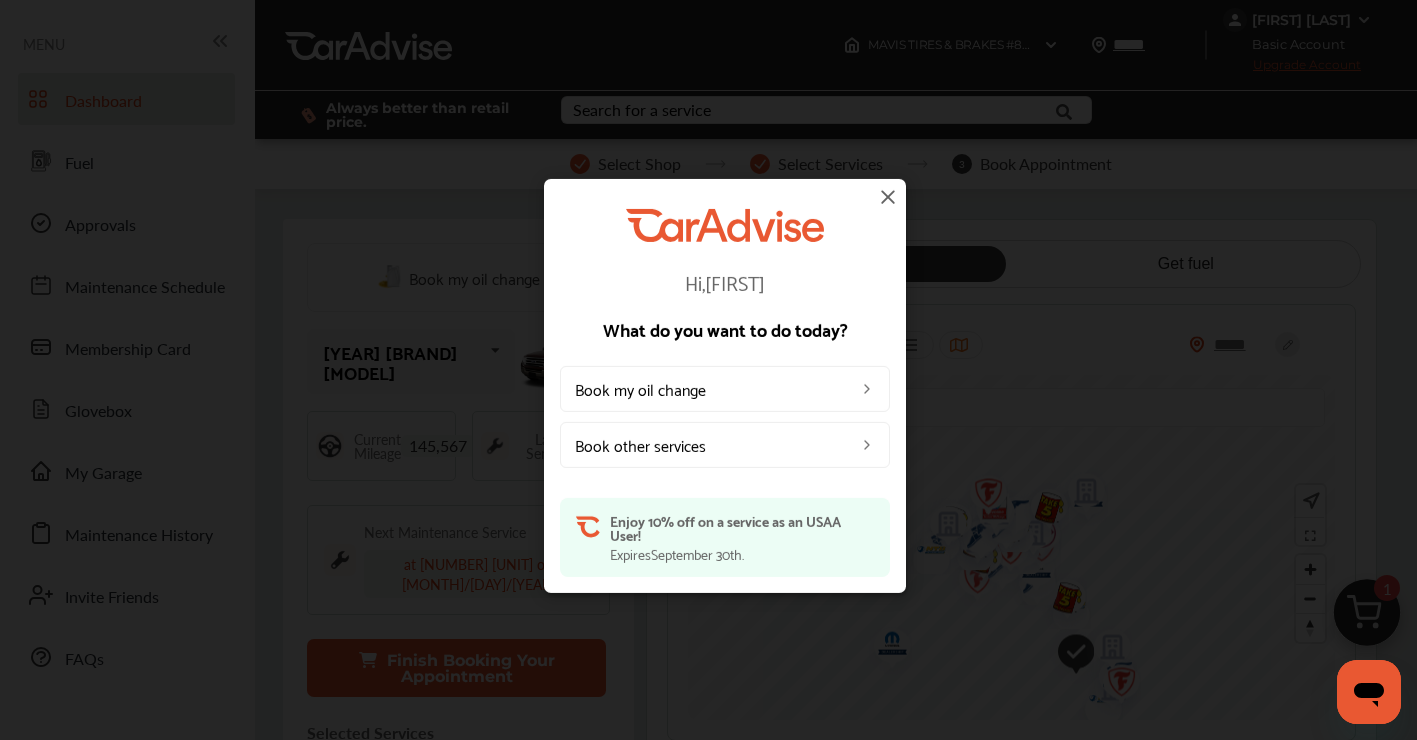 click at bounding box center [888, 197] 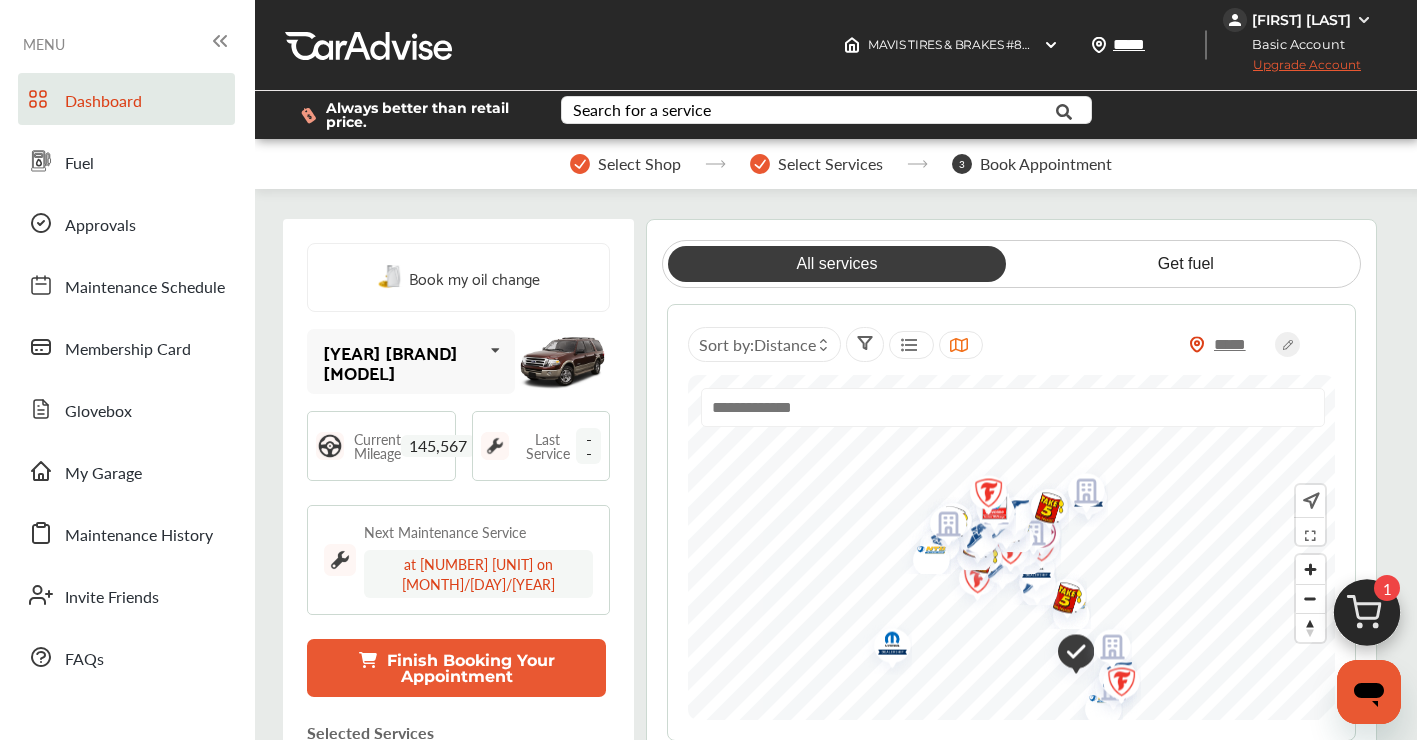 click on "Book Appointment" at bounding box center (1046, 164) 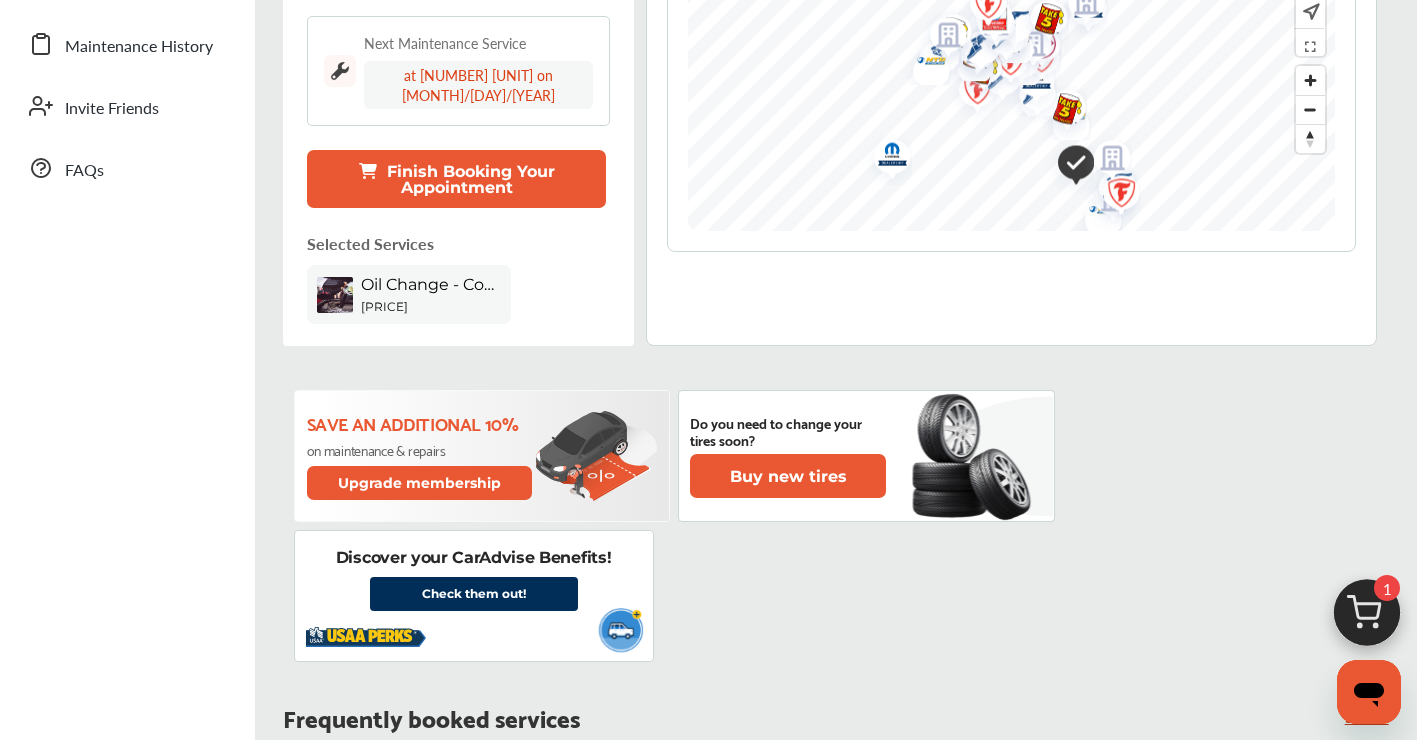 scroll, scrollTop: 533, scrollLeft: 0, axis: vertical 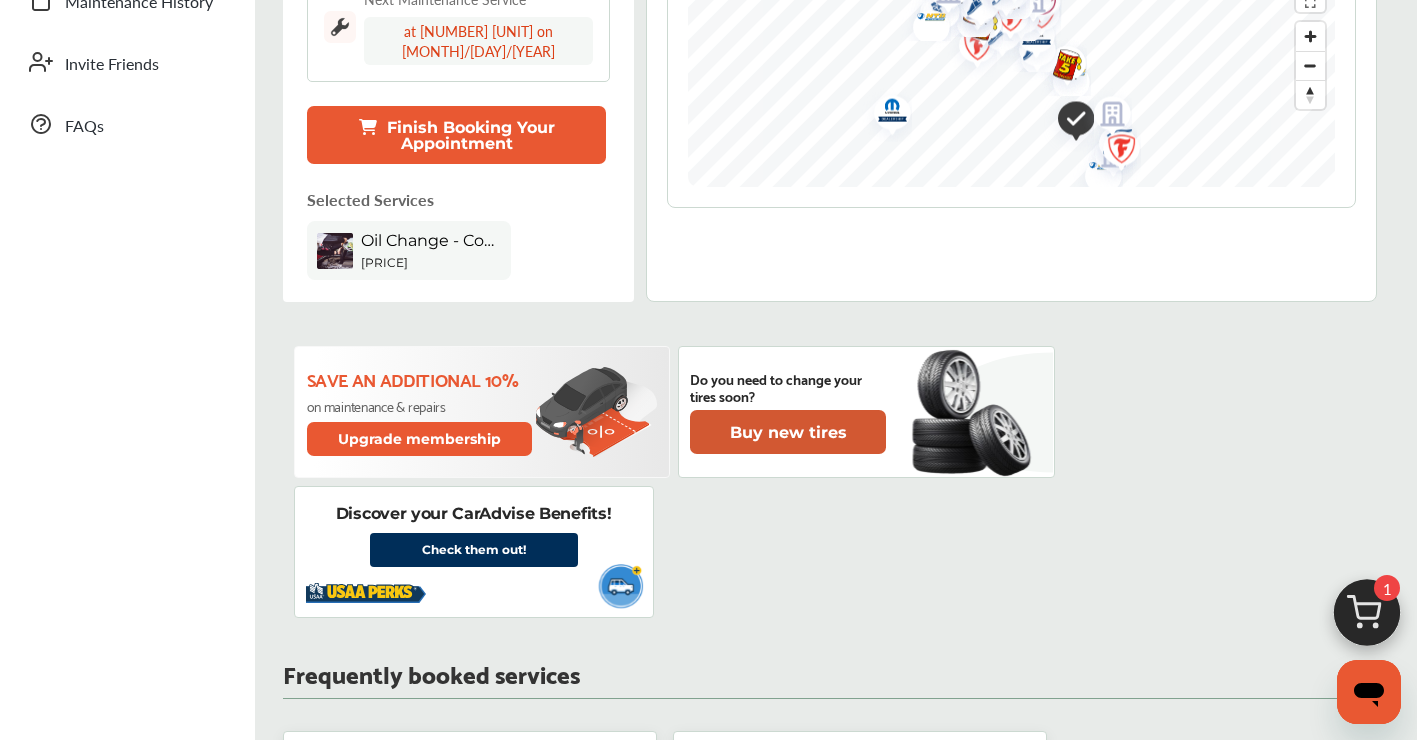 click on "Buy new tires" at bounding box center [788, 432] 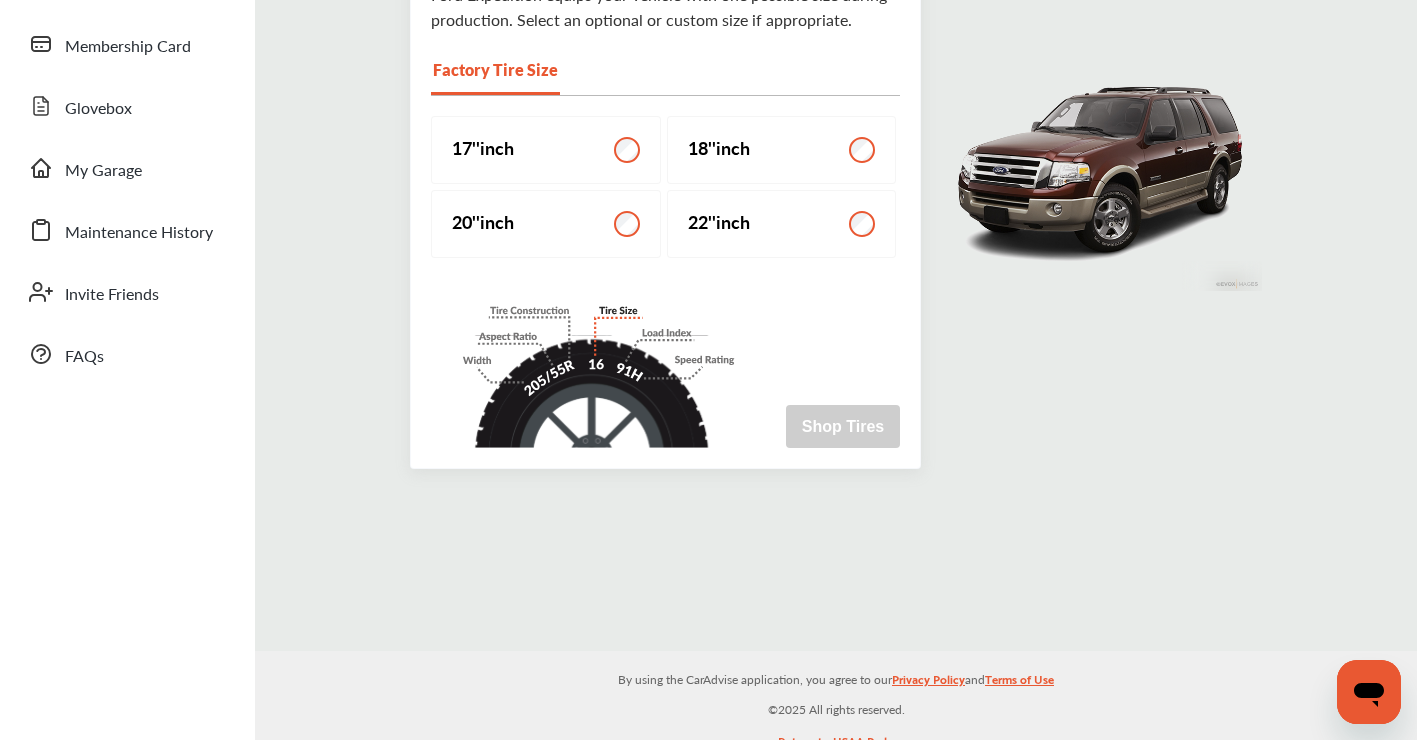 scroll, scrollTop: 334, scrollLeft: 0, axis: vertical 